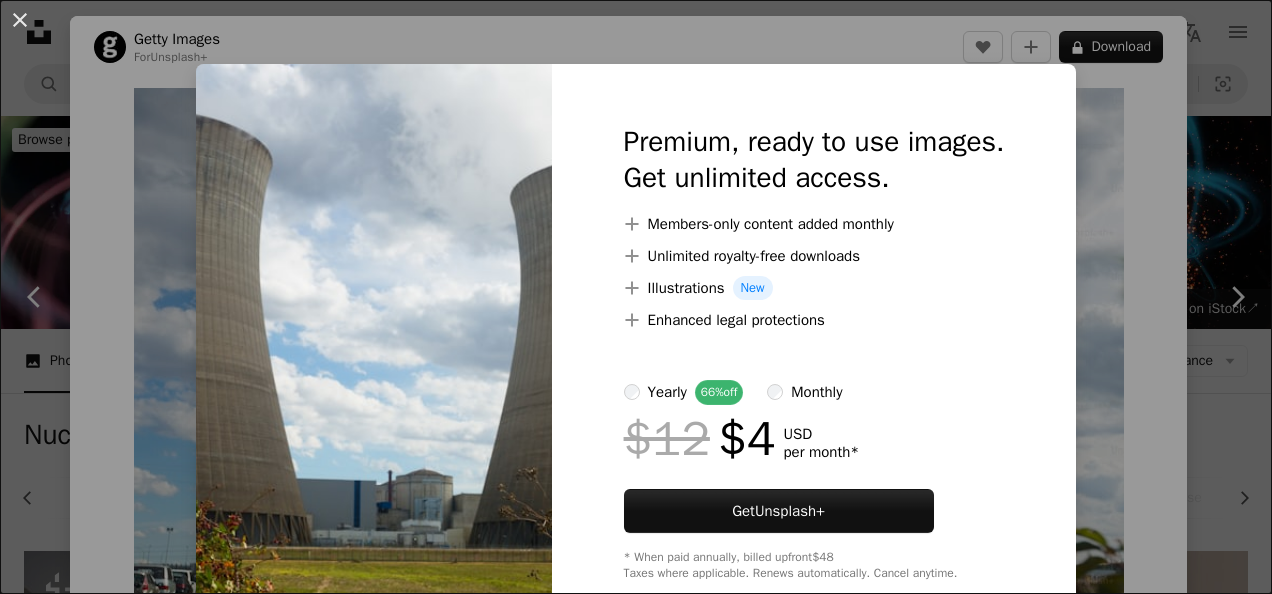 scroll, scrollTop: 1880, scrollLeft: 0, axis: vertical 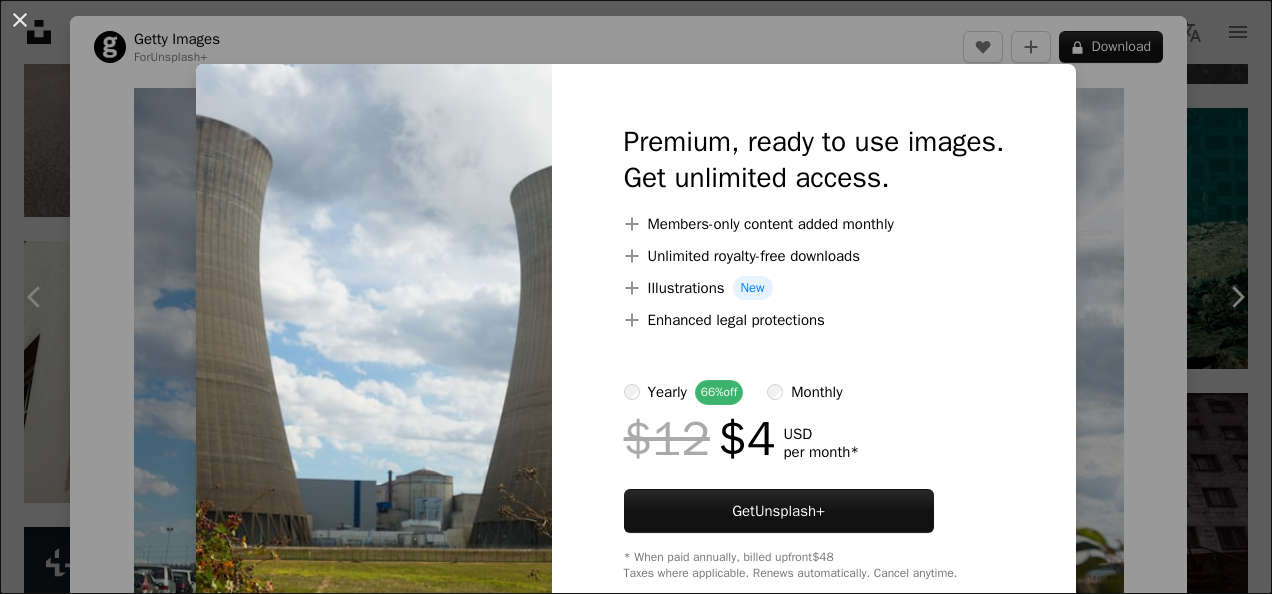 click on "An X shape Premium, ready to use images. Get unlimited access. A plus sign Members-only content added monthly A plus sign Unlimited royalty-free downloads A plus sign Illustrations  New A plus sign Enhanced legal protections yearly 66%  off monthly $12   $4 USD per month * Get  Unsplash+ * When paid annually, billed upfront  $48 Taxes where applicable. Renews automatically. Cancel anytime." at bounding box center [636, 297] 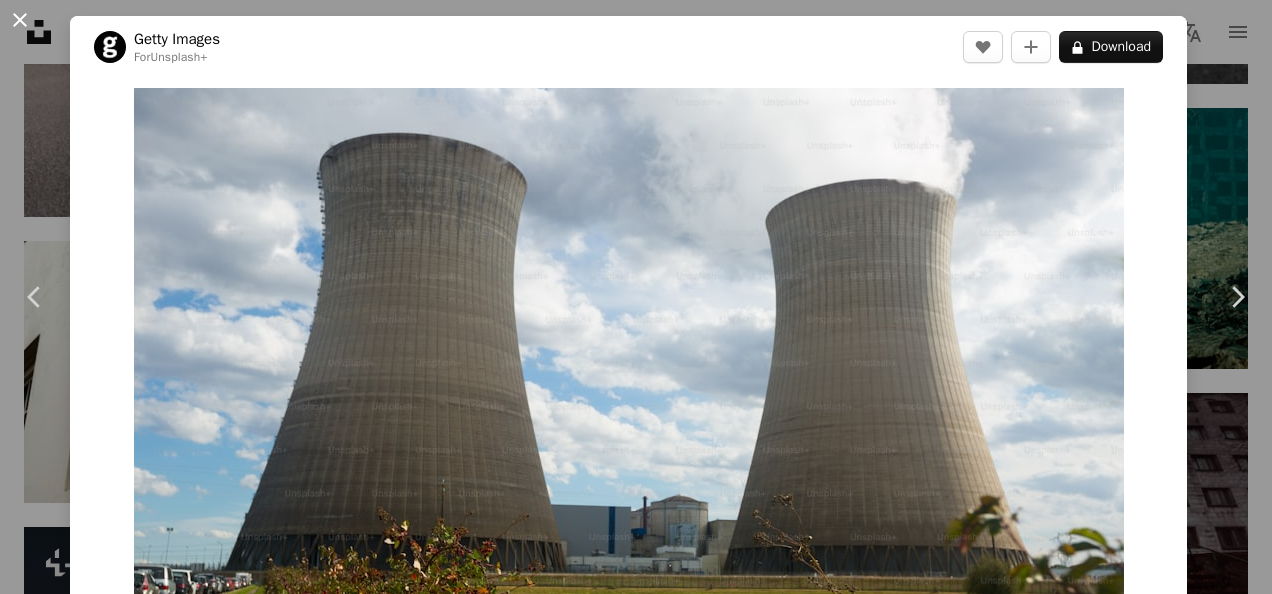 click on "An X shape" at bounding box center (20, 20) 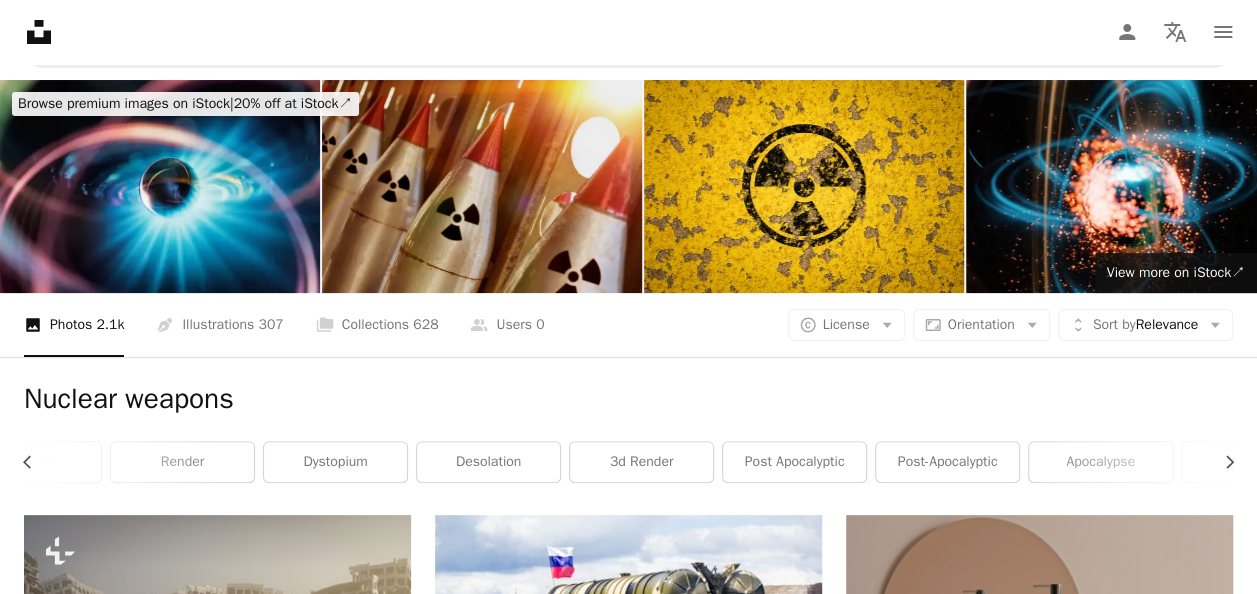 scroll, scrollTop: 0, scrollLeft: 0, axis: both 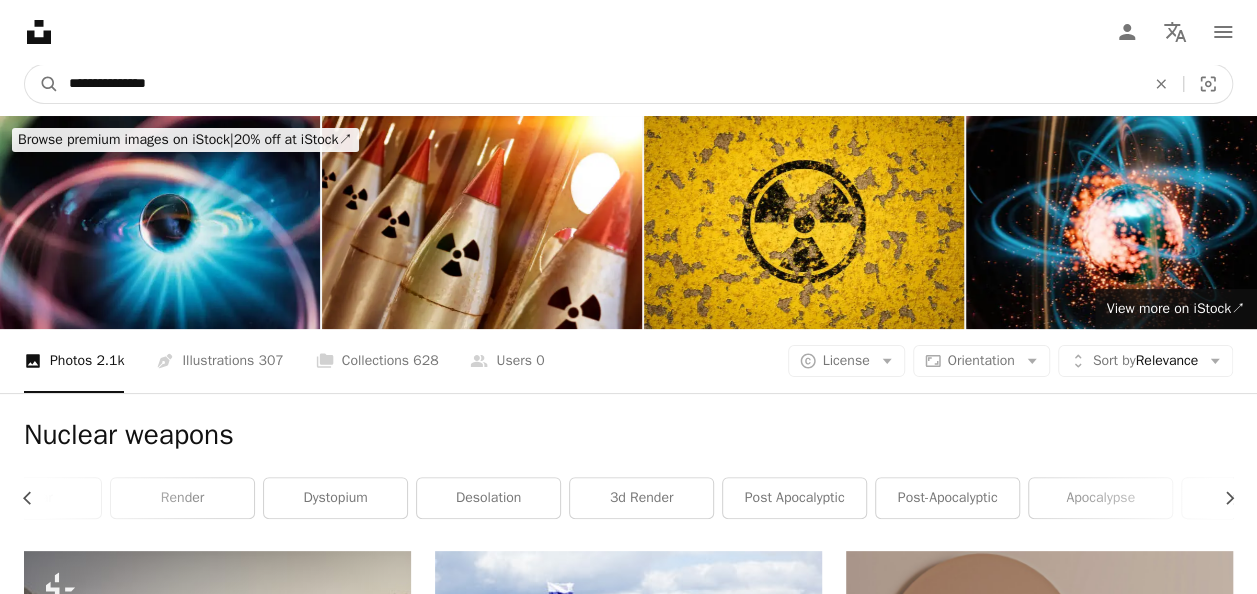 drag, startPoint x: 323, startPoint y: 84, endPoint x: 44, endPoint y: 51, distance: 280.94482 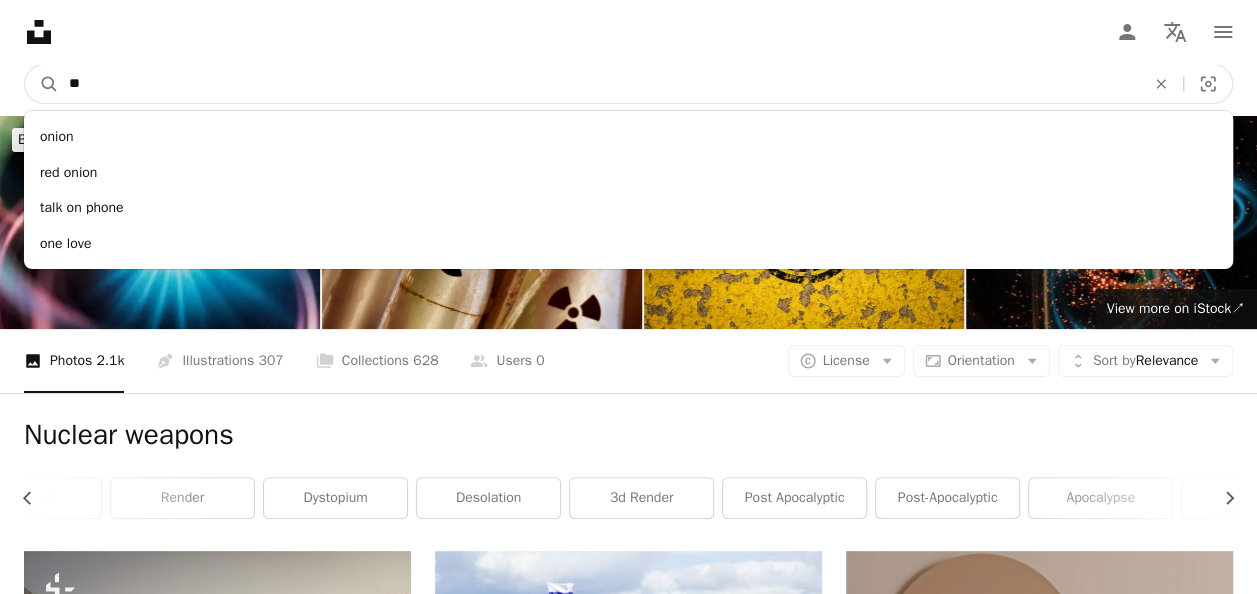 type on "*" 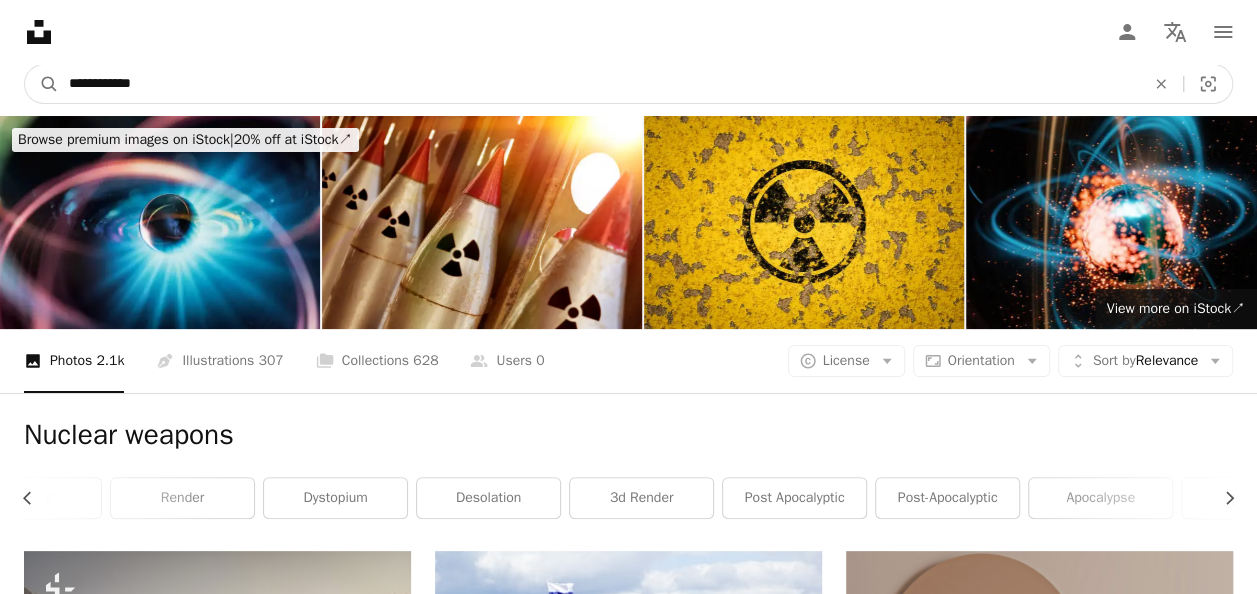 type on "**********" 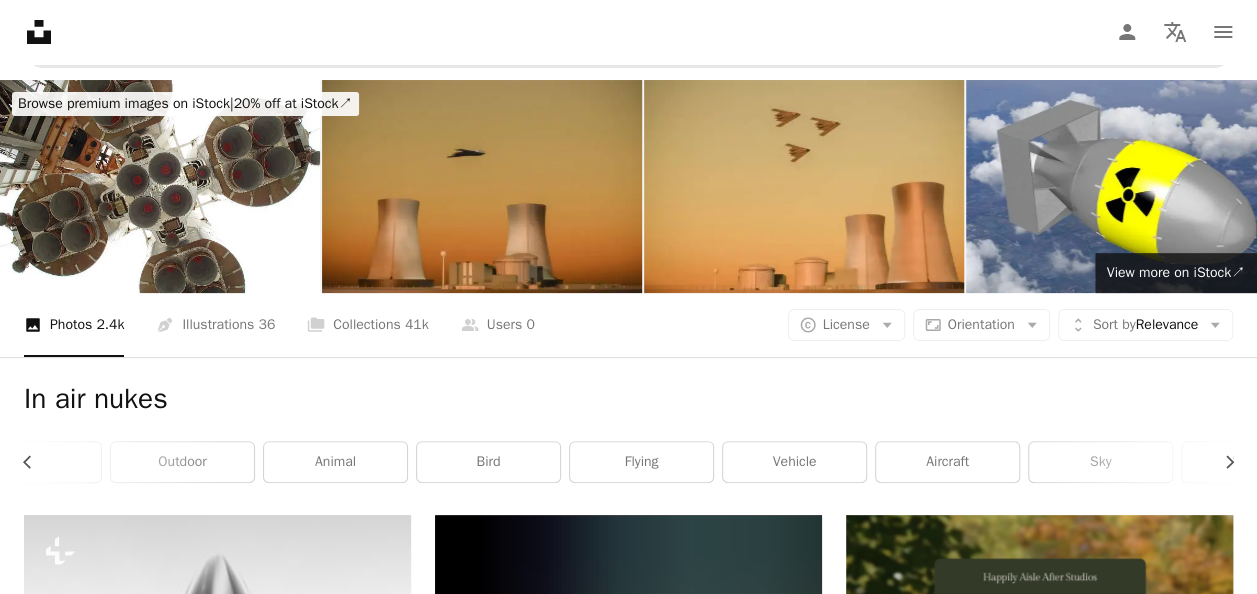 scroll, scrollTop: 0, scrollLeft: 0, axis: both 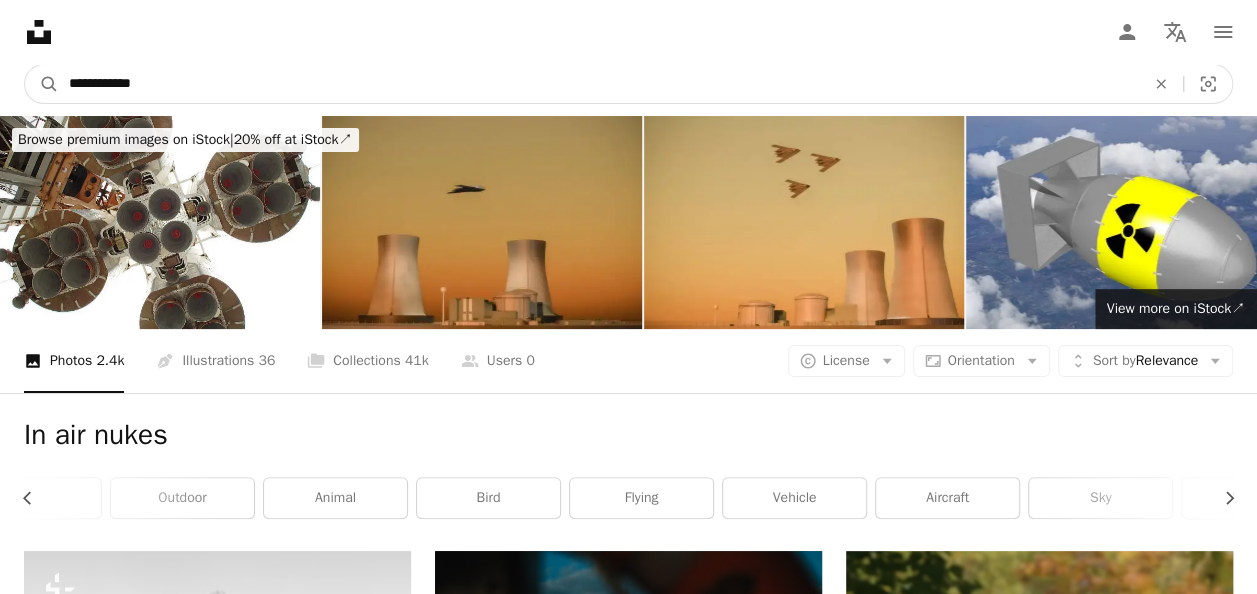 drag, startPoint x: 258, startPoint y: 84, endPoint x: -4, endPoint y: 106, distance: 262.92203 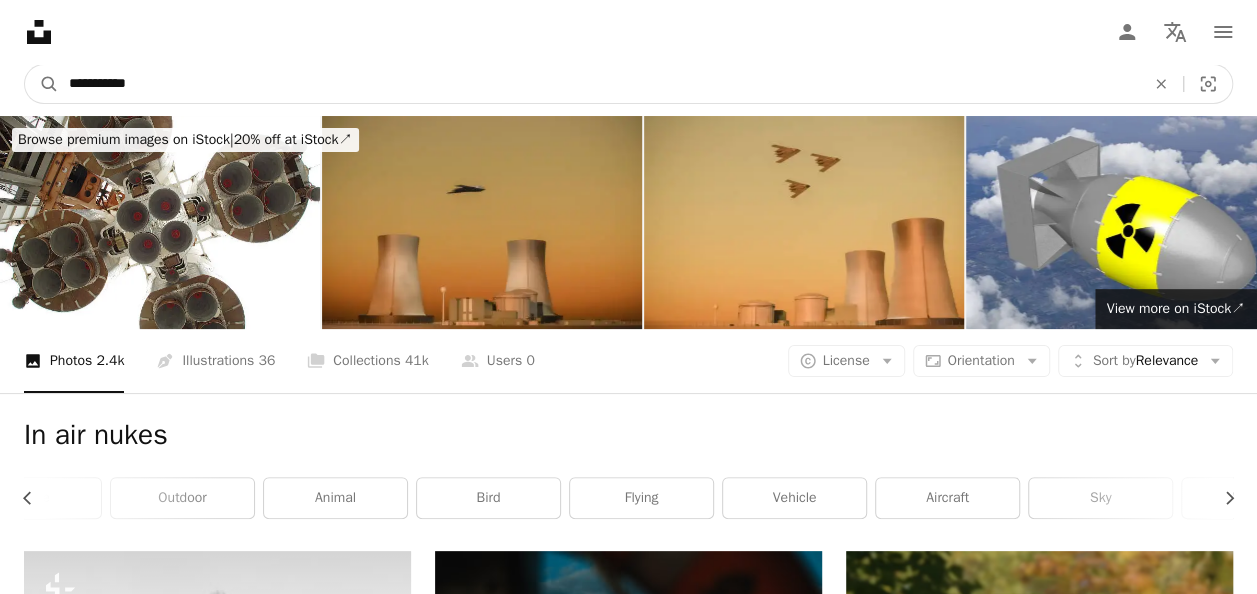 type on "**********" 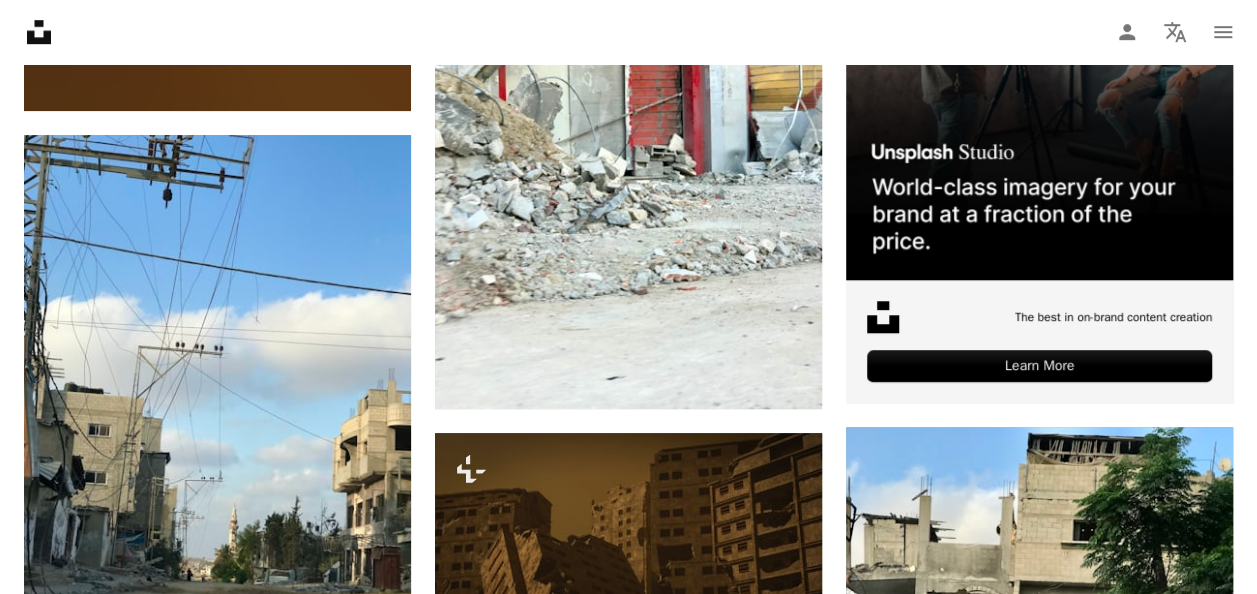 scroll, scrollTop: 640, scrollLeft: 0, axis: vertical 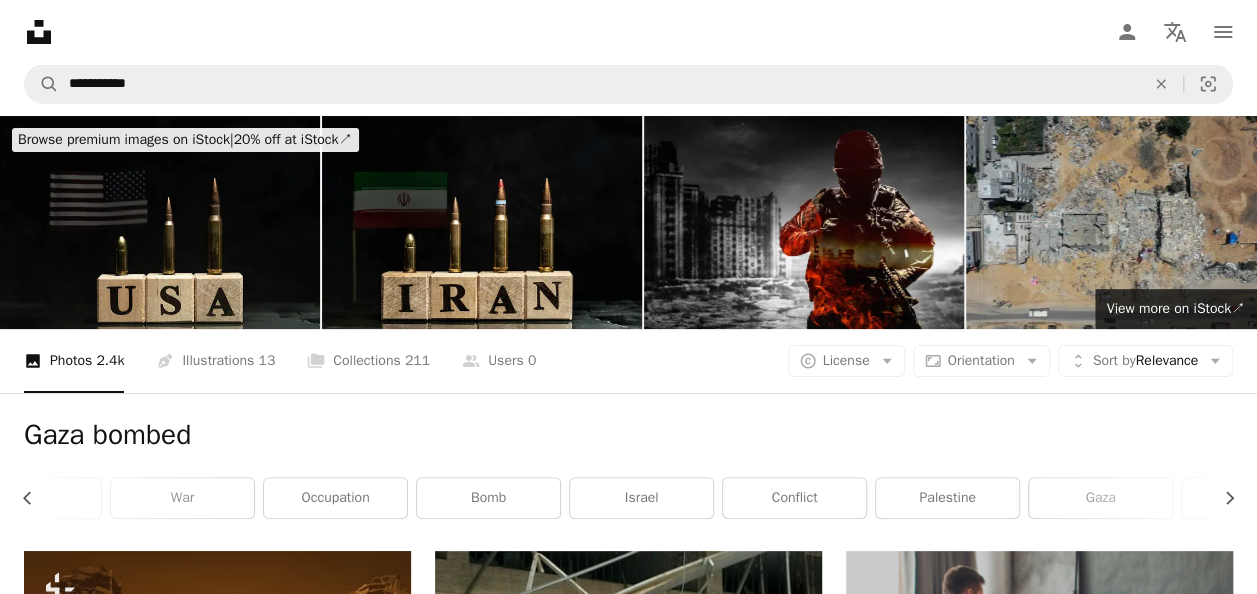 click on "Unsplash logo Unsplash Home A photo Pen Tool A compass A stack of folders Download Person Localization icon navigation menu" at bounding box center (628, 32) 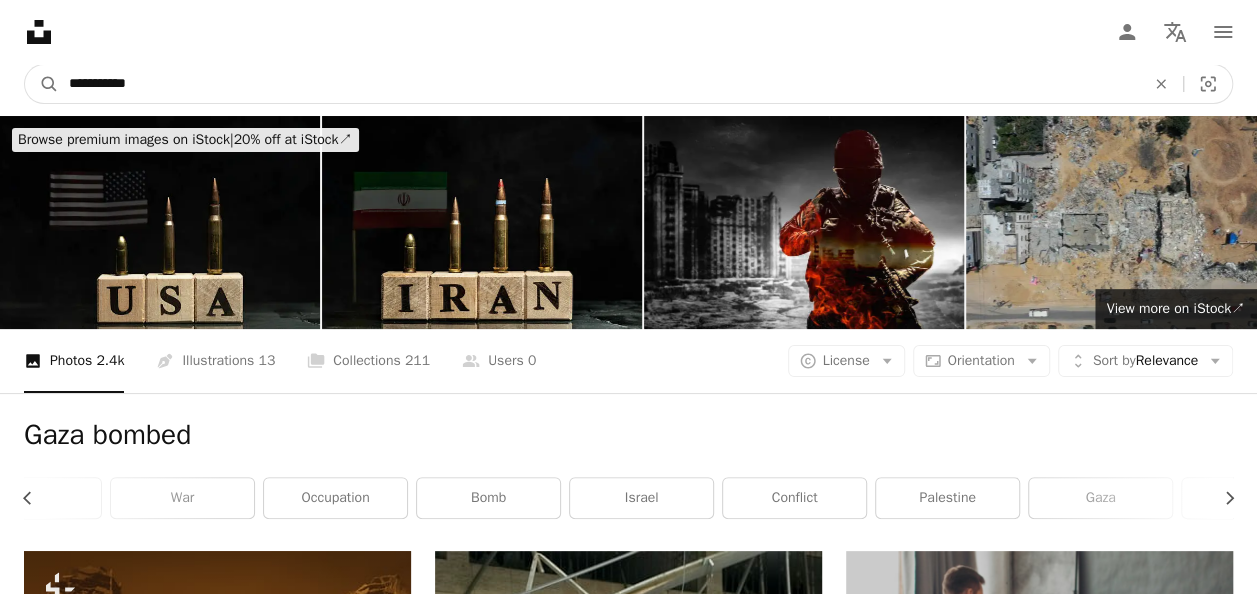 click on "**********" at bounding box center [599, 84] 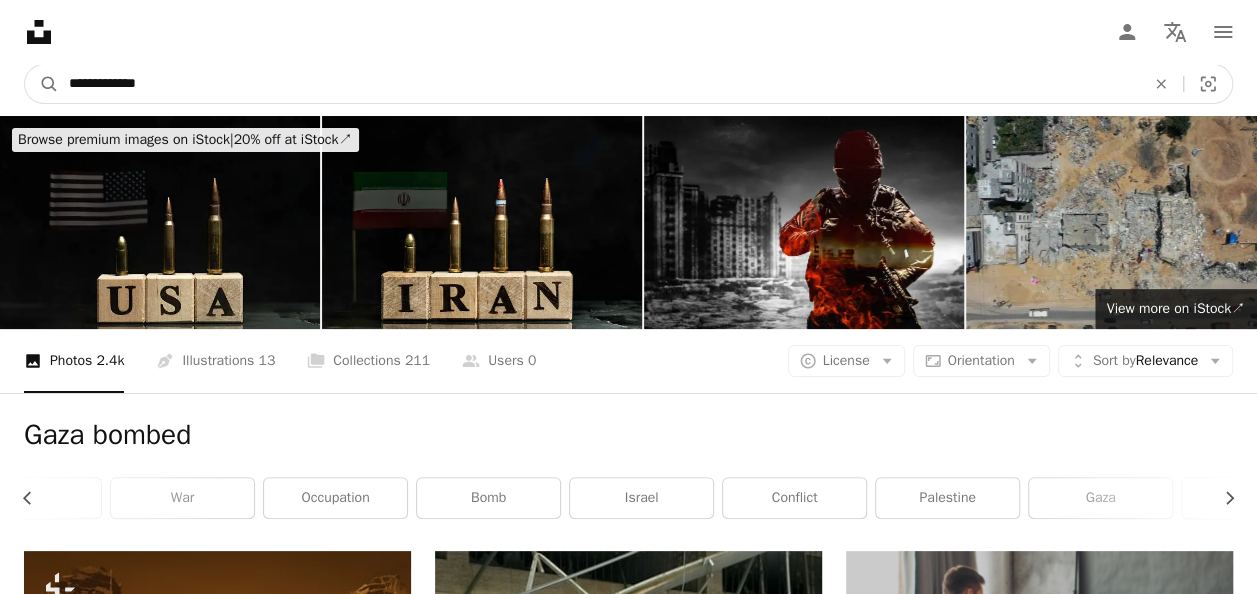type on "**********" 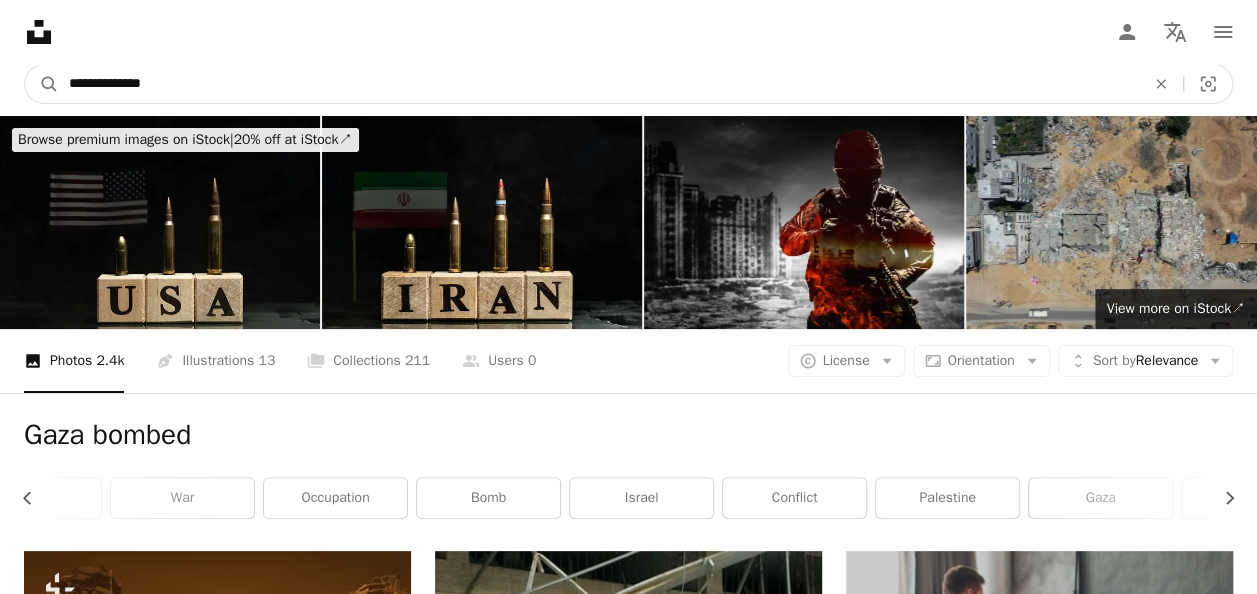 click on "A magnifying glass" at bounding box center (42, 84) 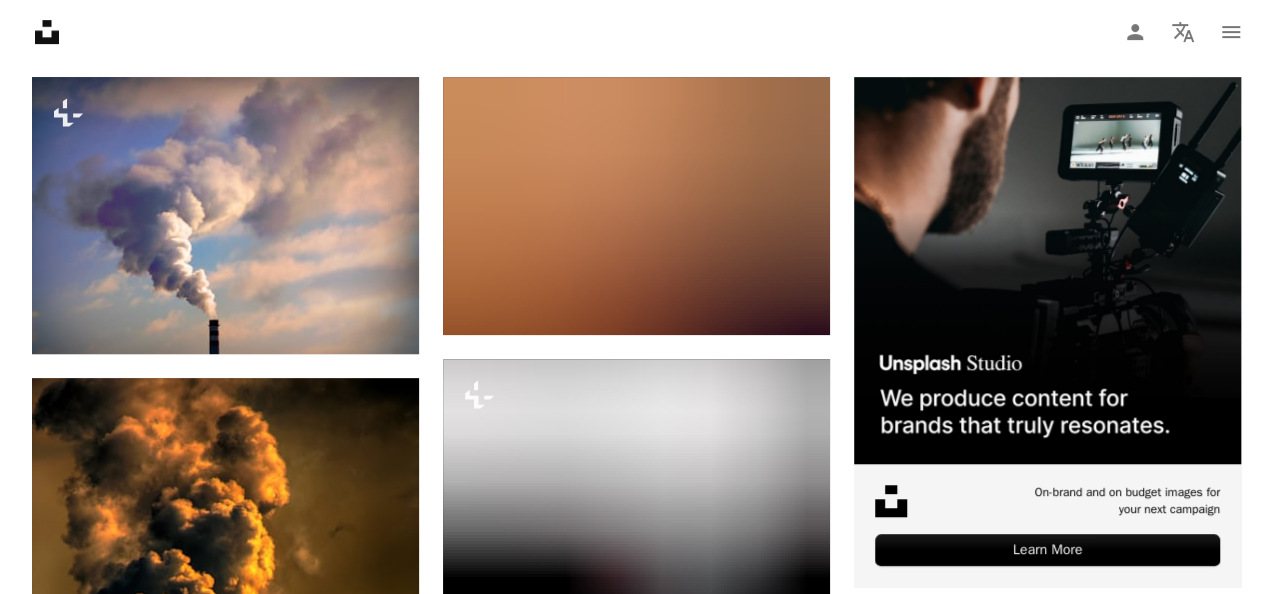 scroll, scrollTop: 480, scrollLeft: 0, axis: vertical 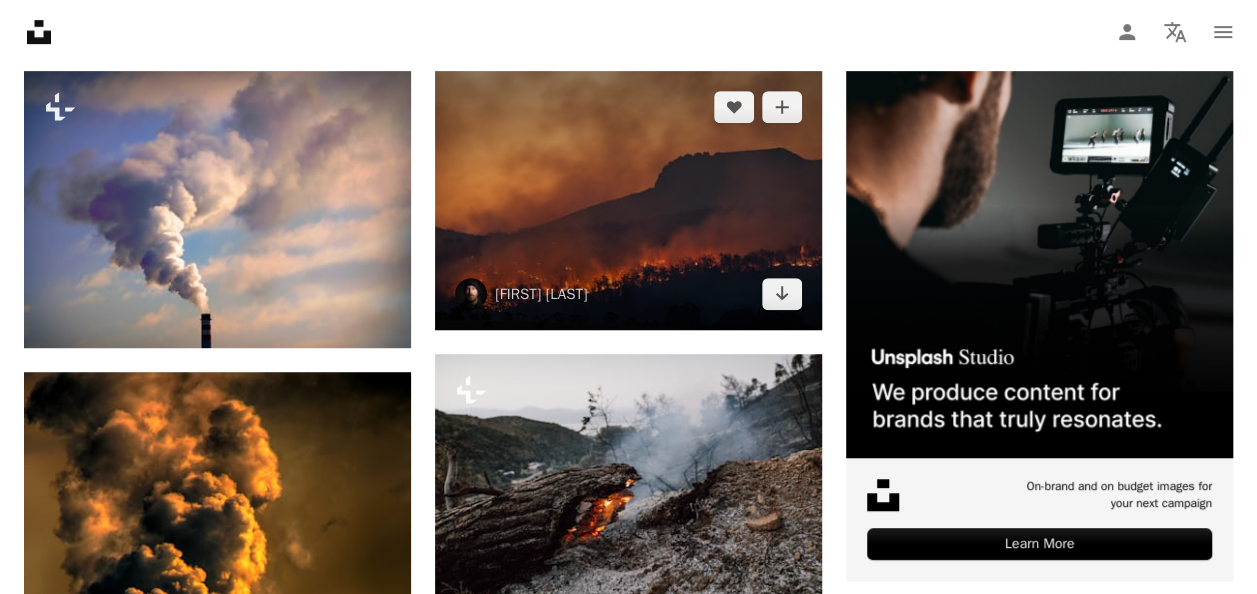 click at bounding box center [628, 200] 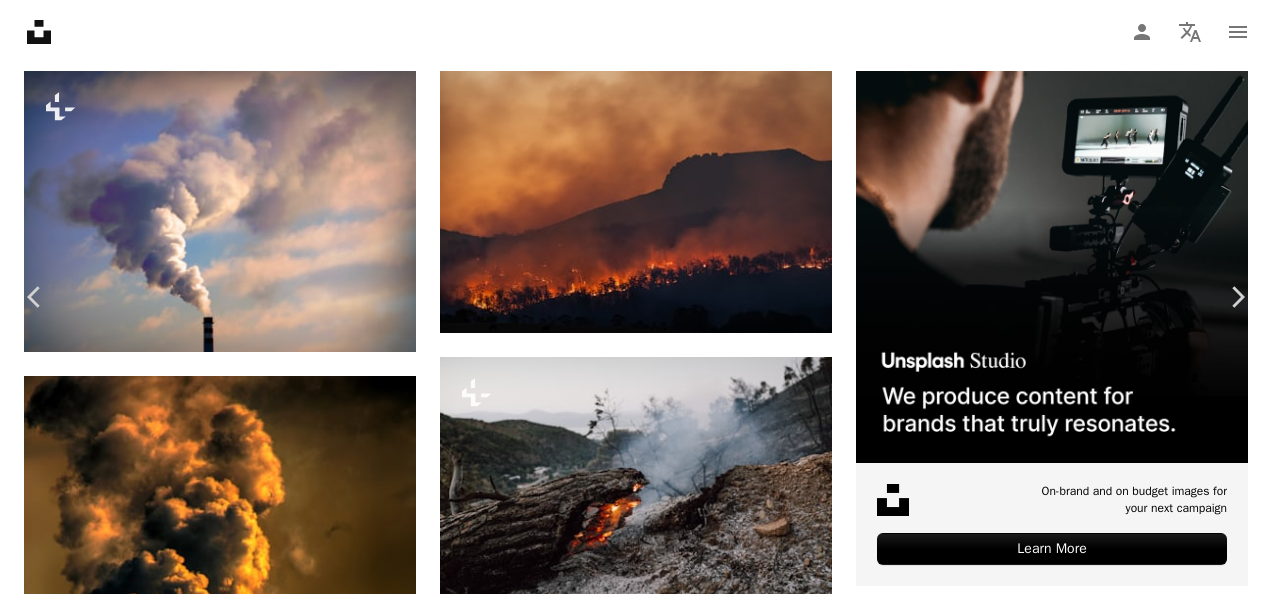 drag, startPoint x: 636, startPoint y: 324, endPoint x: 1056, endPoint y: 44, distance: 504.7772 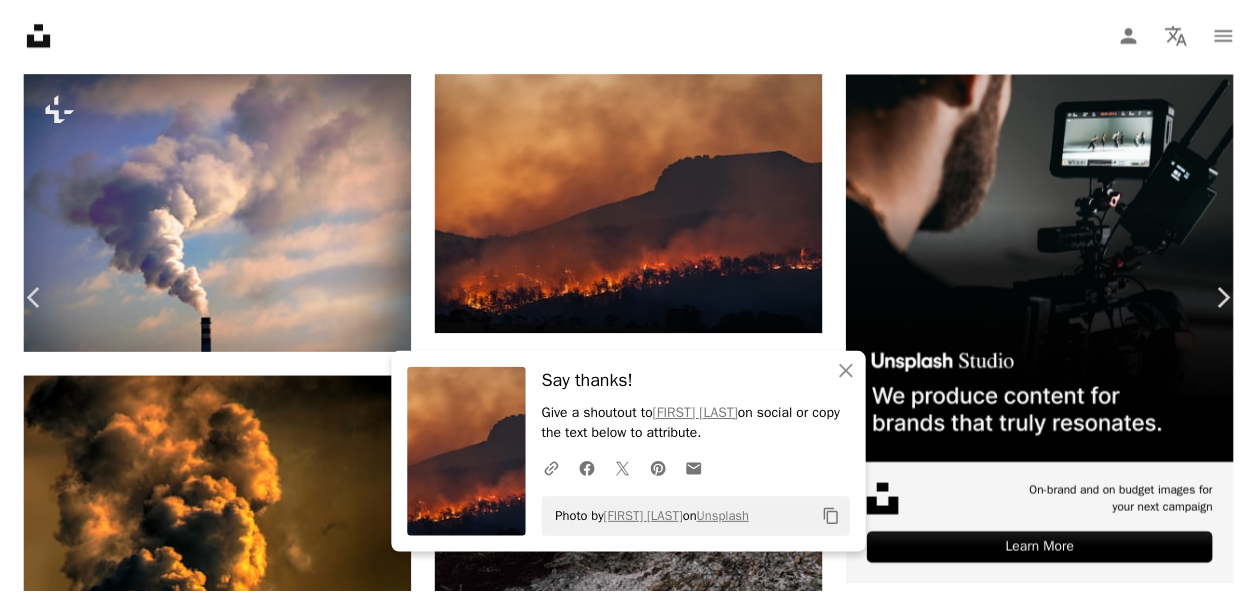 scroll, scrollTop: 96, scrollLeft: 0, axis: vertical 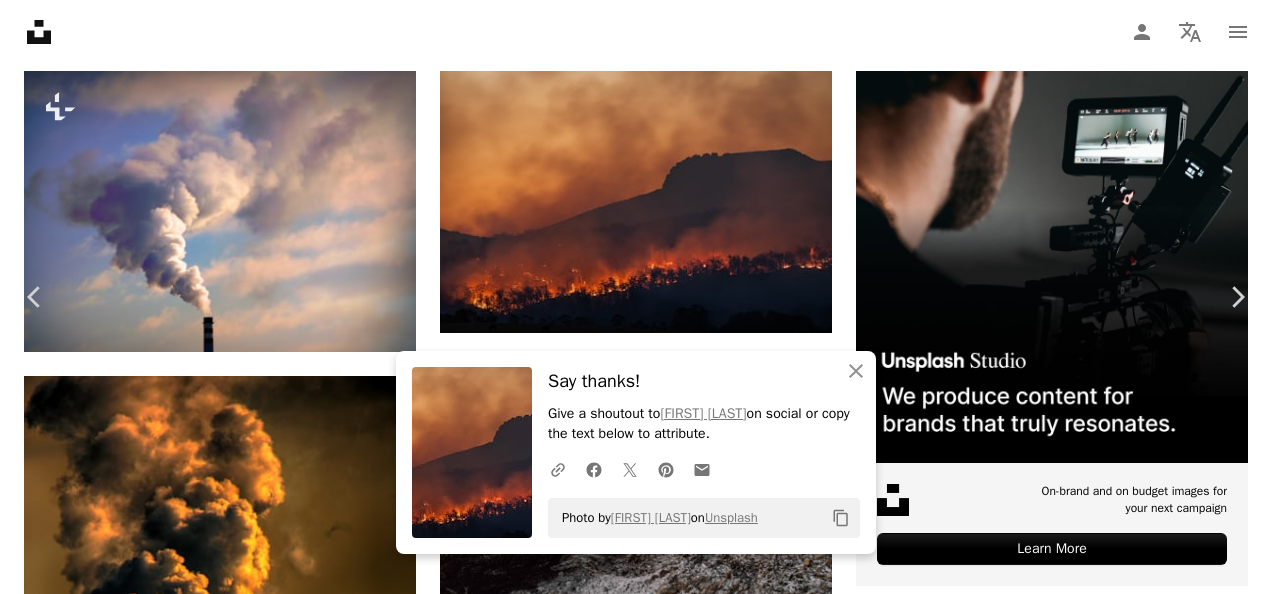 click on "An X shape" at bounding box center [20, 20] 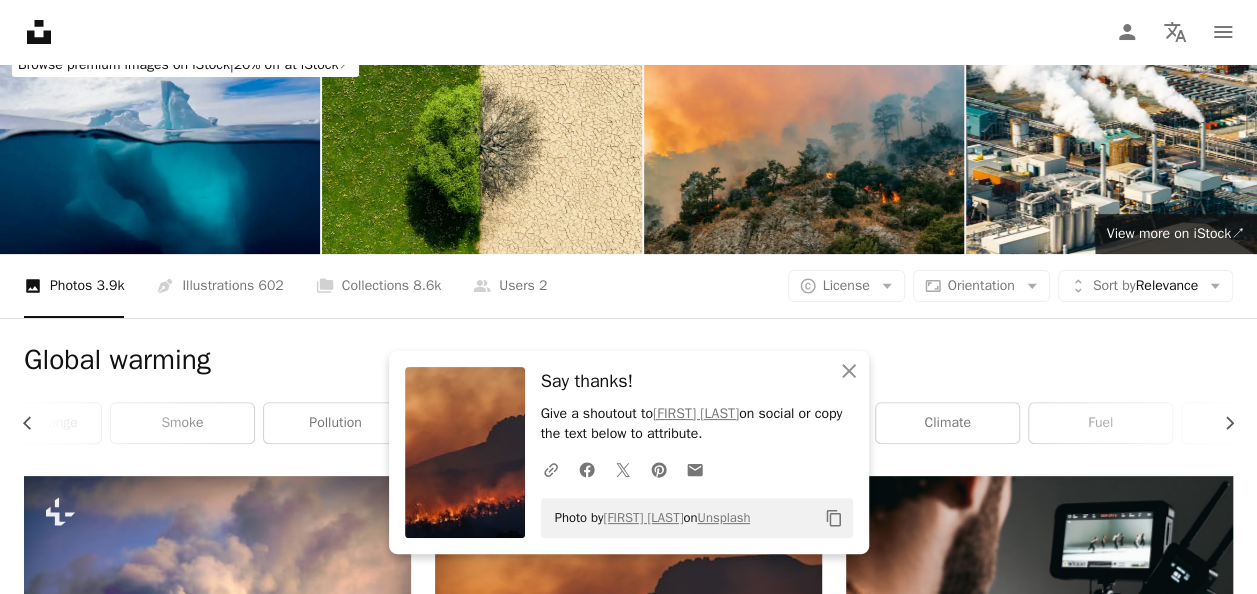 scroll, scrollTop: 0, scrollLeft: 0, axis: both 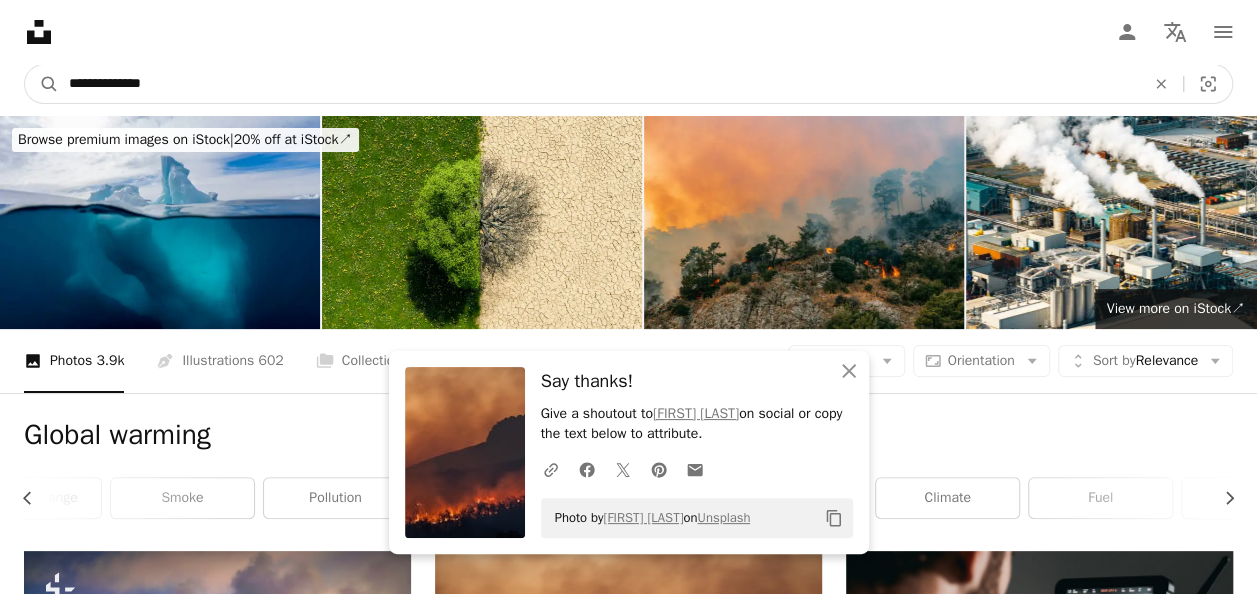 click on "**********" at bounding box center [599, 84] 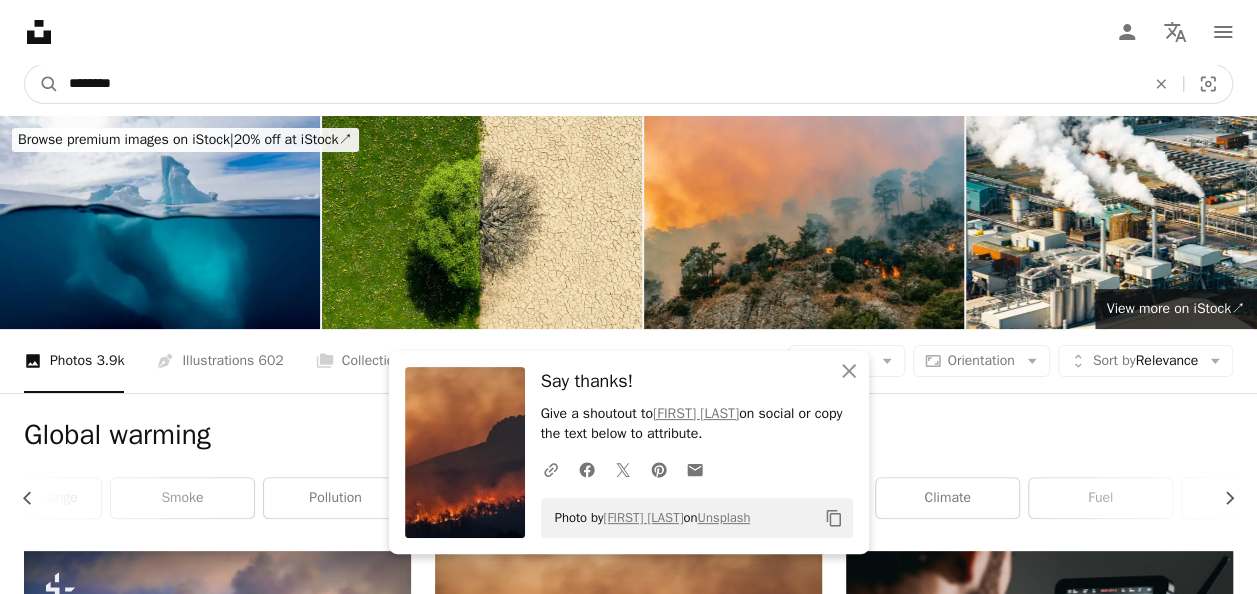 type on "********" 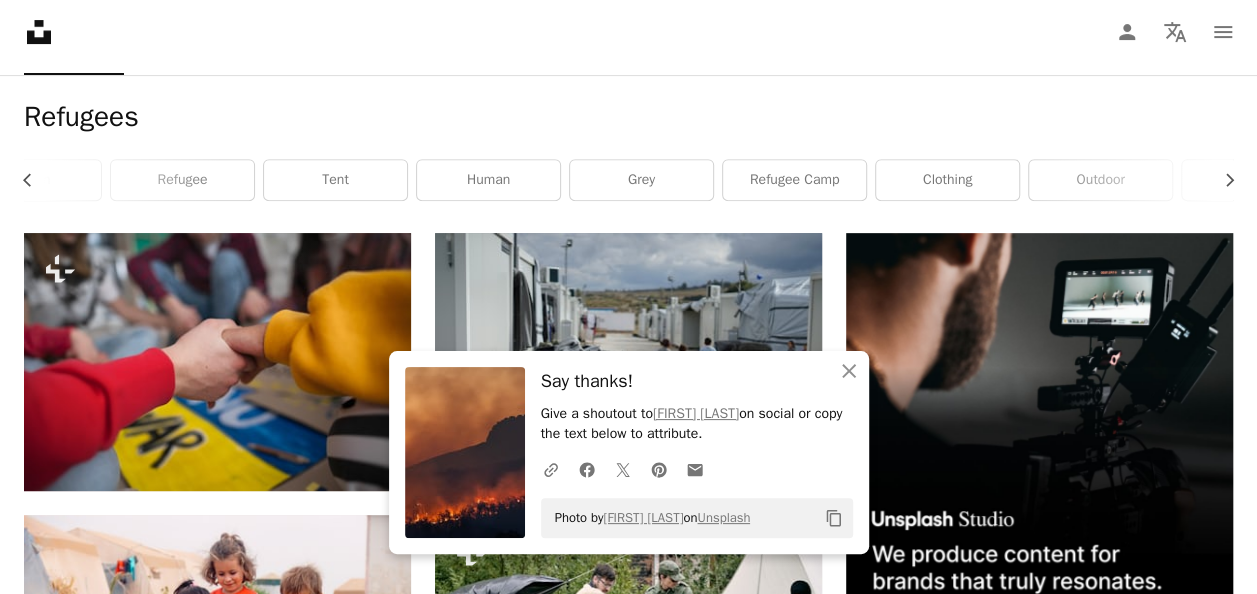 click on "Give a shoutout to Matt Palmer on social or copy the text below to attribute." at bounding box center [697, 424] 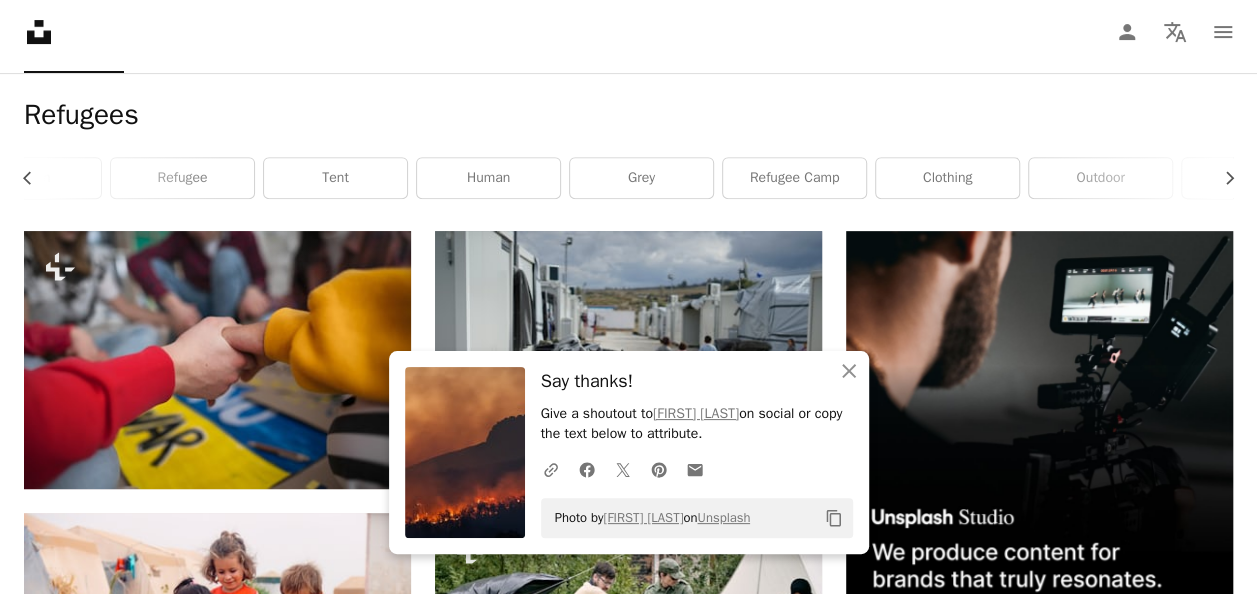 scroll, scrollTop: 360, scrollLeft: 0, axis: vertical 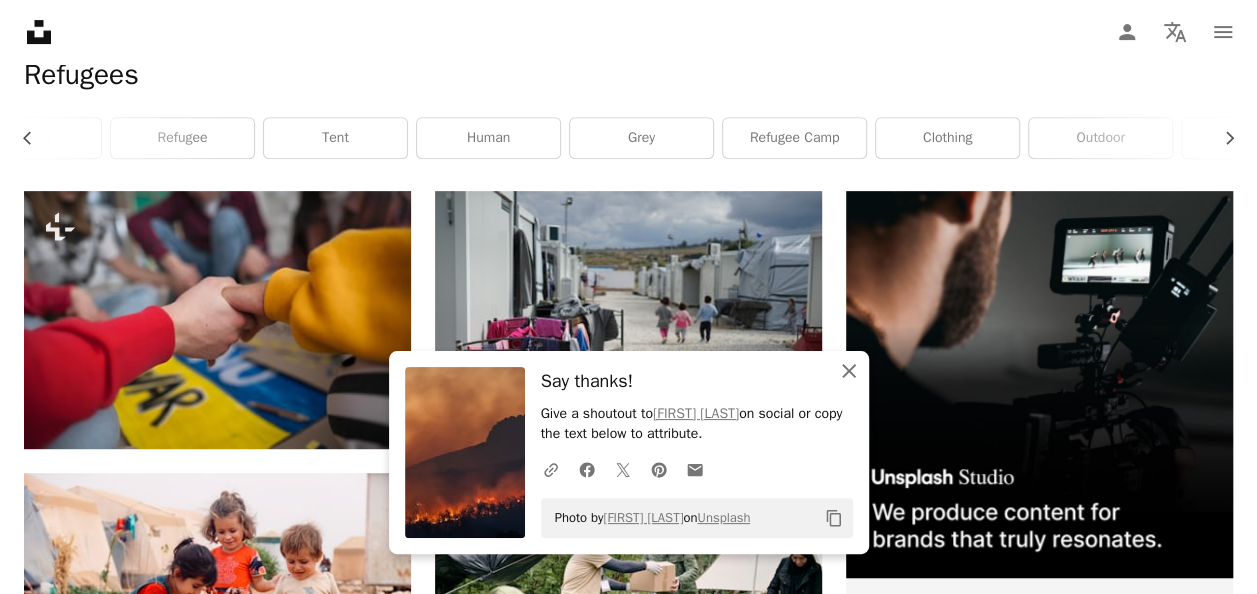 click on "An X shape Close" at bounding box center (849, 371) 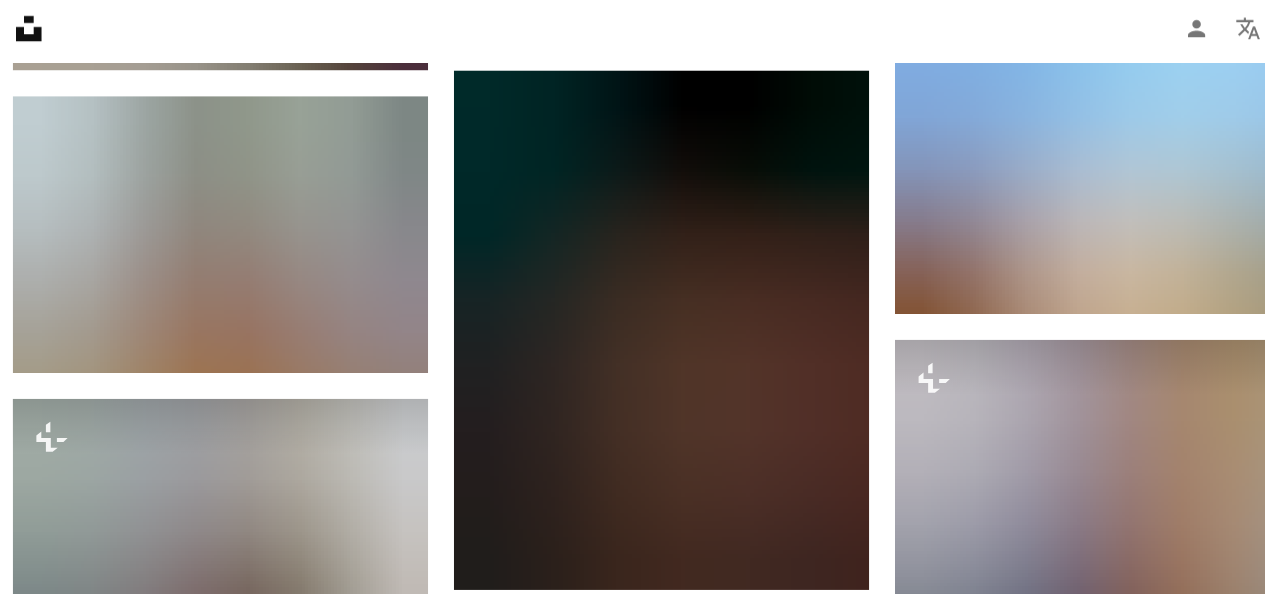 scroll, scrollTop: 1327, scrollLeft: 0, axis: vertical 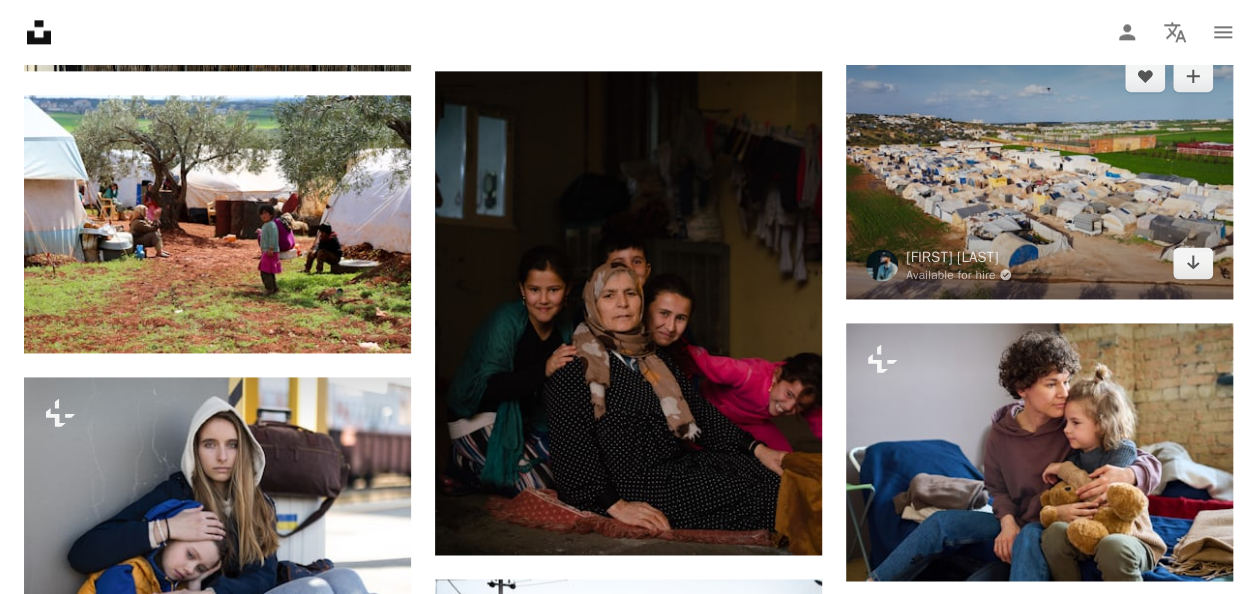 click at bounding box center (1039, 169) 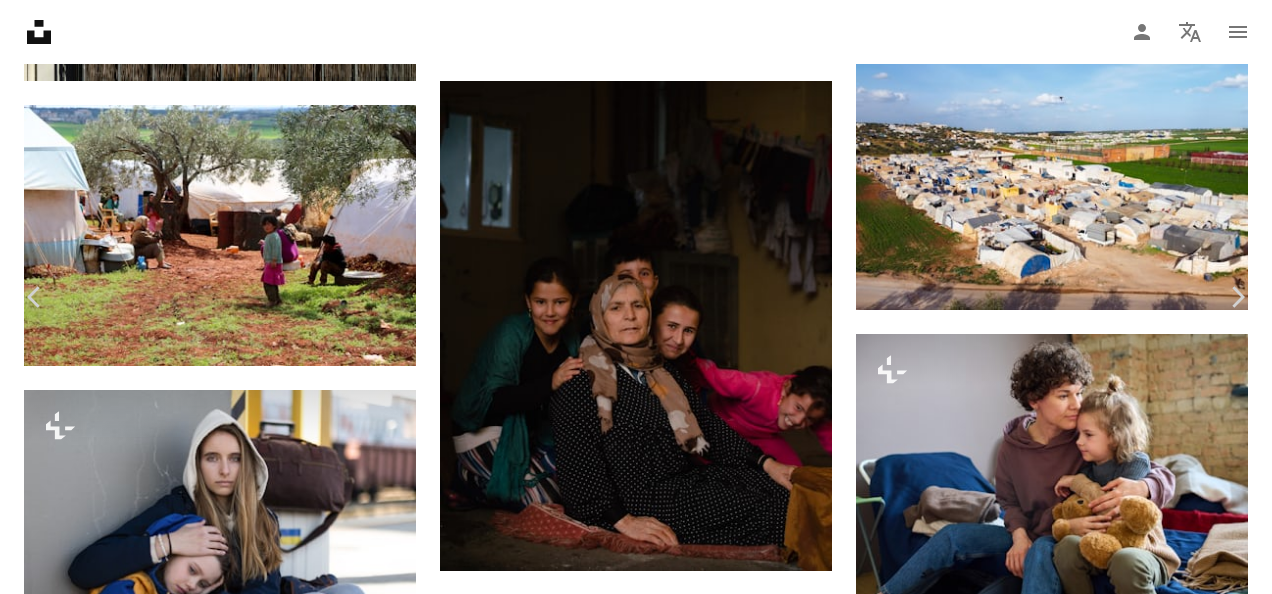 click on "Download free" at bounding box center (1073, 2722) 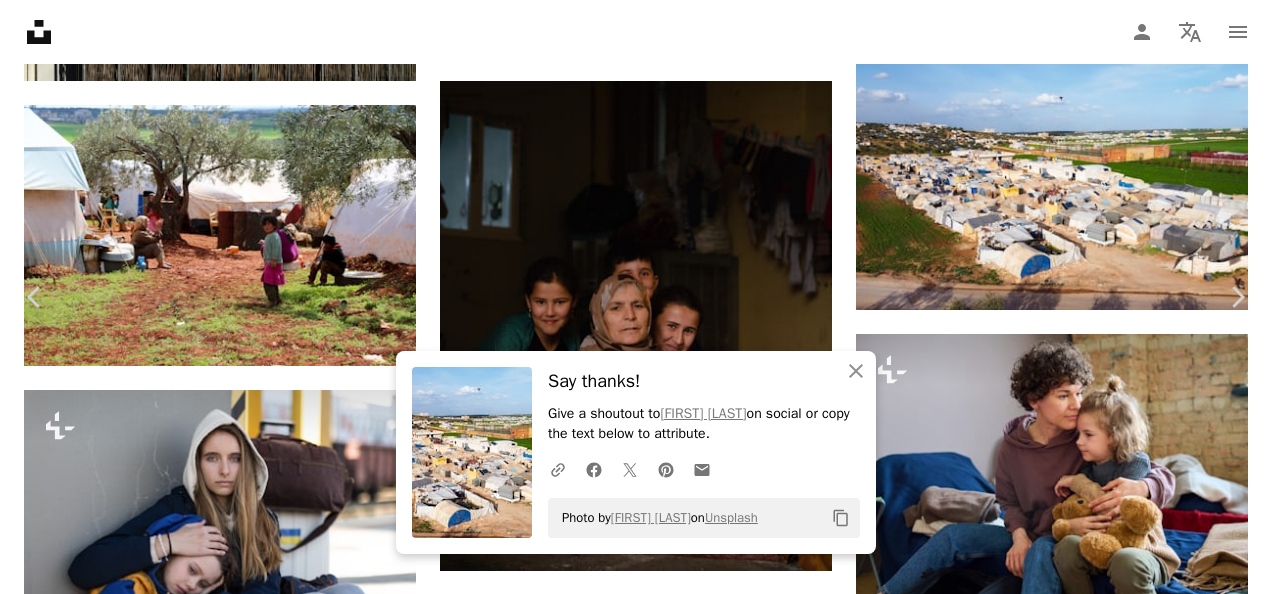 click at bounding box center (629, 3053) 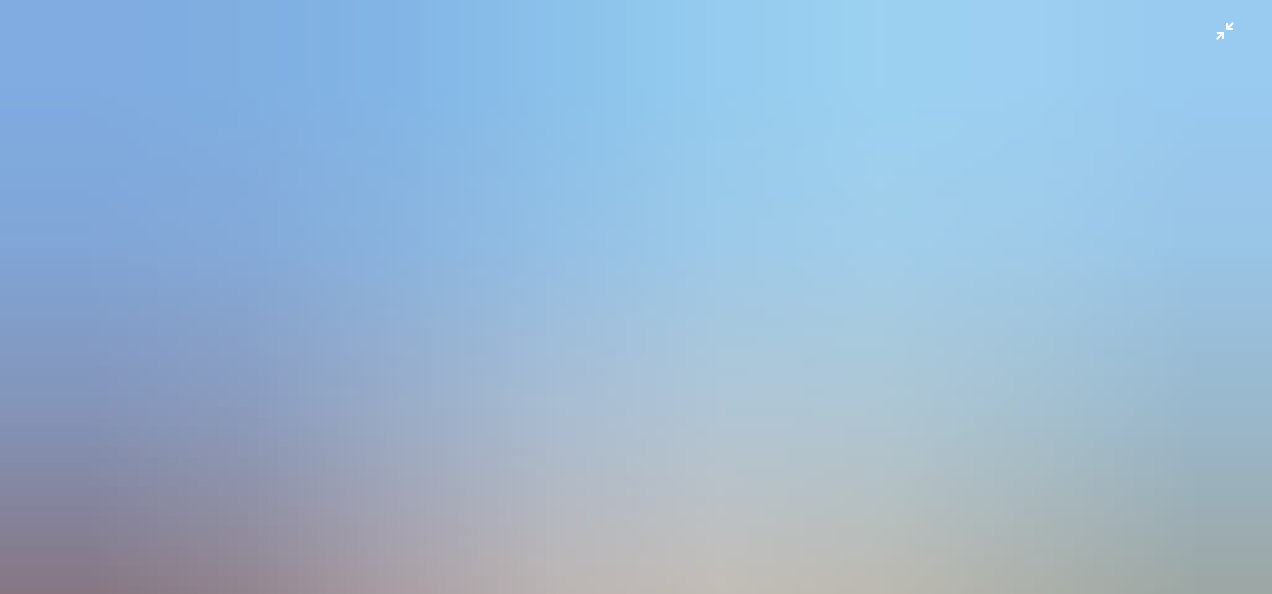 scroll, scrollTop: 117, scrollLeft: 0, axis: vertical 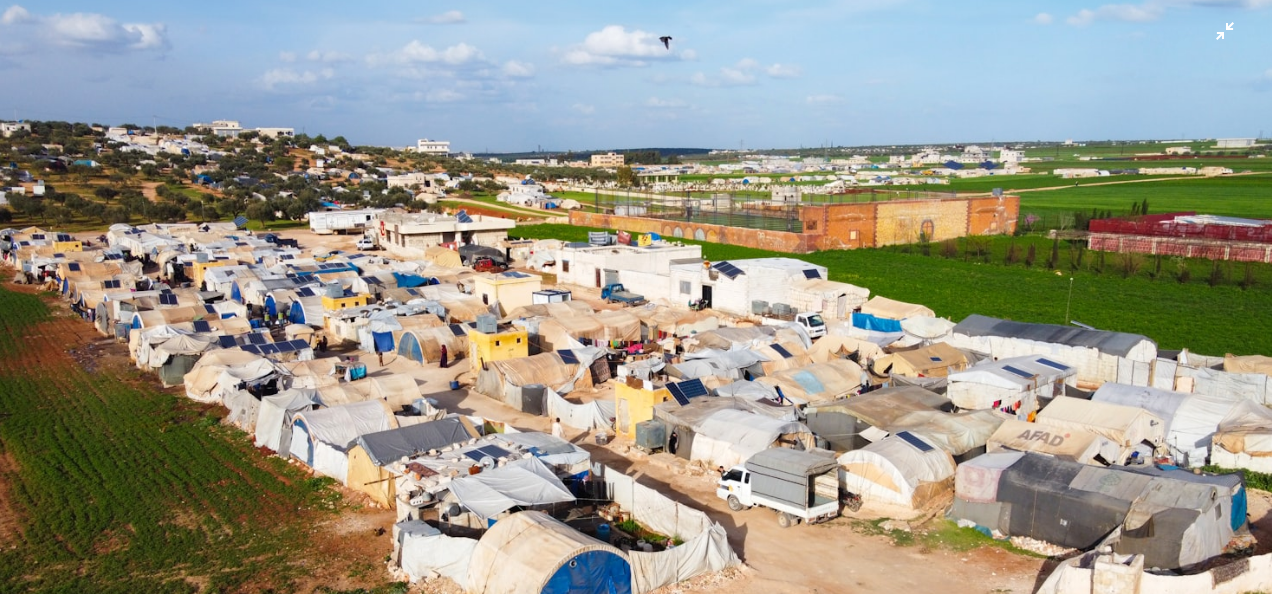 click at bounding box center [636, 306] 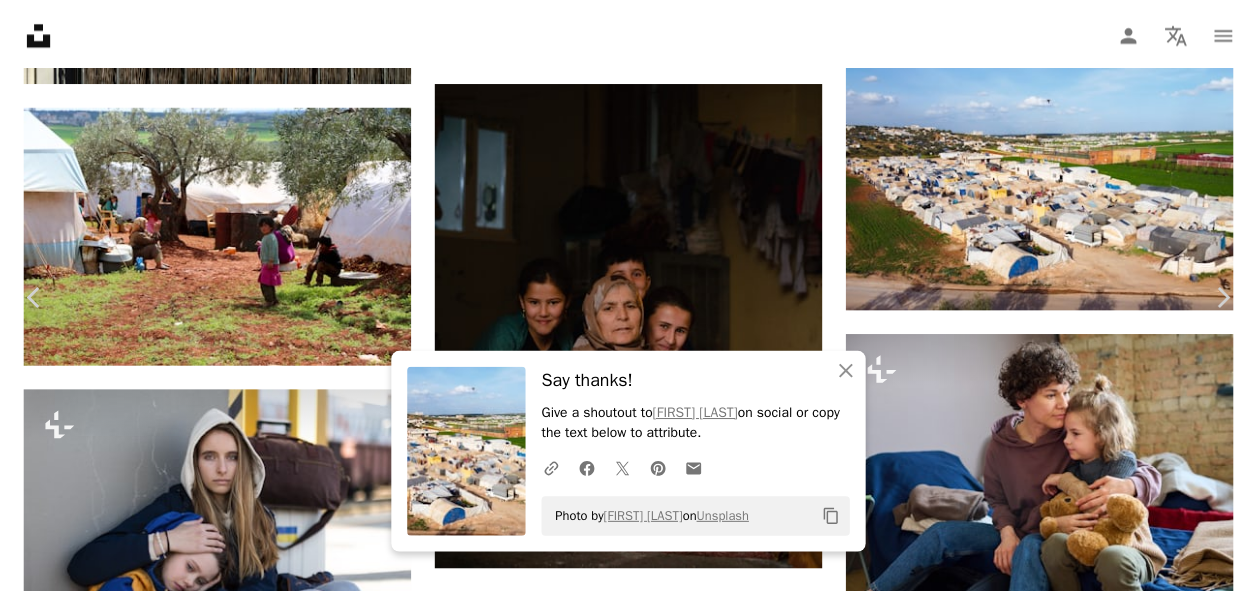 scroll, scrollTop: 74, scrollLeft: 0, axis: vertical 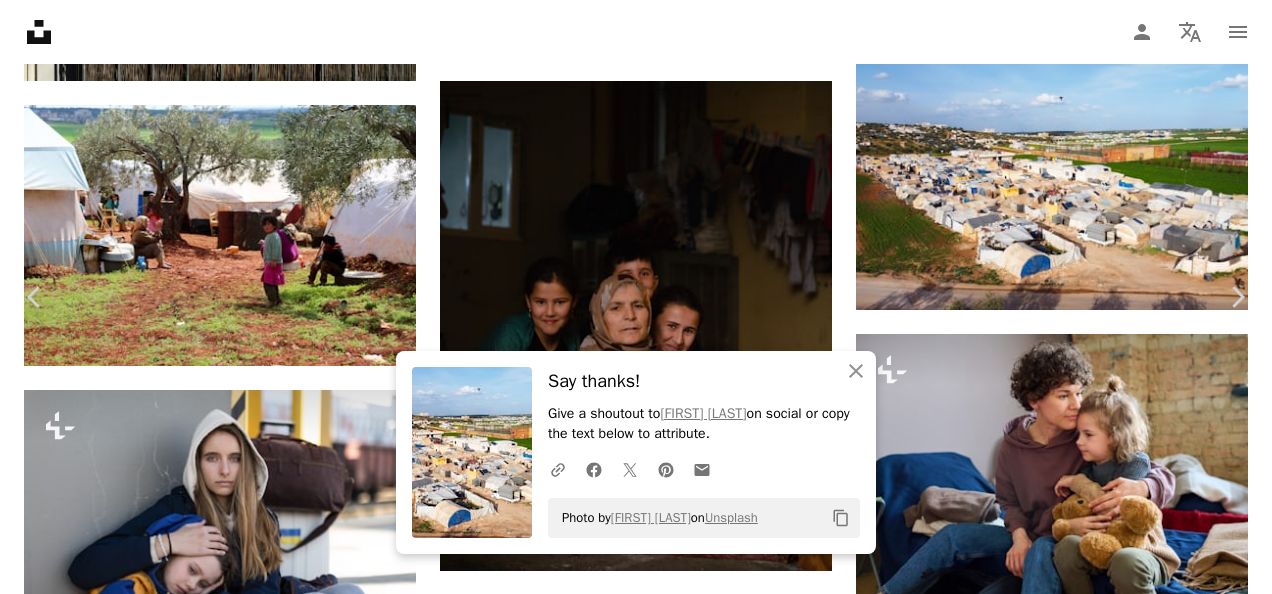 click on "An X shape Chevron left Chevron right An X shape Close Say thanks! Give a shoutout to ‪Salah Darwish on social or copy the text below to attribute. A URL sharing icon (chains) Facebook icon X (formerly Twitter) icon Pinterest icon An envelope Photo by ‪Salah Darwish on Unsplash
Copy content ‪Salah Darwish Available for hire A checkmark inside of a circle A heart A plus sign Download free Chevron down Zoom in Views 108,702 Downloads 1,083 A forward-right arrow Share Info icon Info More Actions Calendar outlined Published on July 19, 2024 Camera Canon, EOS 90D Safety Free to use under the Unsplash License peace war drone tent camp syria united nations refugee drone view damascus refugees refugee camp aleppo drone shoot syrian drone background syrian refugees syrian war homs car Public domain images Browse premium related images on iStock | Save 20% with code UNSPLASH20 View more on iStock ↗ Related images A heart A plus sign ‪Salah Darwish Available for hire Arrow pointing down For" at bounding box center (636, 2972) 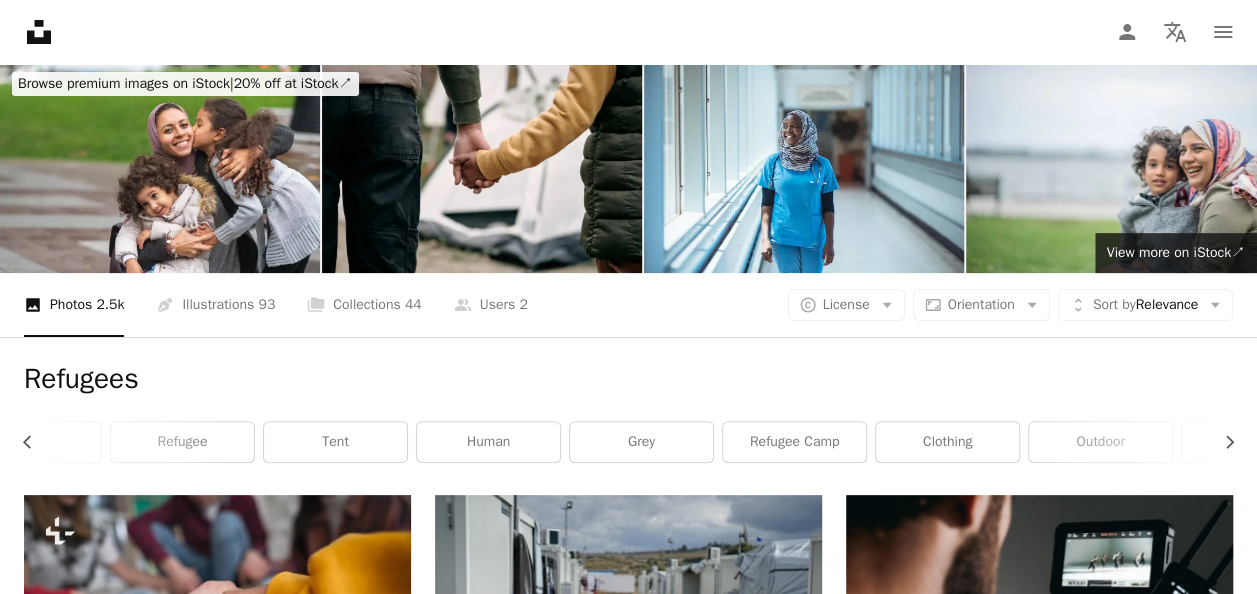 scroll, scrollTop: 0, scrollLeft: 0, axis: both 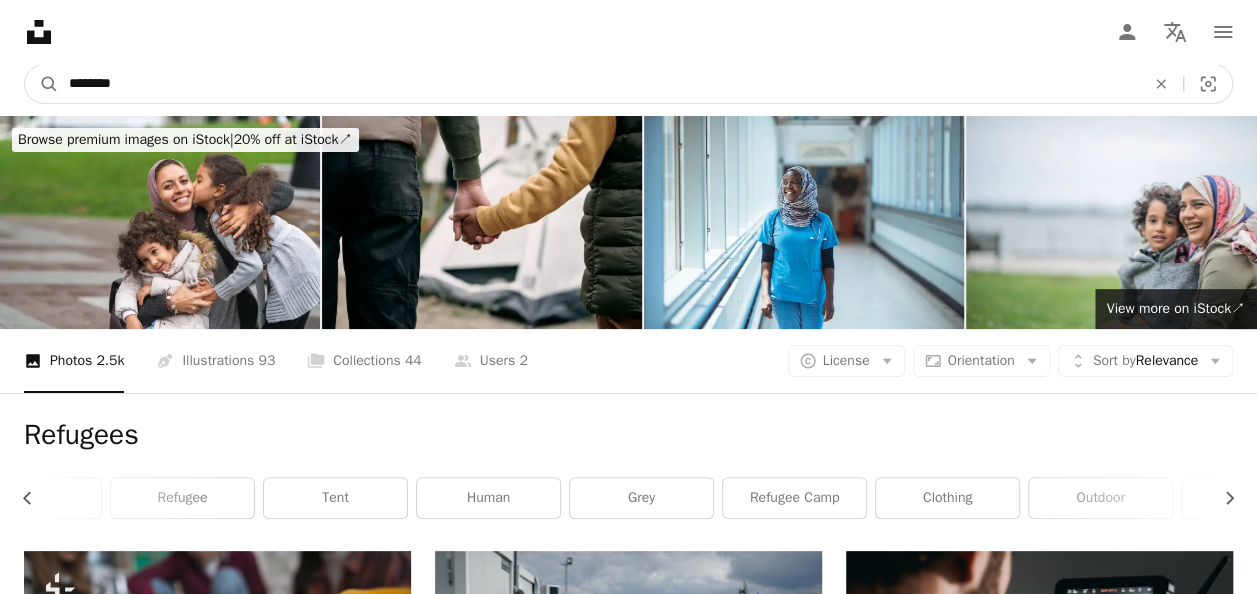 drag, startPoint x: 126, startPoint y: 86, endPoint x: 60, endPoint y: 72, distance: 67.46851 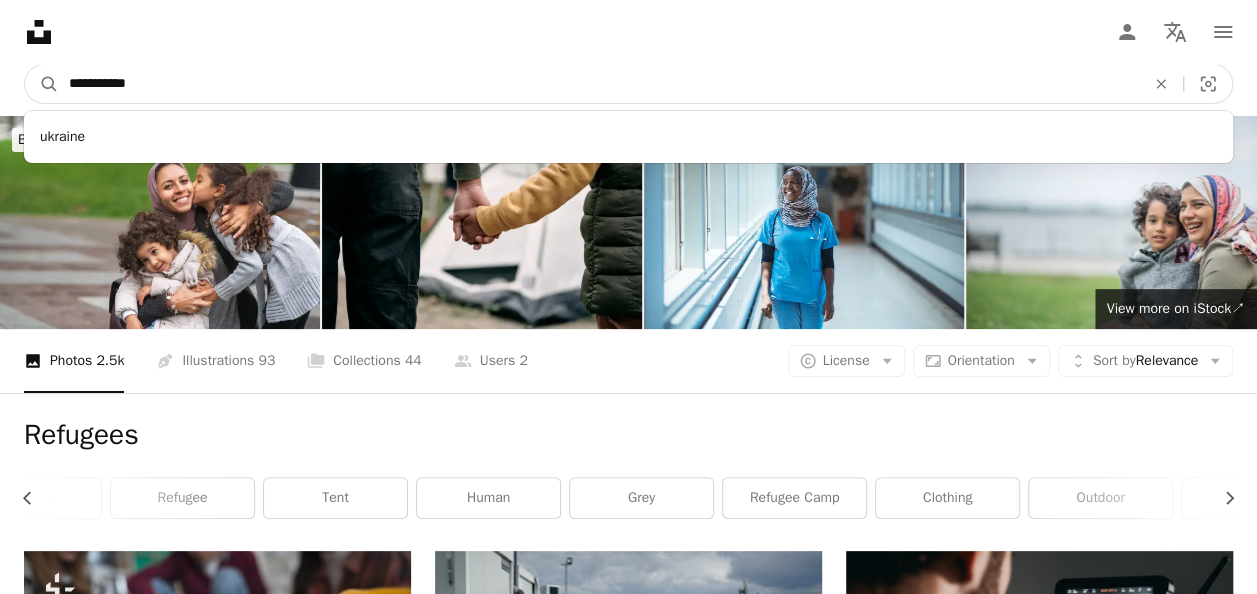 type on "**********" 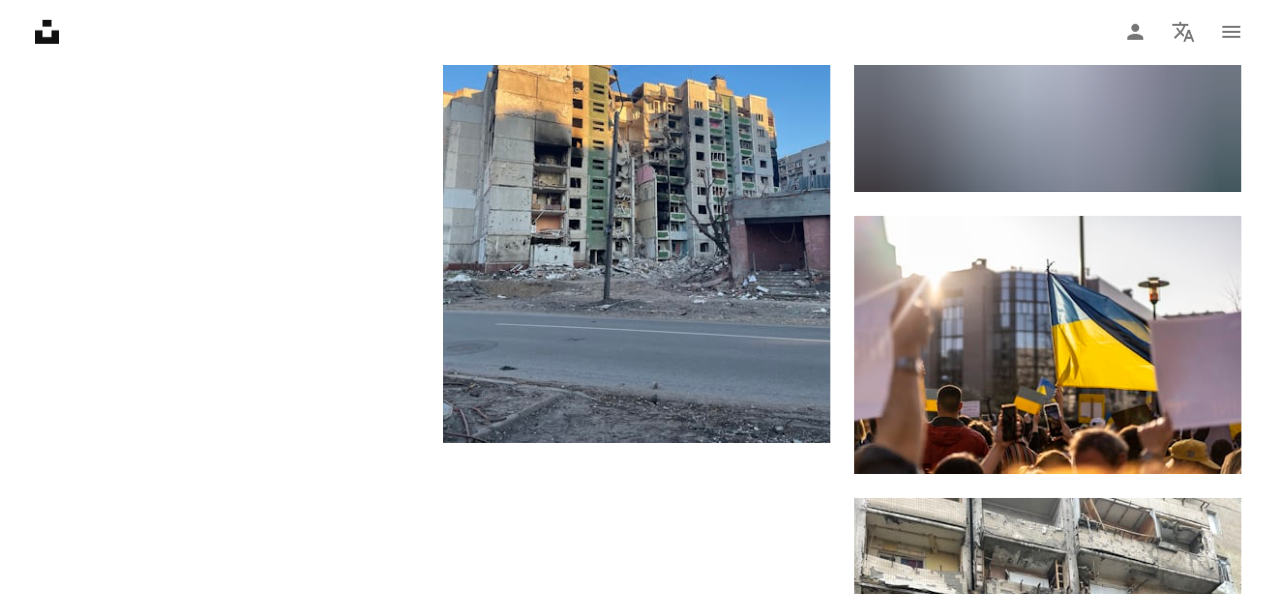 scroll, scrollTop: 3200, scrollLeft: 0, axis: vertical 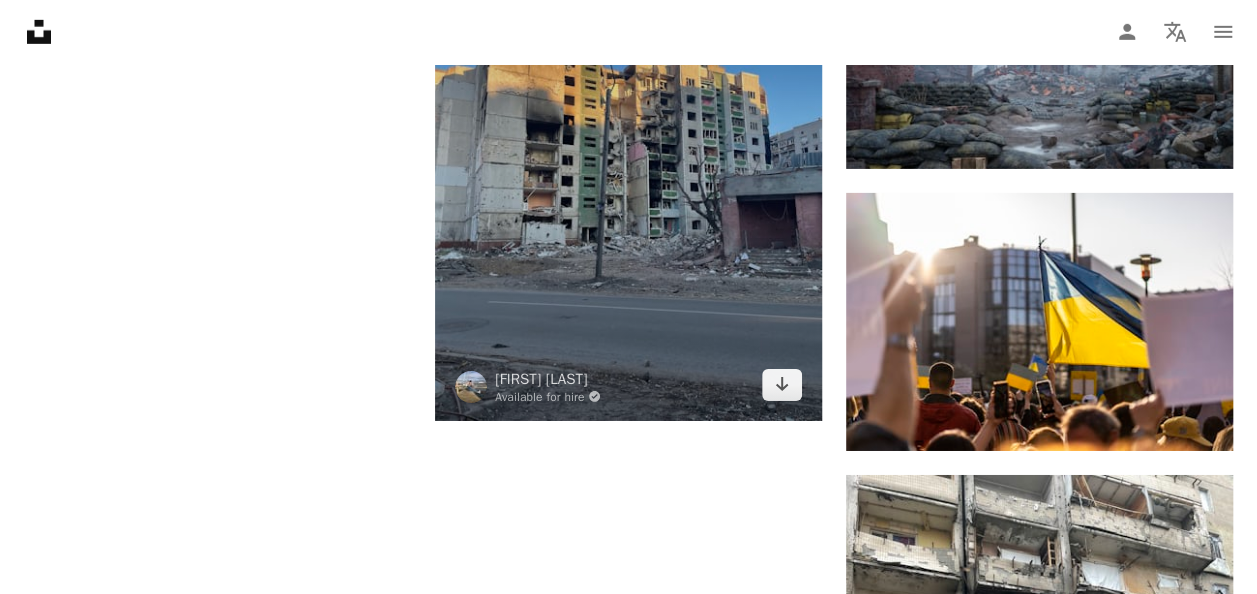 click at bounding box center [628, 163] 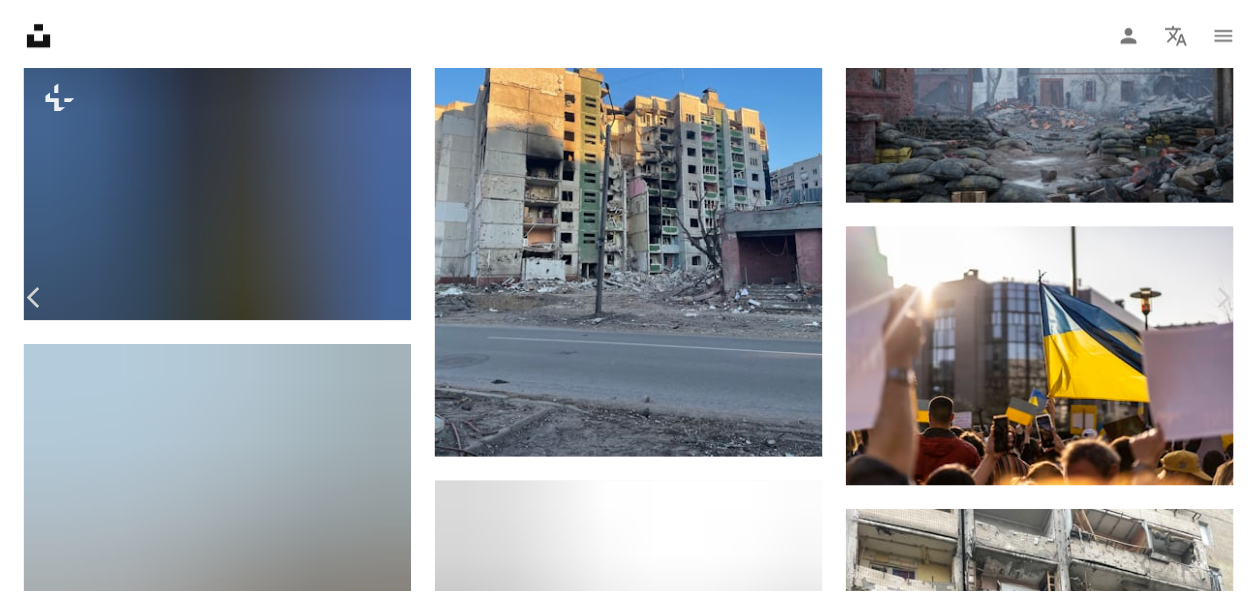 scroll, scrollTop: 120, scrollLeft: 0, axis: vertical 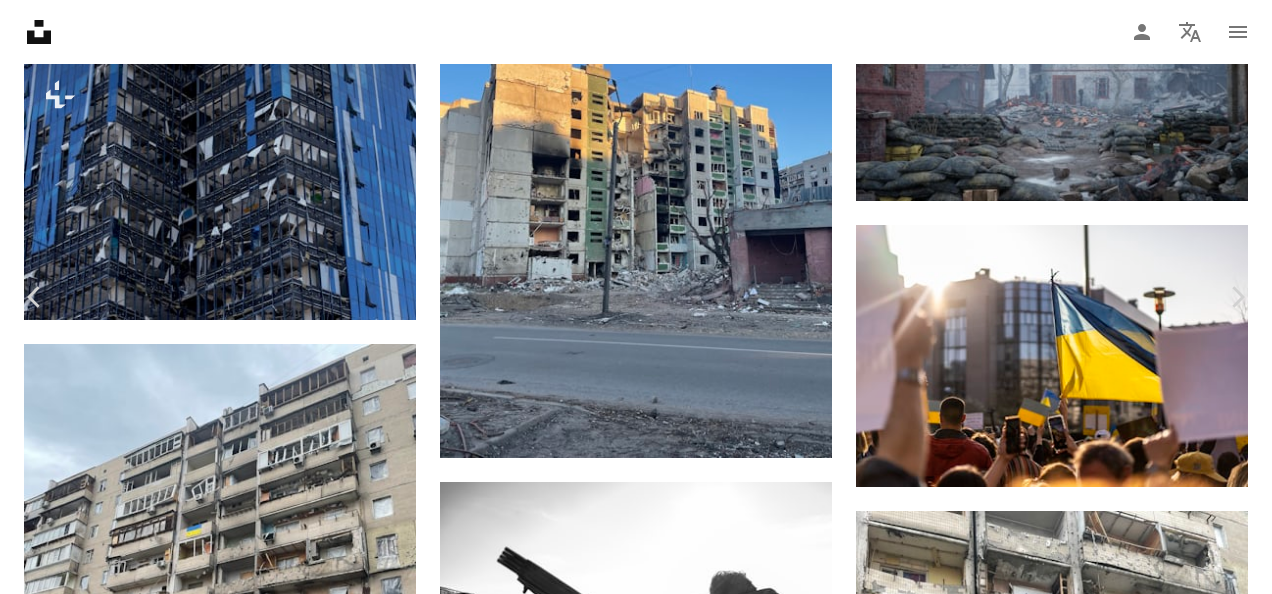 click on "Download free" at bounding box center [1073, 4190] 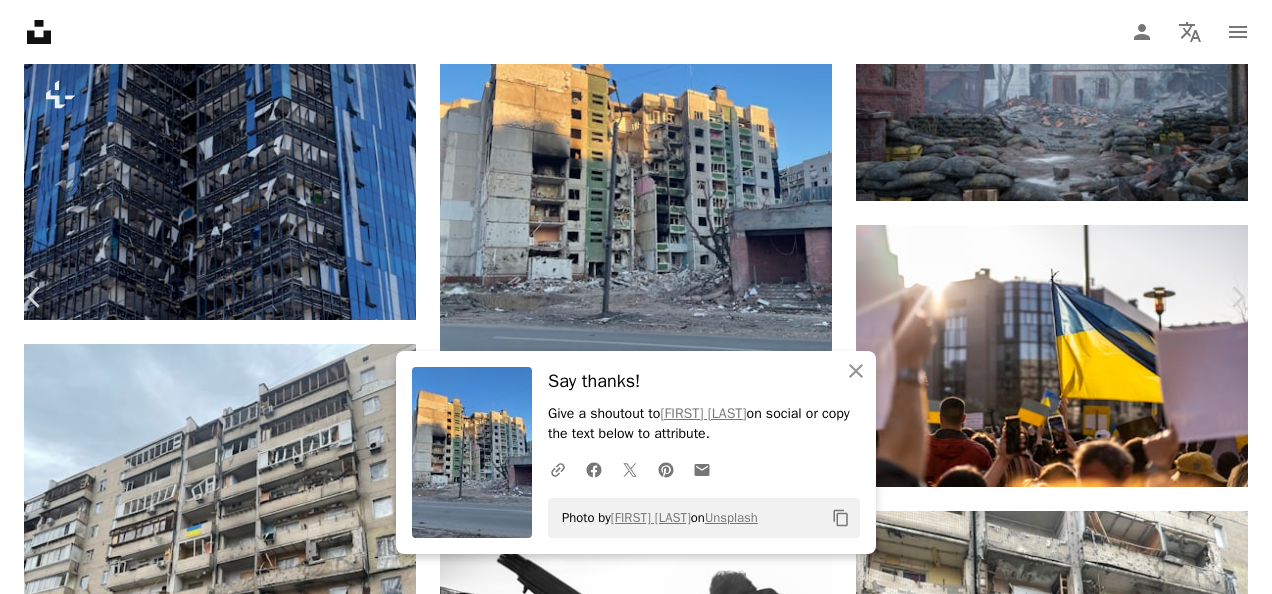 click on "An X shape Chevron left Chevron right An X shape Close Say thanks! Give a shoutout to [FIRST] [LAST] on social or copy the text below to attribute. A URL sharing icon (chains) Facebook icon X (formerly Twitter) icon Pinterest icon An envelope Photo by [FIRST] [LAST] on Unsplash
Copy content [FIRST] [LAST] Available for hire A checkmark inside of a circle A heart A plus sign Download free Chevron down Zoom in Views 83,022 Downloads 991 A forward-right arrow Share Info icon Info More Actions A residential house that was destroyed by russian aerial bomb in [DATE]. A map marker [CITY], [STATE], [COUNTRY] Calendar outlined Published on June 6, 2023 Camera Apple, iPhone 12 Pro Safety Free to use under the Unsplash License war ukraine explosion ukraine war missile destruction residential building destroyed city destroyed building missiles war in ukraine destroyed house burnt house [CITY] building Free images Browse premium related images on iStock | Save 20% with code UNSPLASH20 ↗ For" at bounding box center (636, 4456) 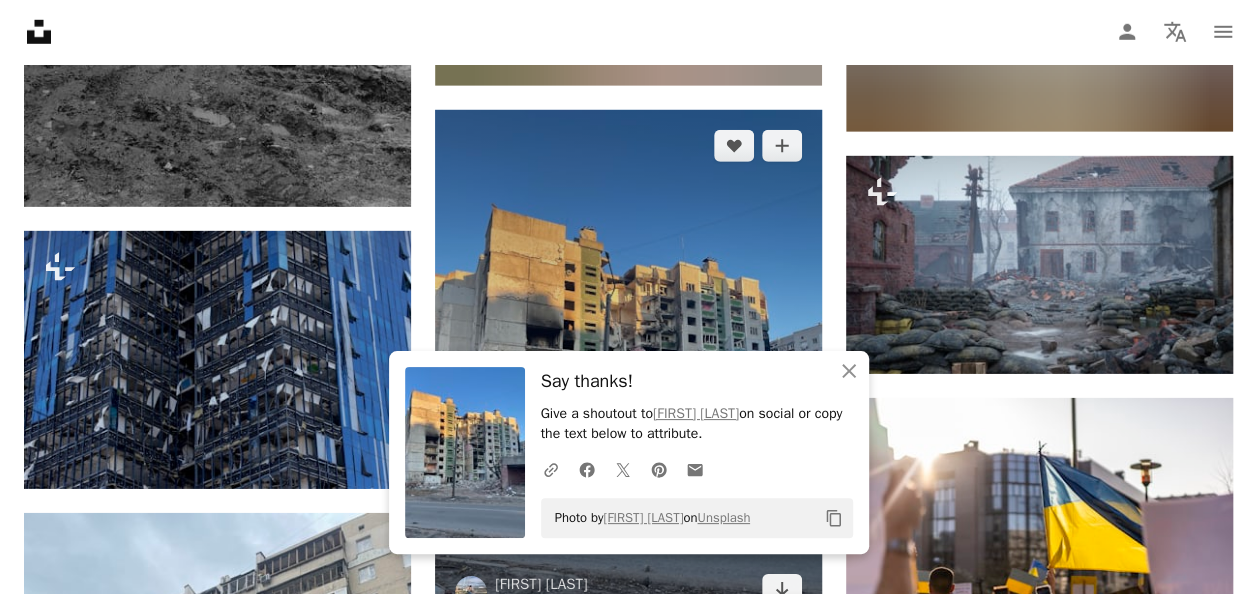 scroll, scrollTop: 3000, scrollLeft: 0, axis: vertical 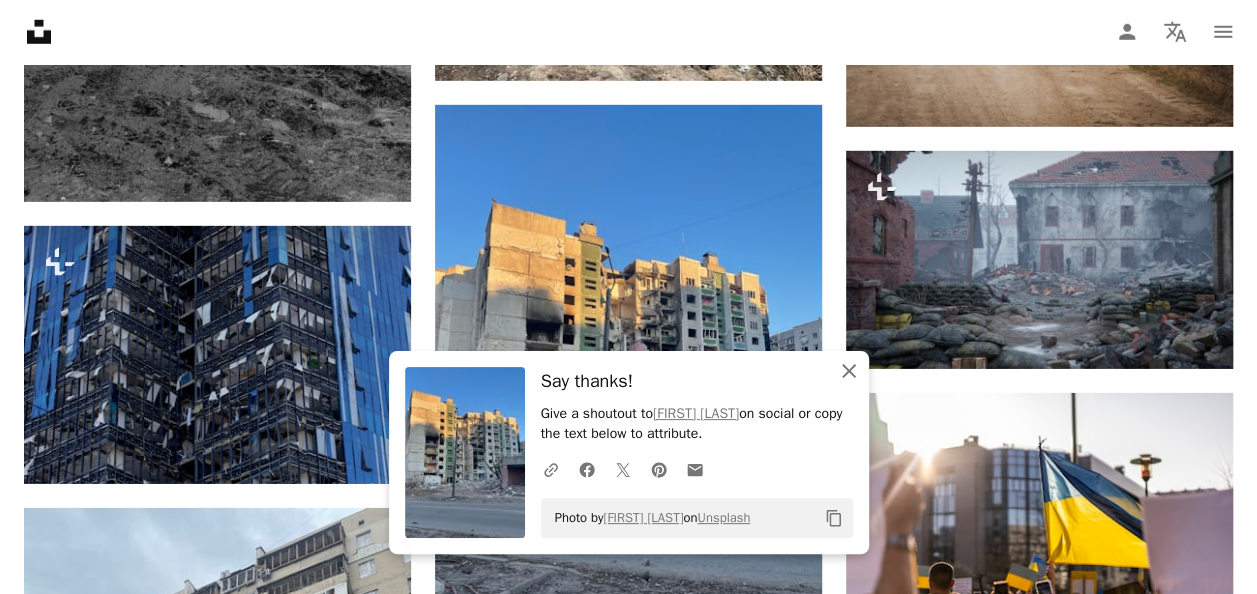 click on "An X shape" 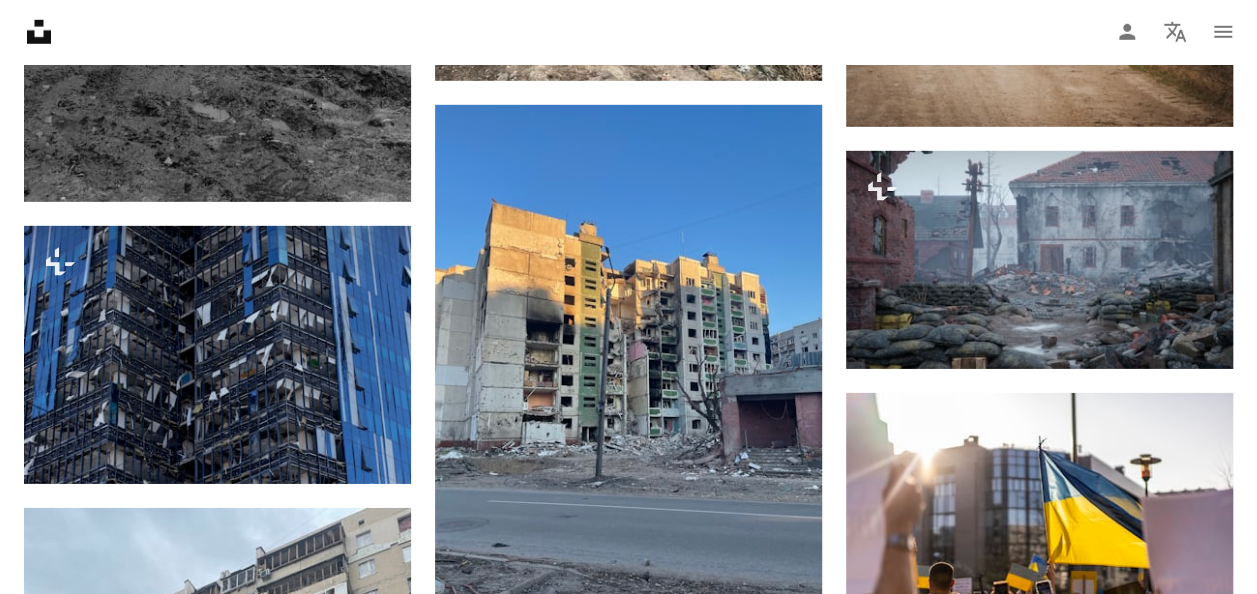 type 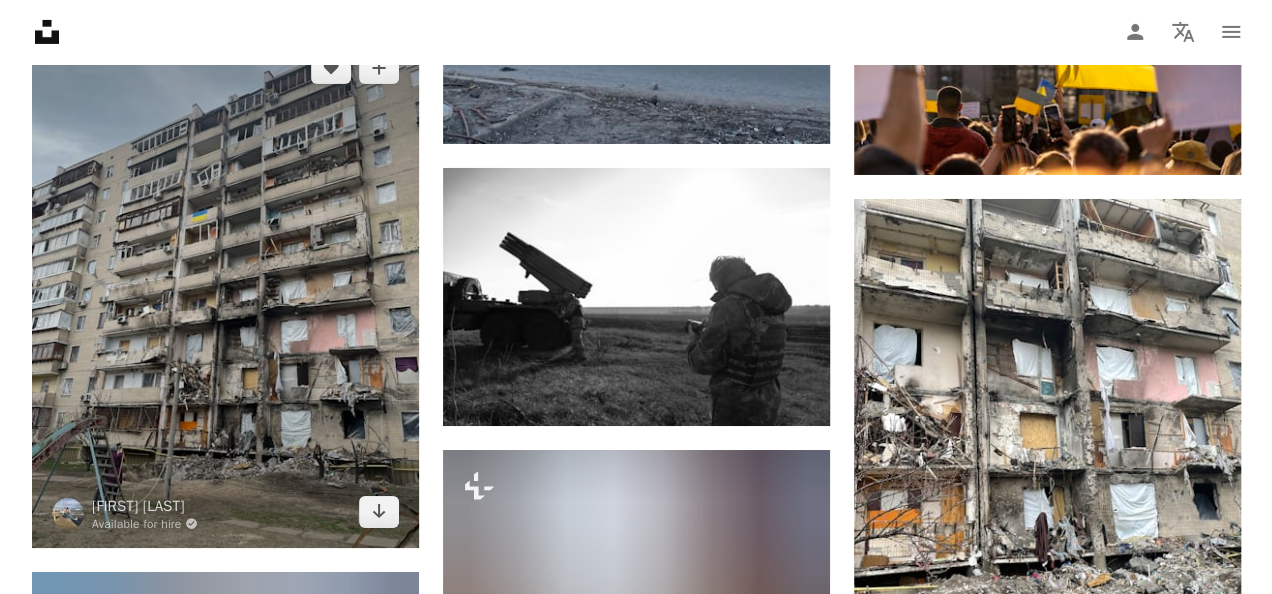 scroll, scrollTop: 3480, scrollLeft: 0, axis: vertical 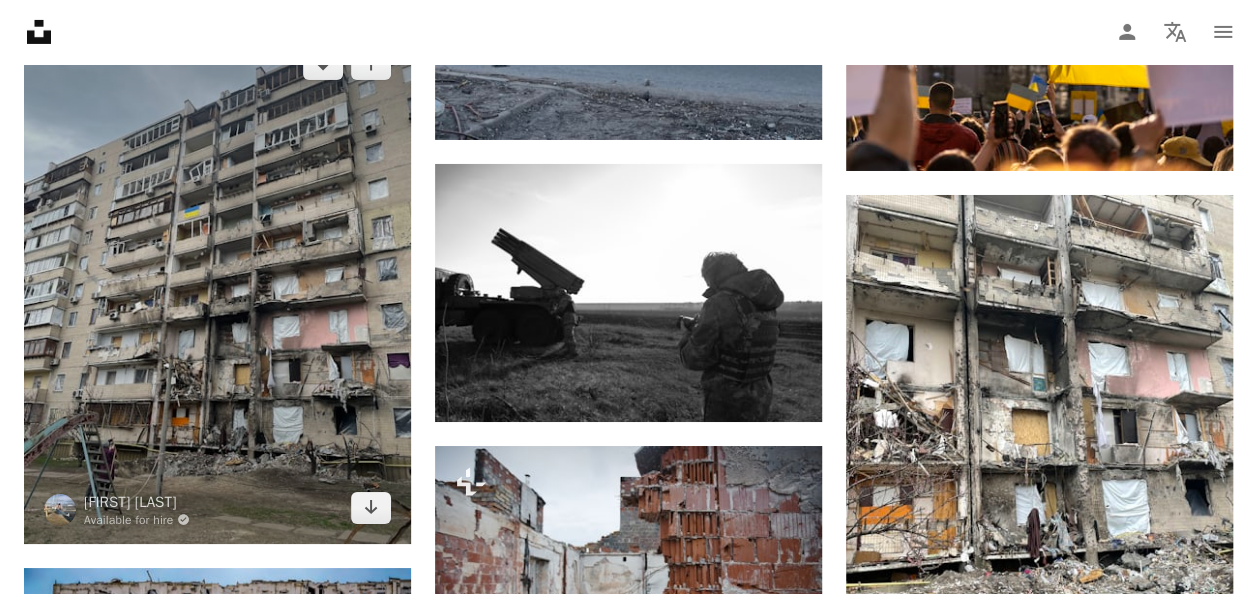 click at bounding box center (217, 286) 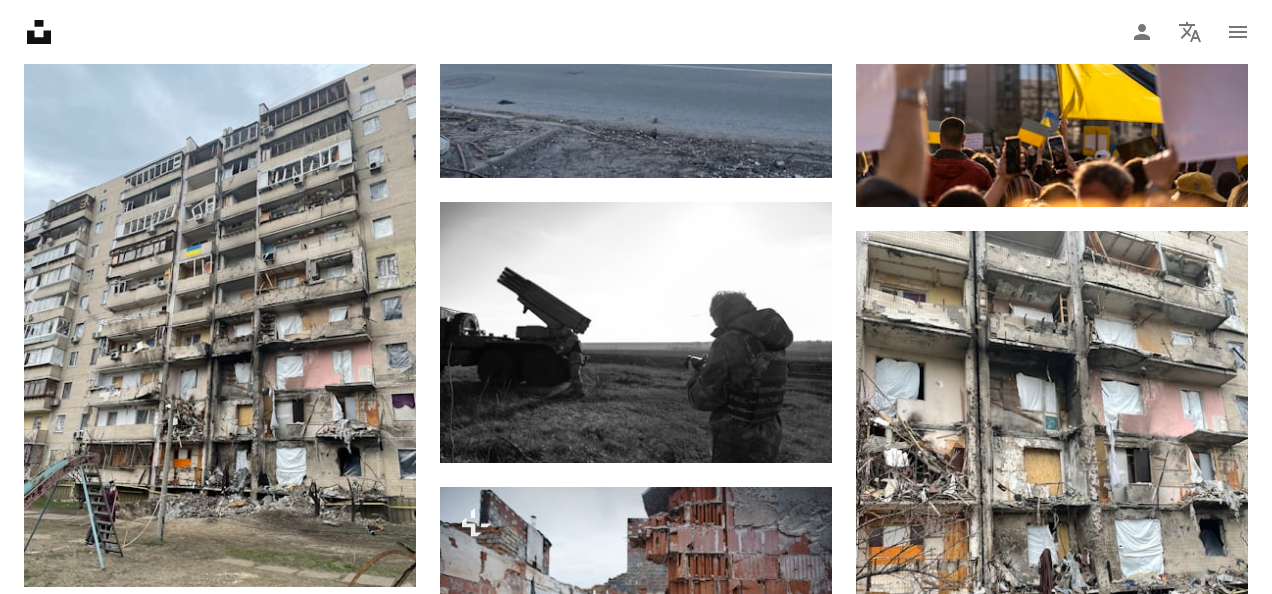 scroll, scrollTop: 640, scrollLeft: 0, axis: vertical 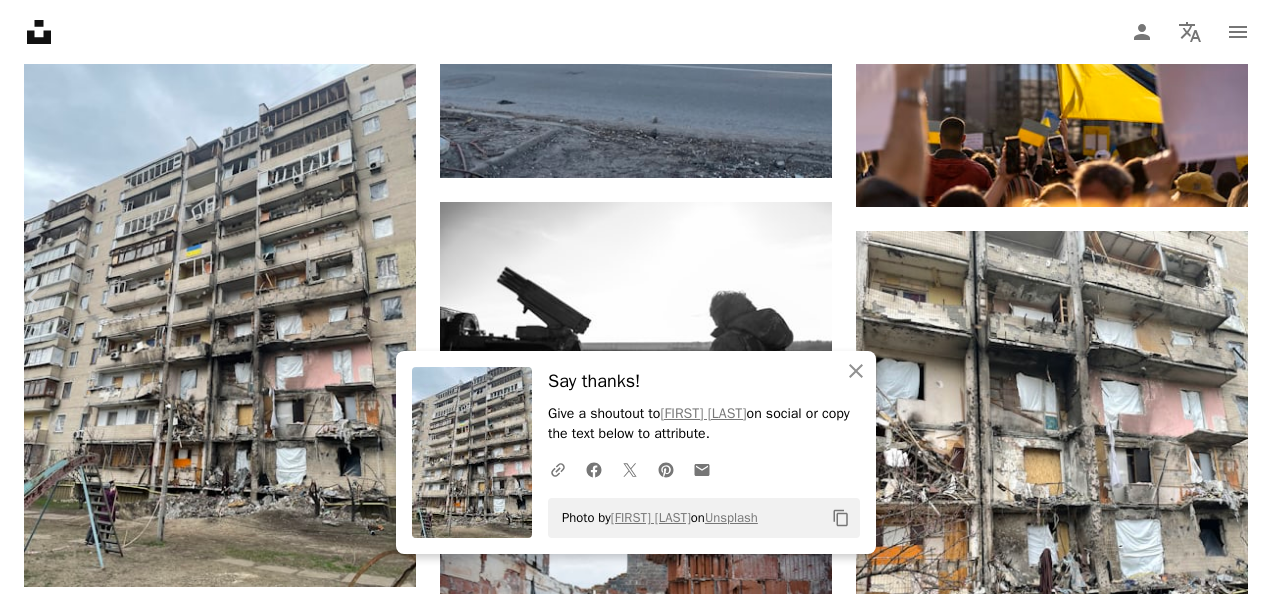 click on "An X shape" at bounding box center (20, 20) 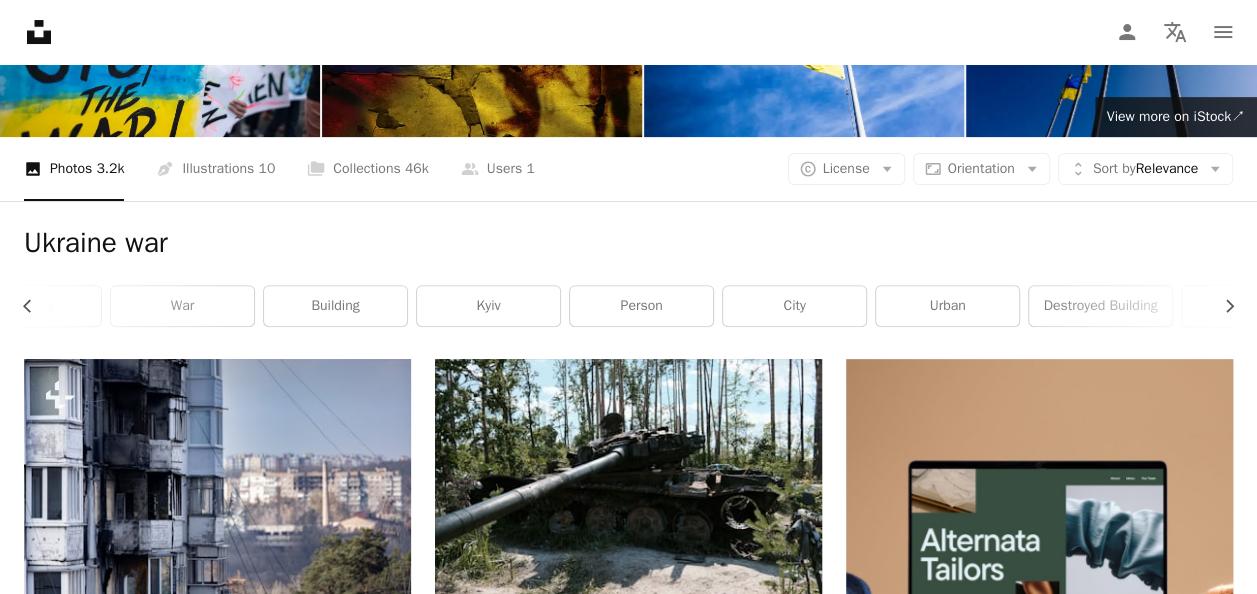 scroll, scrollTop: 0, scrollLeft: 0, axis: both 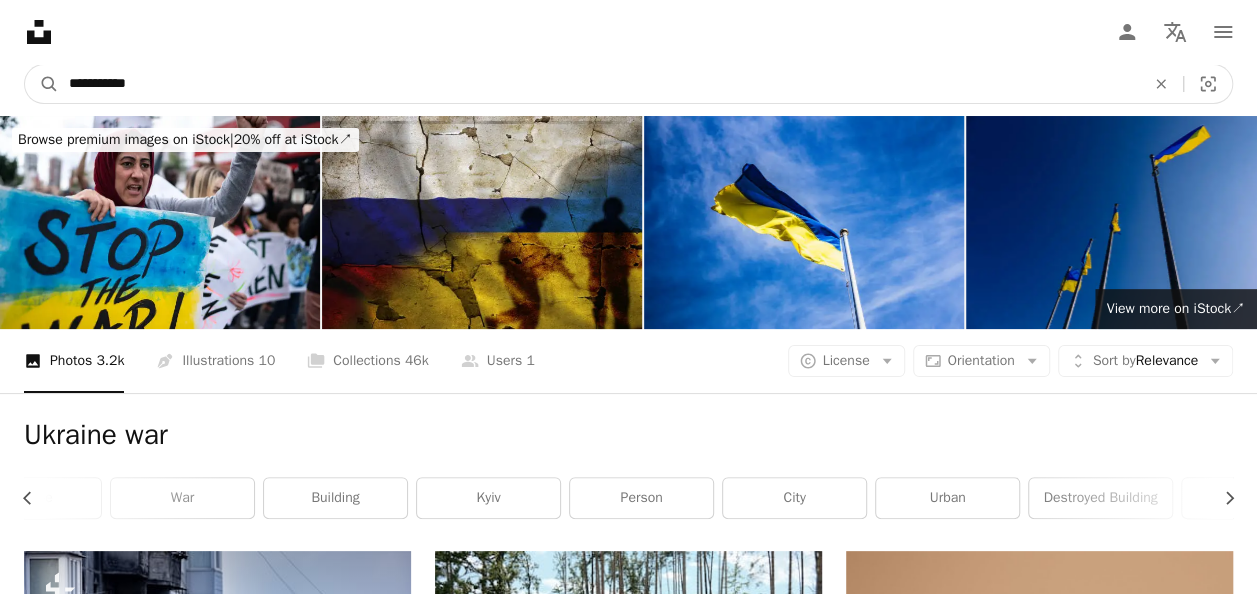 click on "**********" at bounding box center [599, 84] 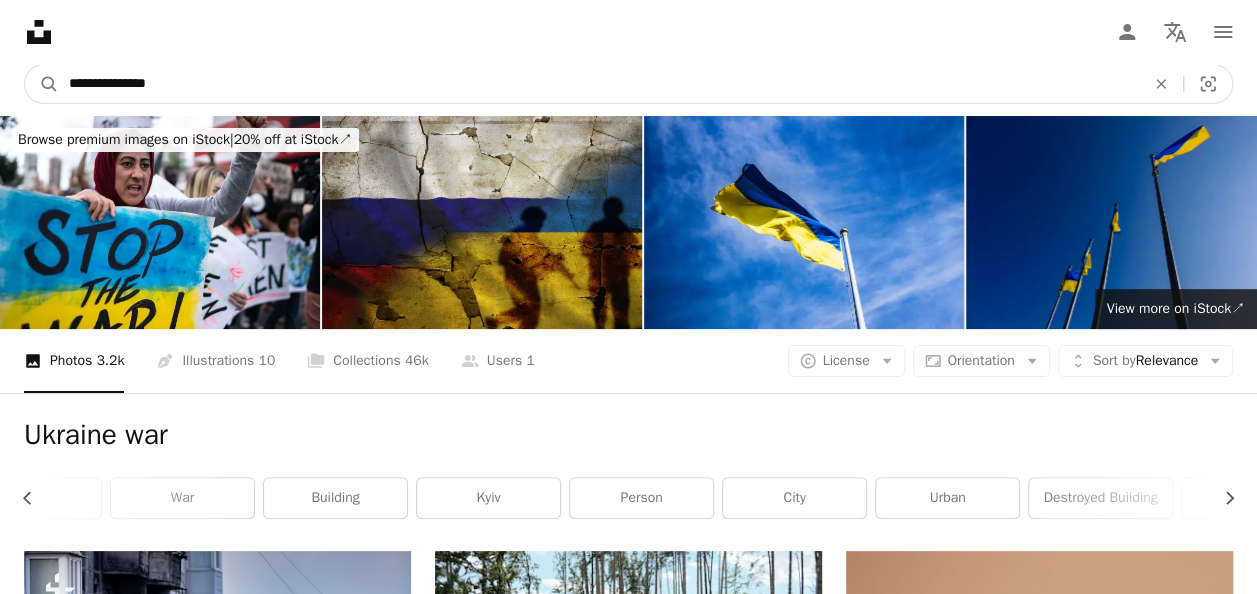 type on "**********" 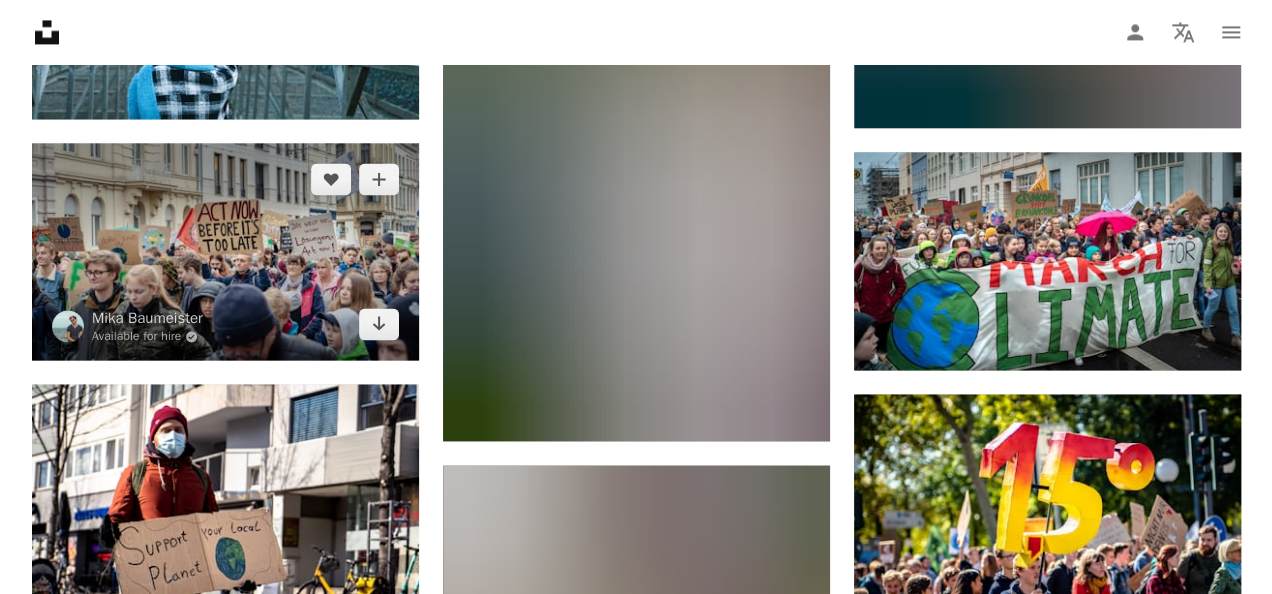 scroll, scrollTop: 1560, scrollLeft: 0, axis: vertical 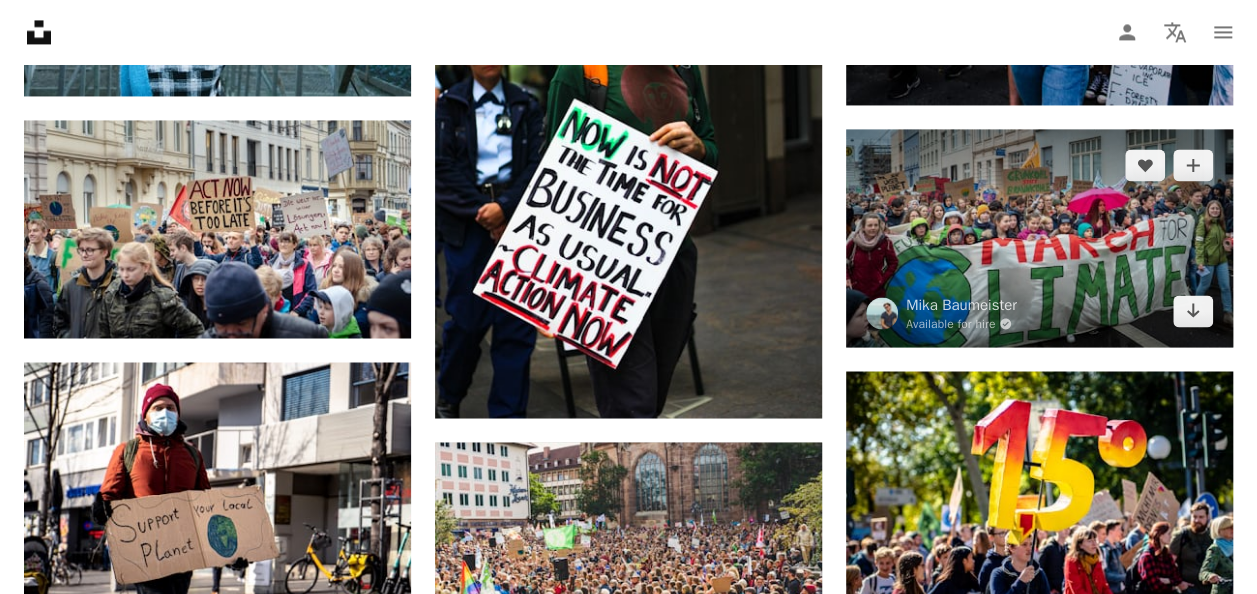 click at bounding box center [1039, 238] 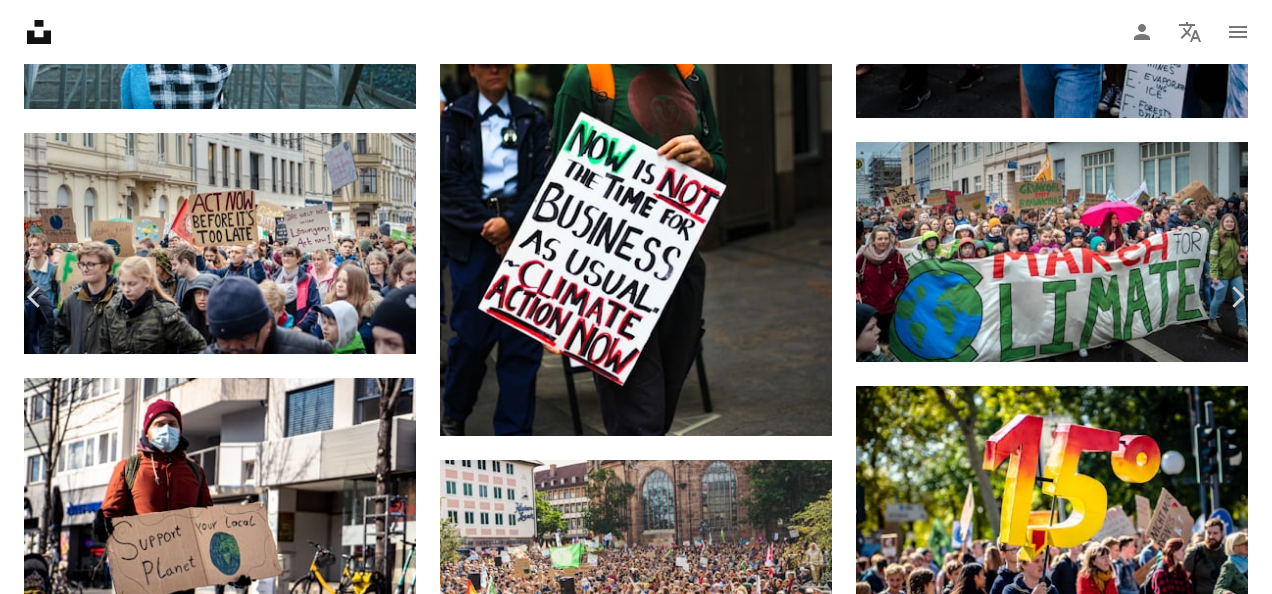 click on "Download free" at bounding box center (1073, 2832) 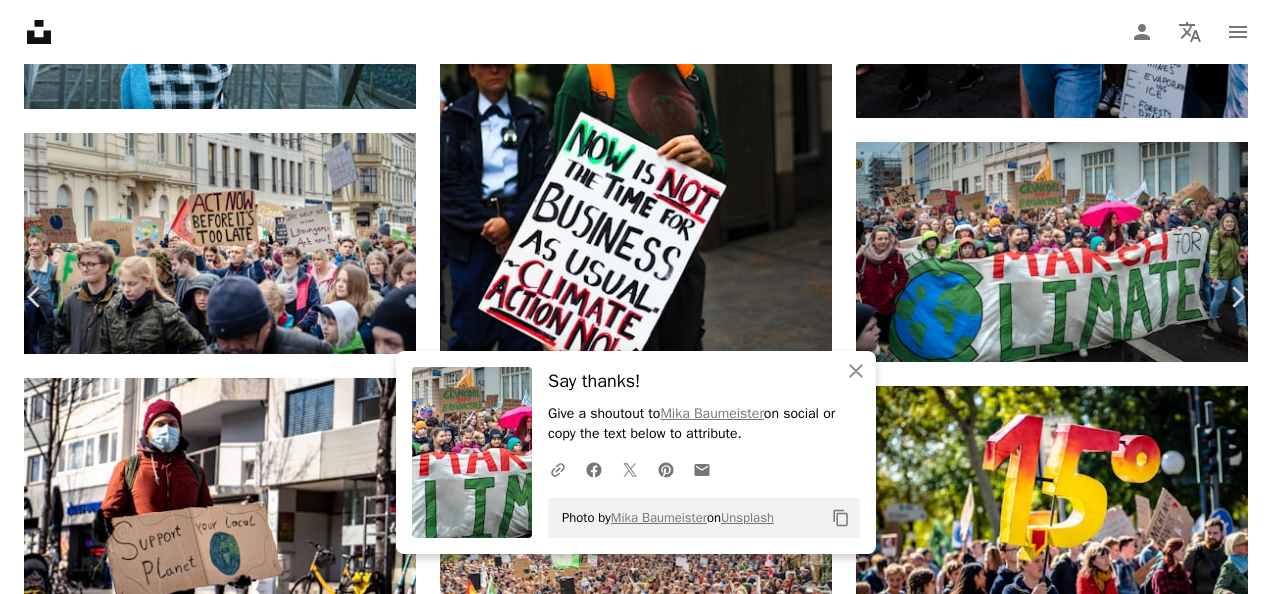 click at bounding box center [629, 3163] 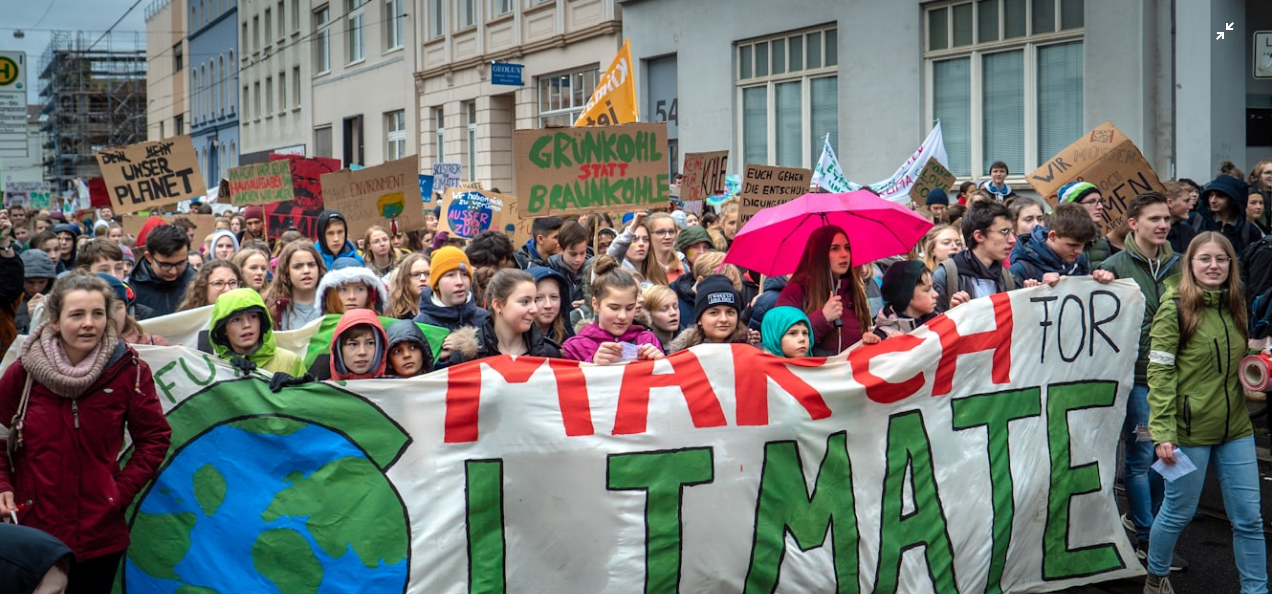 scroll, scrollTop: 52, scrollLeft: 0, axis: vertical 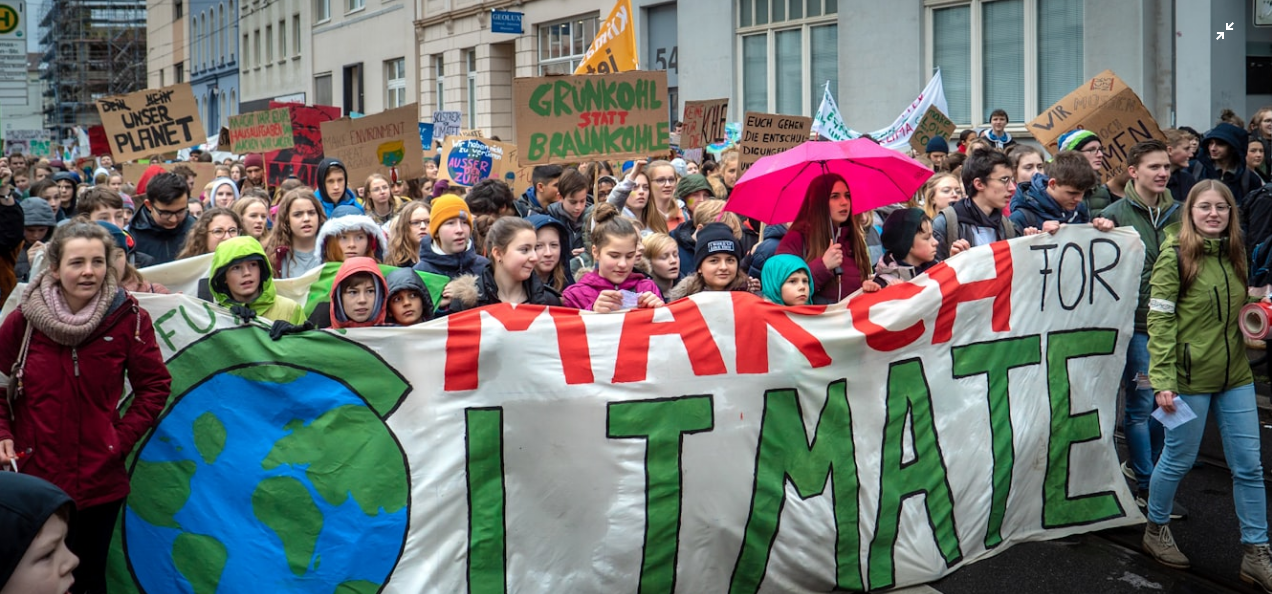 click at bounding box center (636, 305) 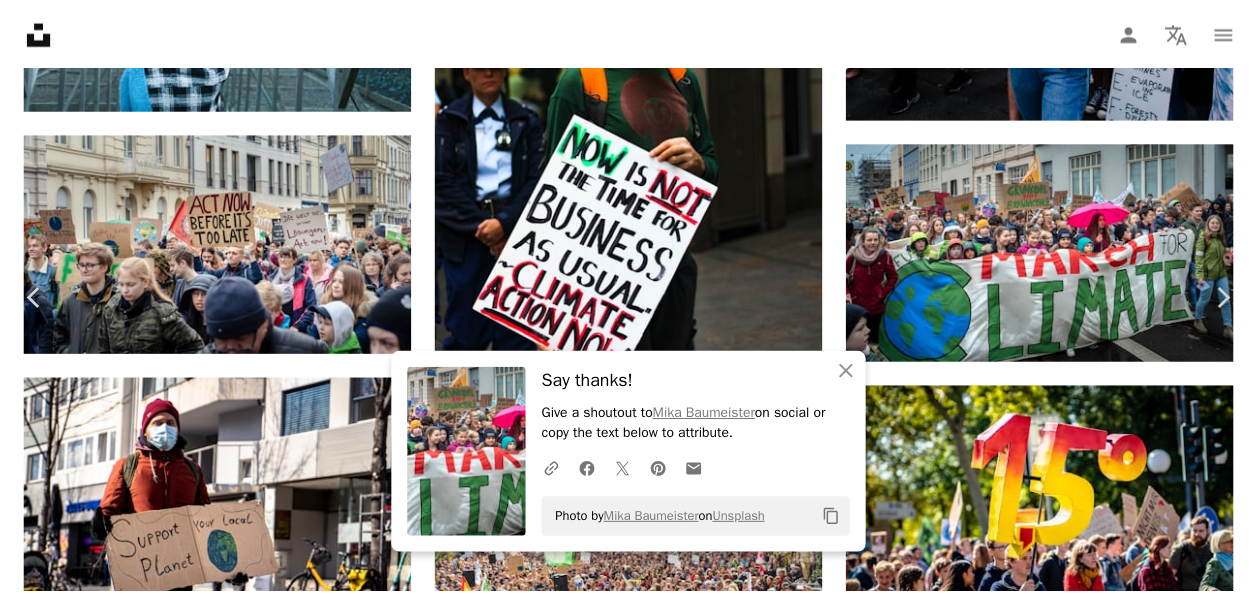 scroll, scrollTop: 74, scrollLeft: 0, axis: vertical 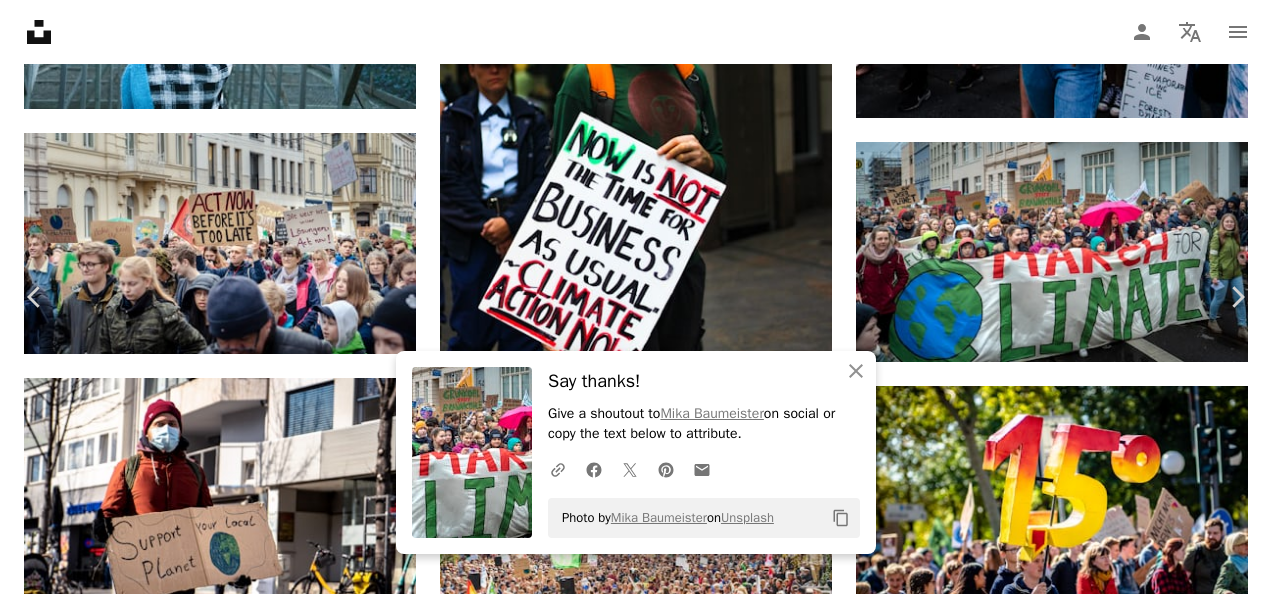 click on "An X shape Chevron left Chevron right An X shape Close Say thanks! Give a shoutout to [FIRST] [LAST] on social or copy the text below to attribute. A URL sharing icon (chains) Facebook icon X (formerly Twitter) icon Pinterest icon An envelope Photo by [FIRST] [LAST] on Unsplash
Copy content [FIRST] [LAST] Available for hire A checkmark inside of a circle A heart A plus sign Download free Chevron down Zoom in Views 1,082,798 Downloads 7,883 A forward-right arrow Share Info icon Info More Actions [EVENT], [DATE], [CITY] A map marker [CITY], [STATE] Calendar outlined Published on March 15, 2019 Camera SONY, ILCE-7S Safety Free to use under the Unsplash License germany protest climate demonstration strike current events bonn fridays for future human clothing crowd text banner shoe apparel footwear label Free images Browse premium related images on iStock | Save 20% with code UNSPLASH20 ↗ Related images A heart A plus sign [FIRST] [LAST] Available for hire For" at bounding box center (636, 3082) 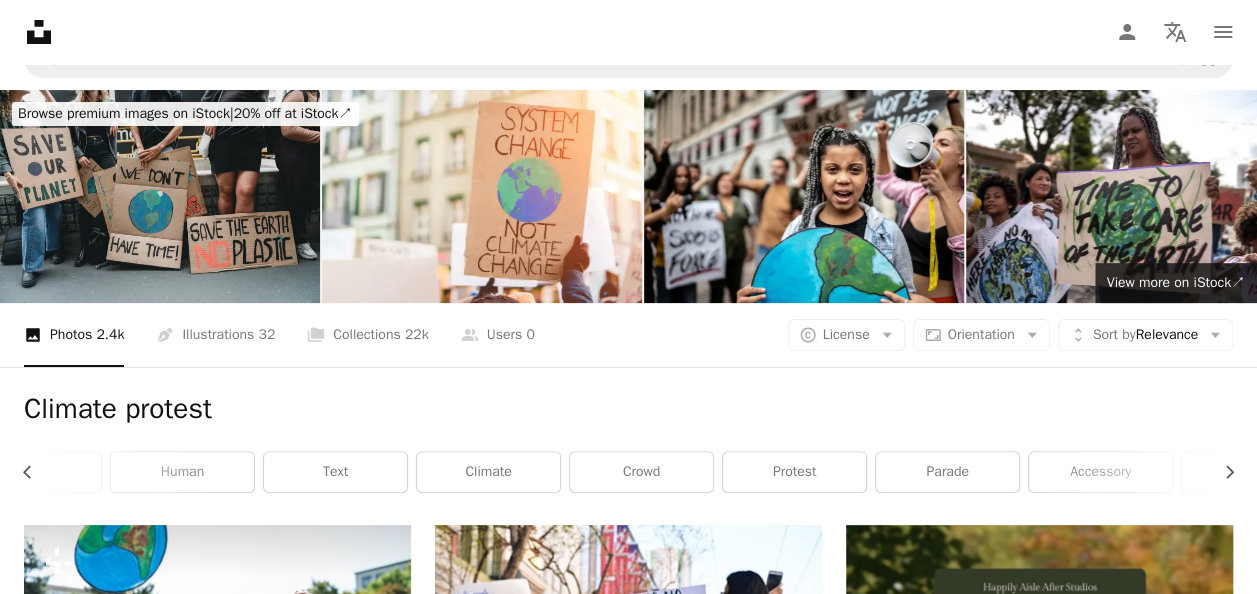 scroll, scrollTop: 0, scrollLeft: 0, axis: both 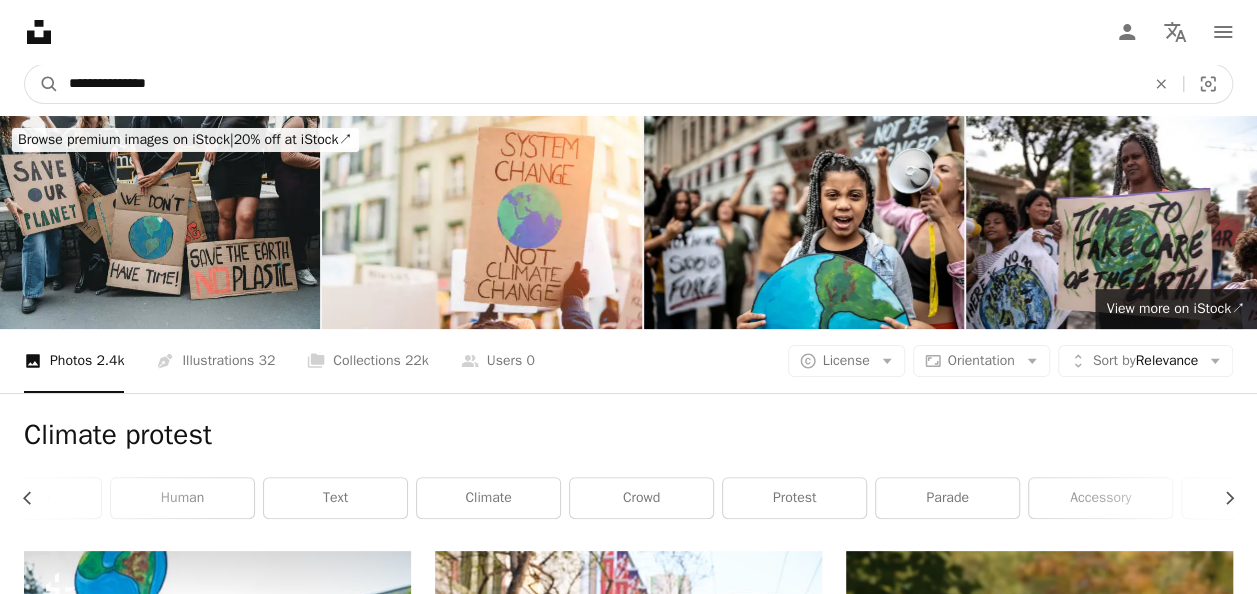 drag, startPoint x: 199, startPoint y: 73, endPoint x: 55, endPoint y: 43, distance: 147.09181 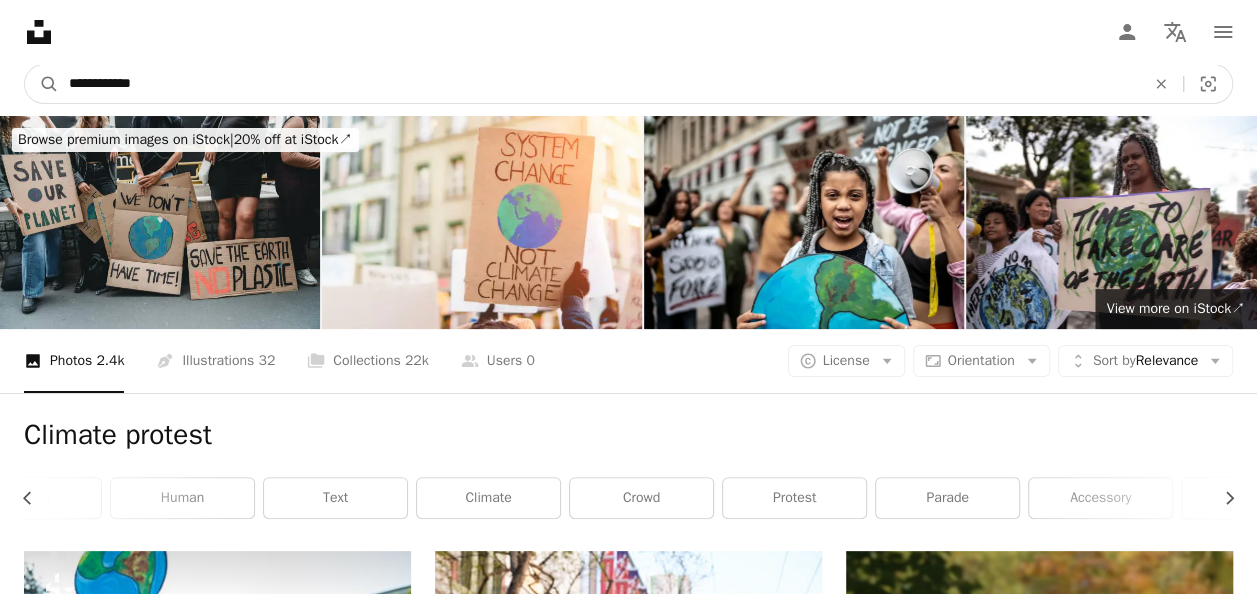 type on "**********" 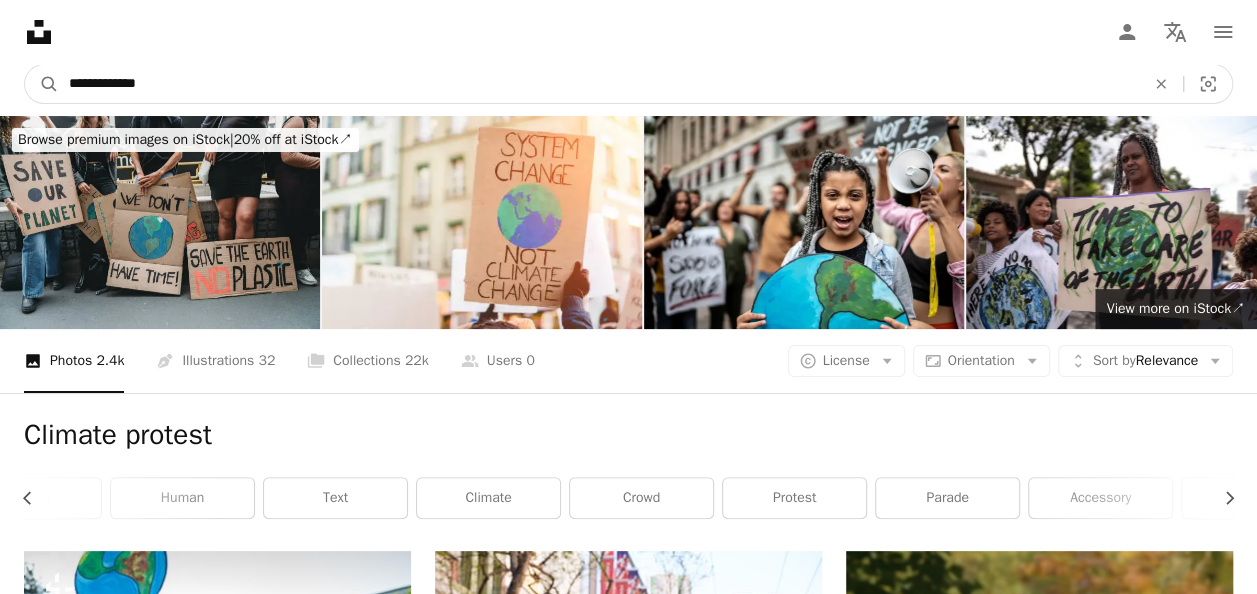 click on "A magnifying glass" at bounding box center [42, 84] 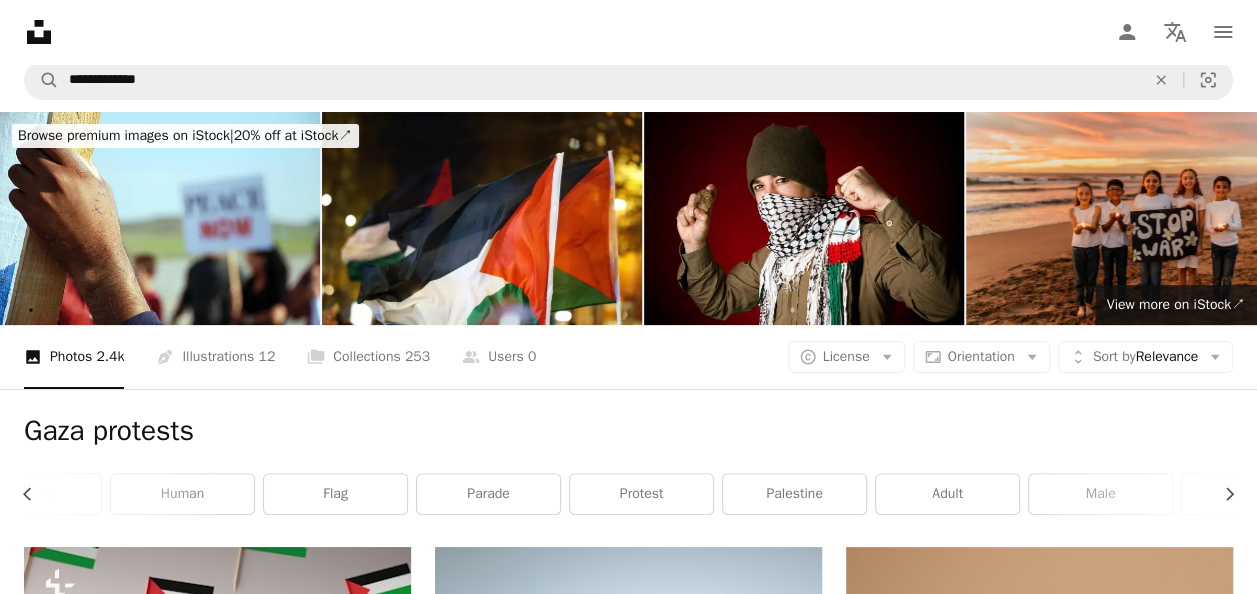 scroll, scrollTop: 0, scrollLeft: 0, axis: both 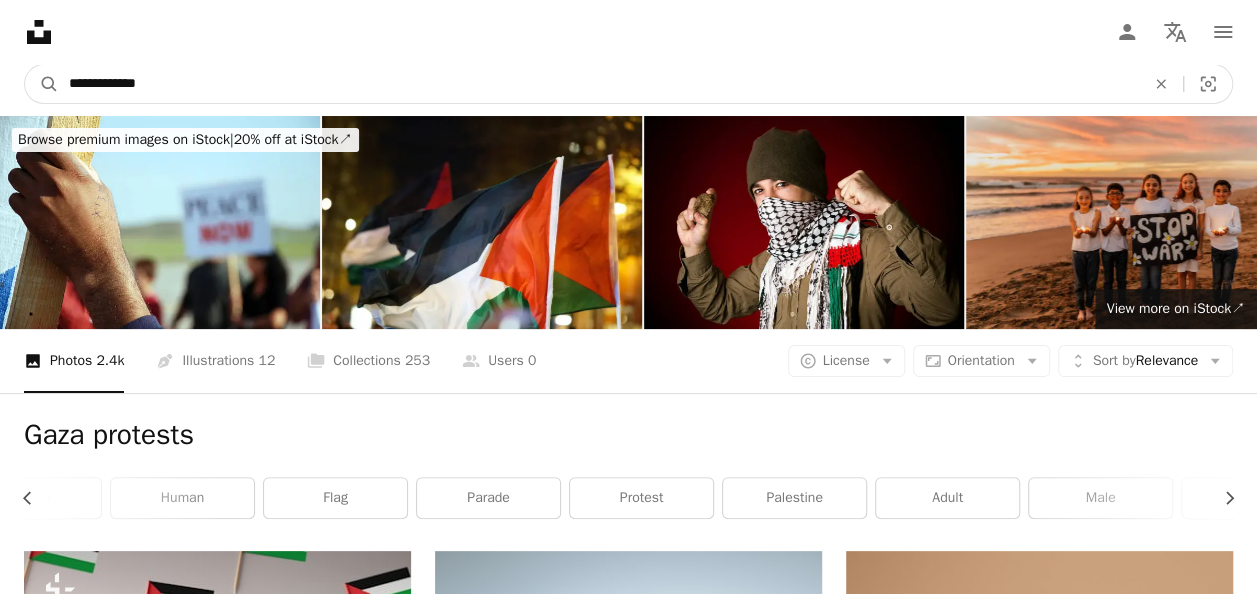 drag, startPoint x: 99, startPoint y: 86, endPoint x: 62, endPoint y: 88, distance: 37.054016 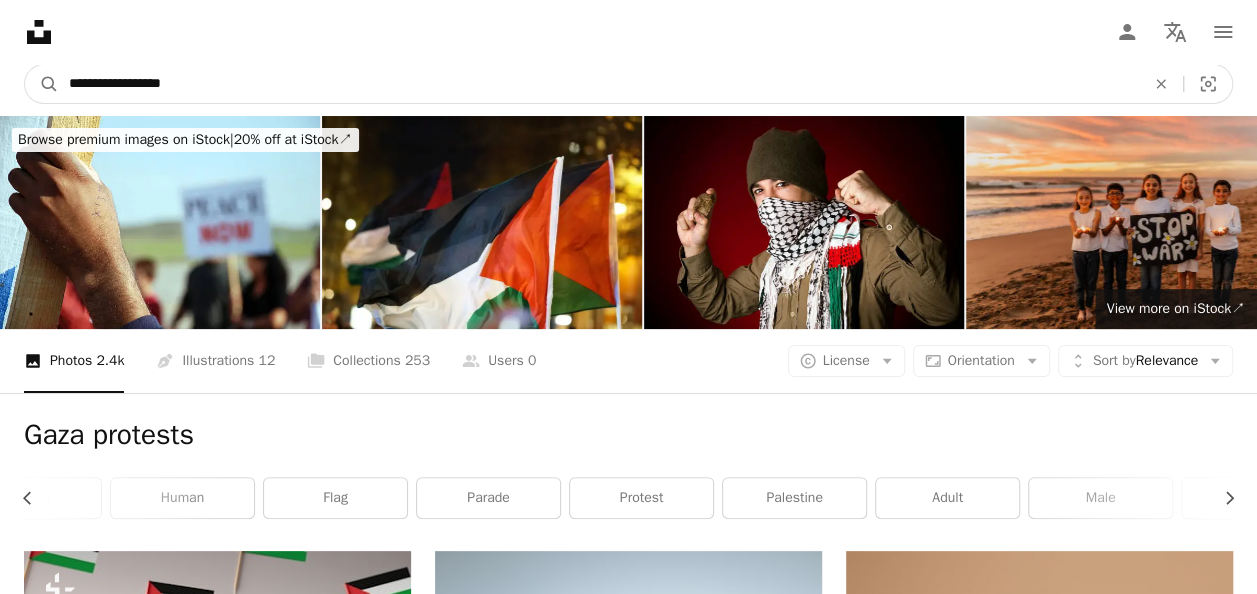 type on "**********" 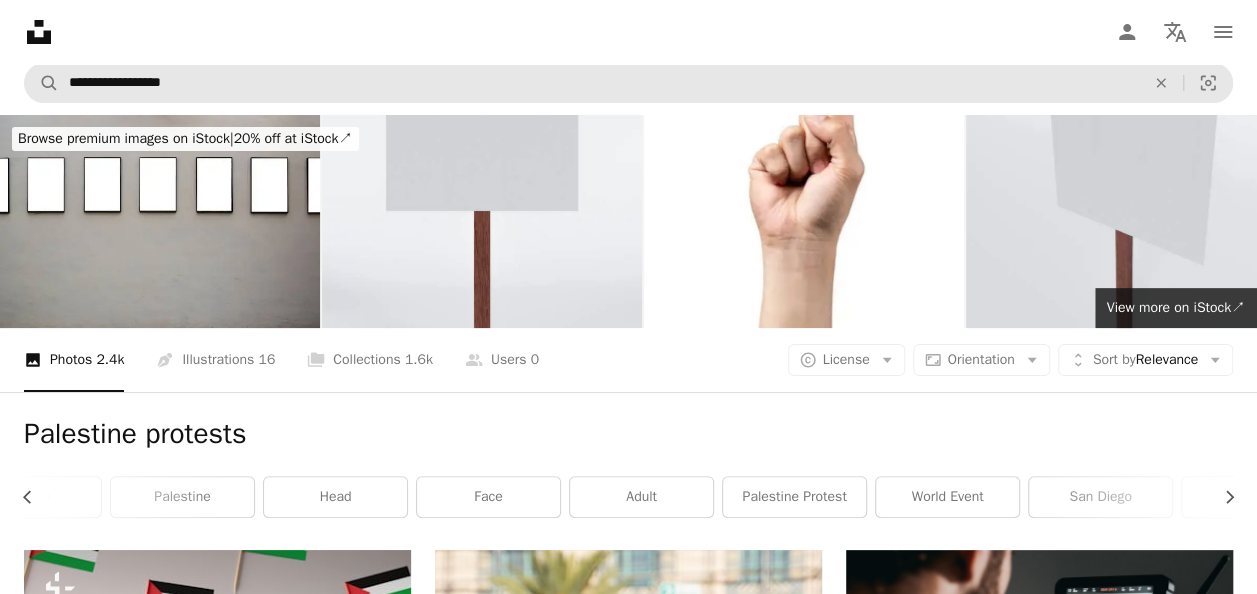 scroll, scrollTop: 0, scrollLeft: 0, axis: both 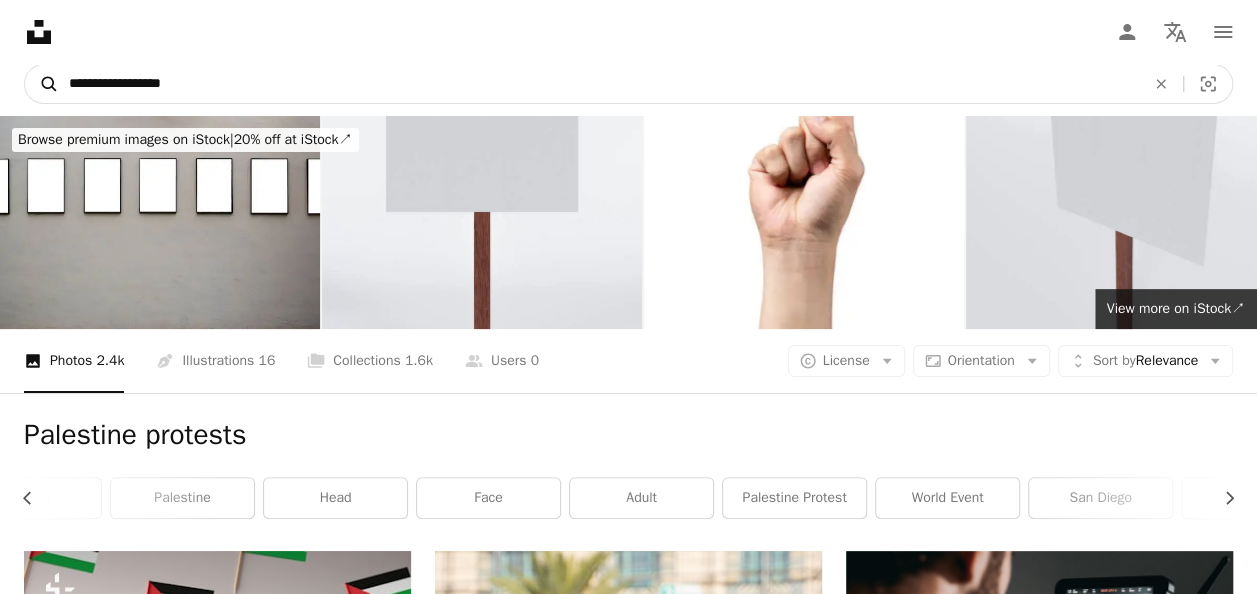 drag, startPoint x: 127, startPoint y: 80, endPoint x: 40, endPoint y: 79, distance: 87.005745 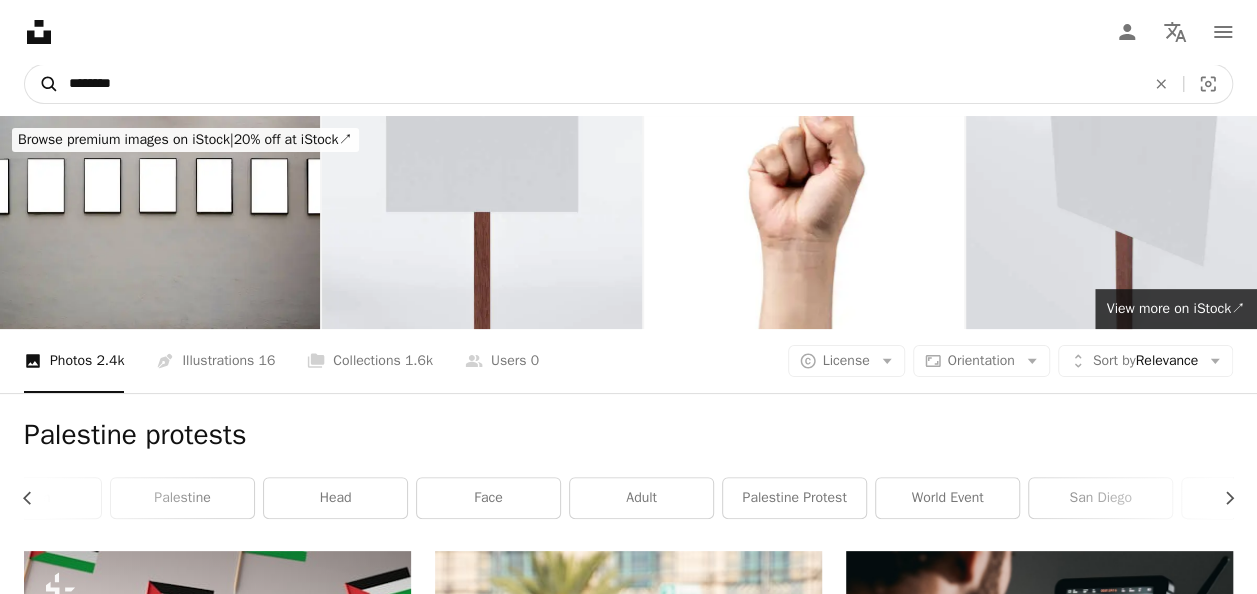 click on "A magnifying glass" at bounding box center [42, 84] 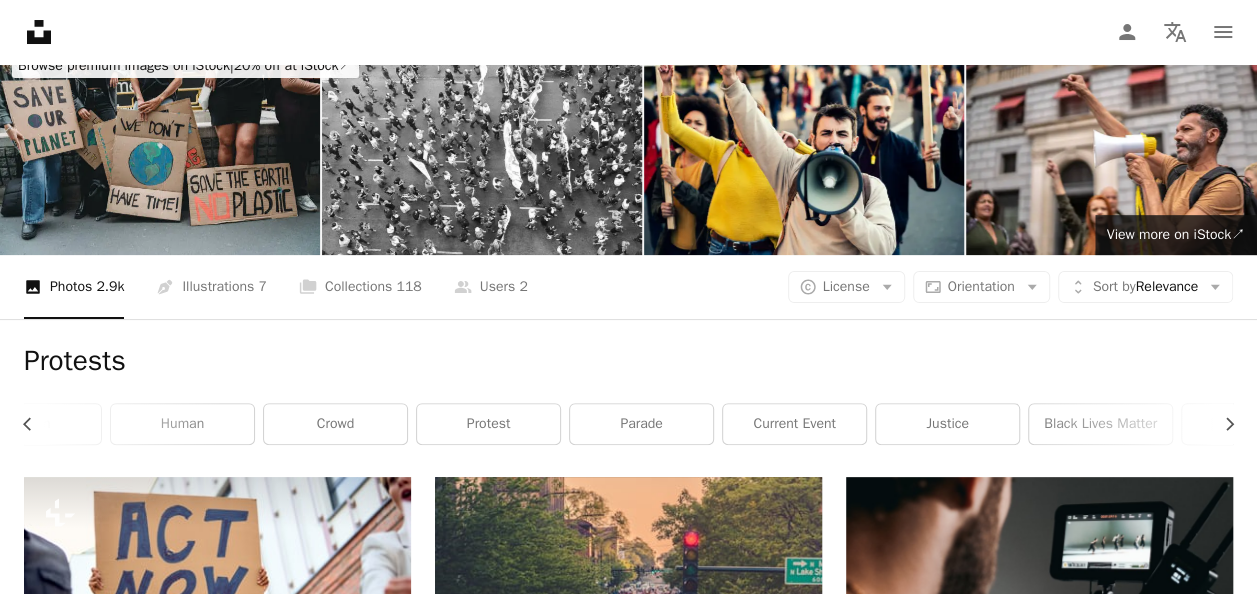 scroll, scrollTop: 0, scrollLeft: 0, axis: both 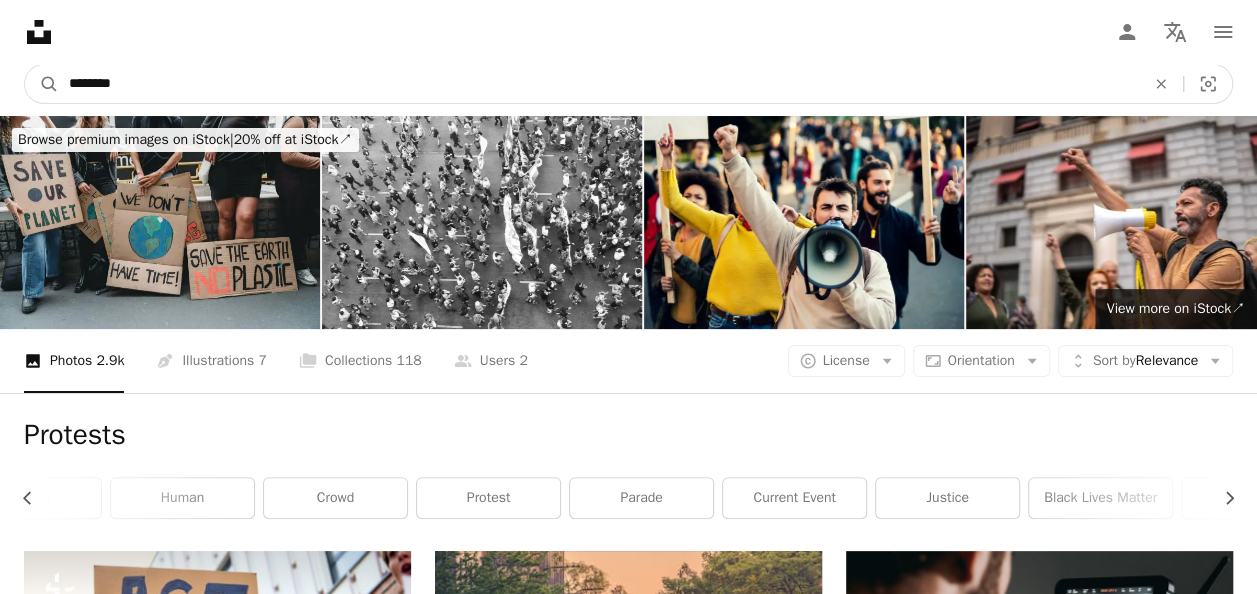 click on "********" at bounding box center [599, 84] 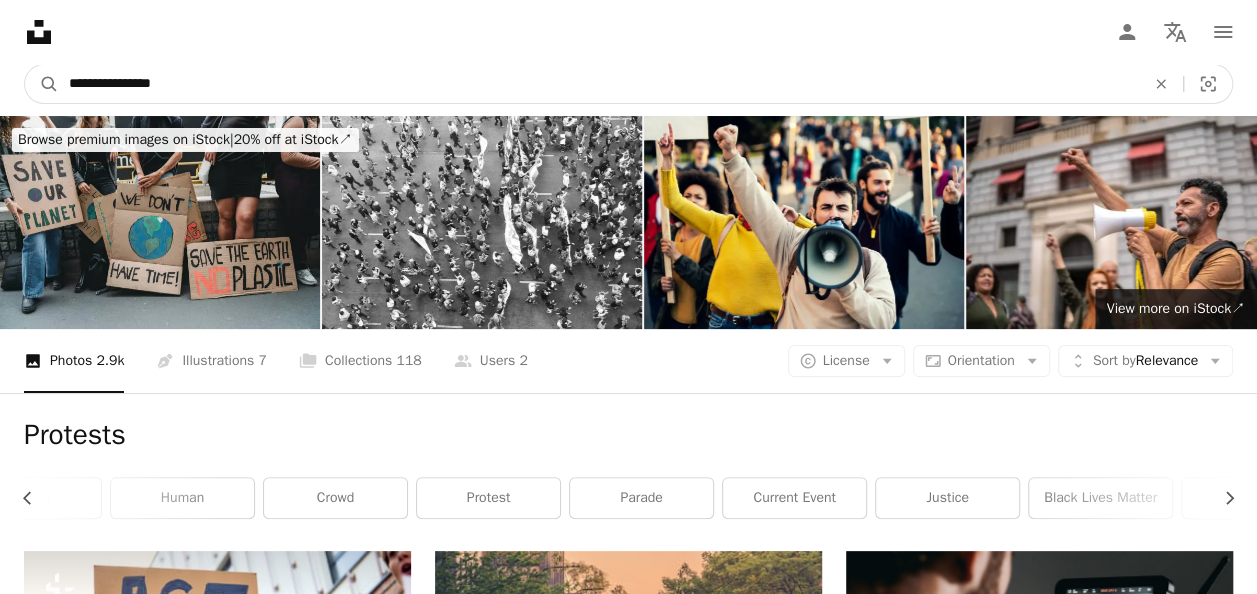 type on "**********" 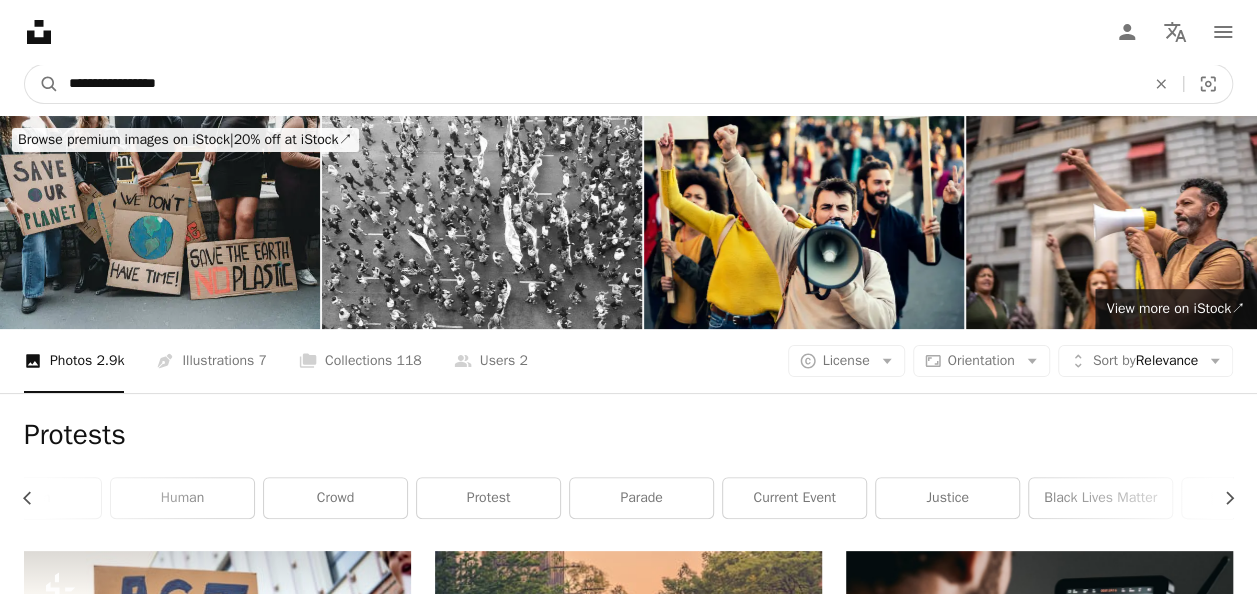 click on "A magnifying glass" at bounding box center (42, 84) 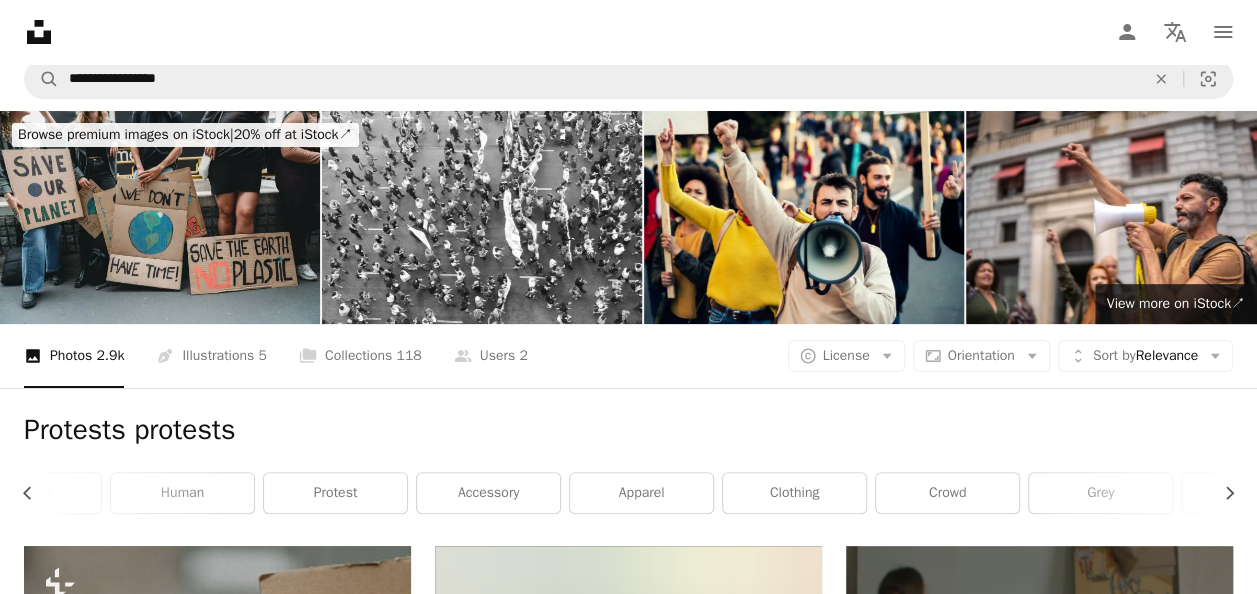 scroll, scrollTop: 0, scrollLeft: 0, axis: both 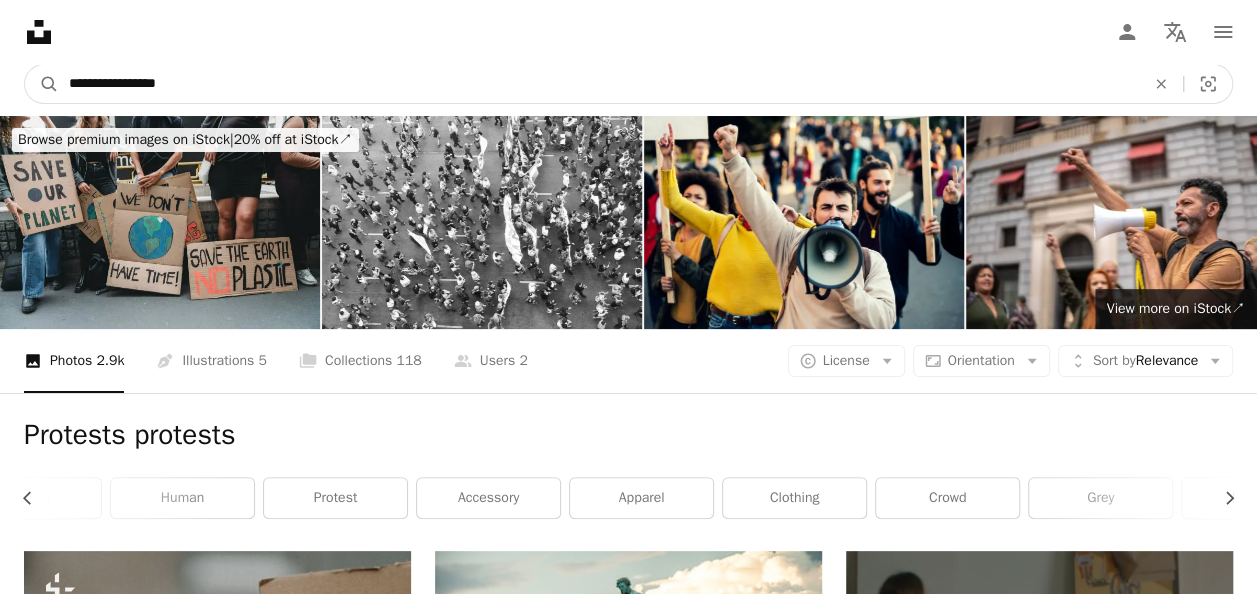 drag, startPoint x: 207, startPoint y: 91, endPoint x: 127, endPoint y: 104, distance: 81.04937 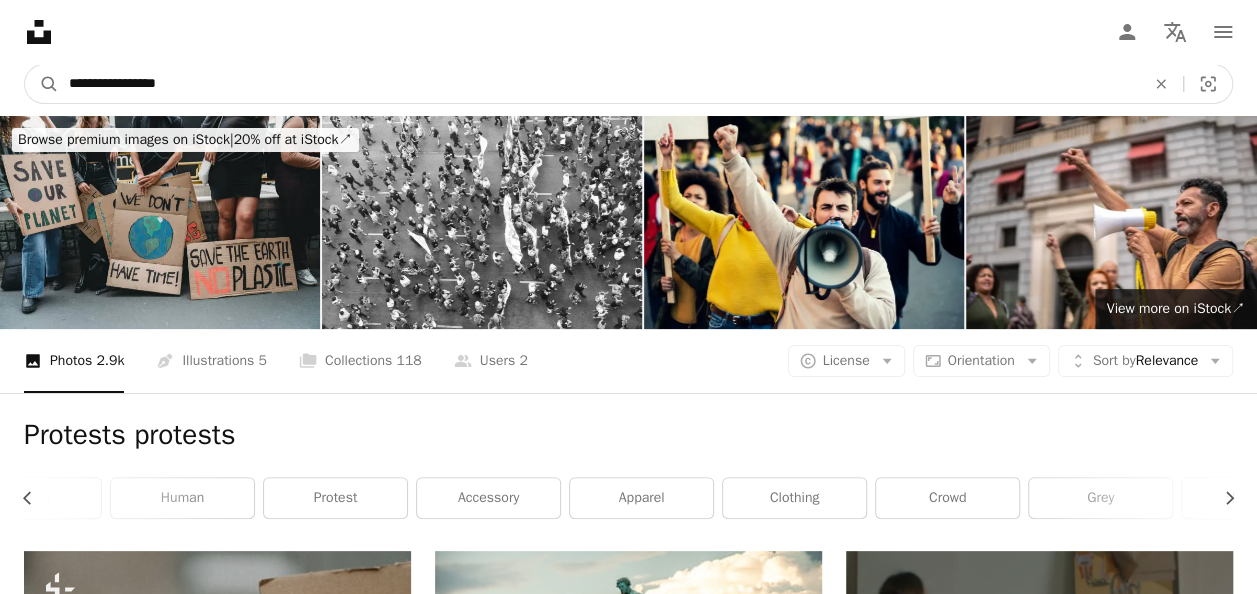 type on "**********" 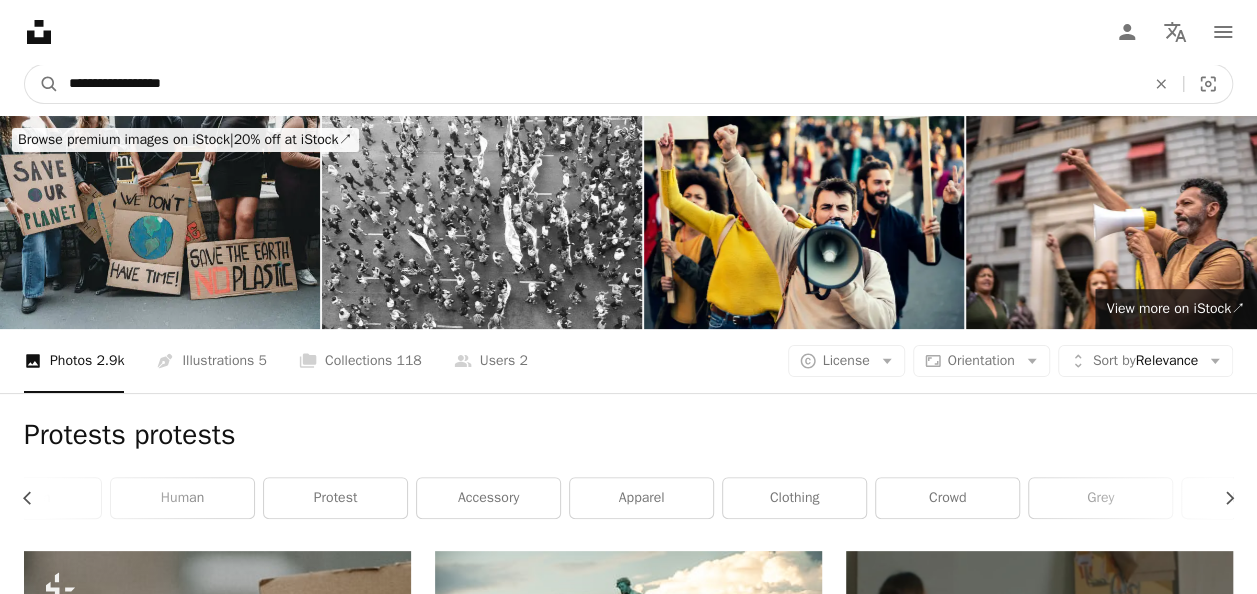click on "A magnifying glass" at bounding box center (42, 84) 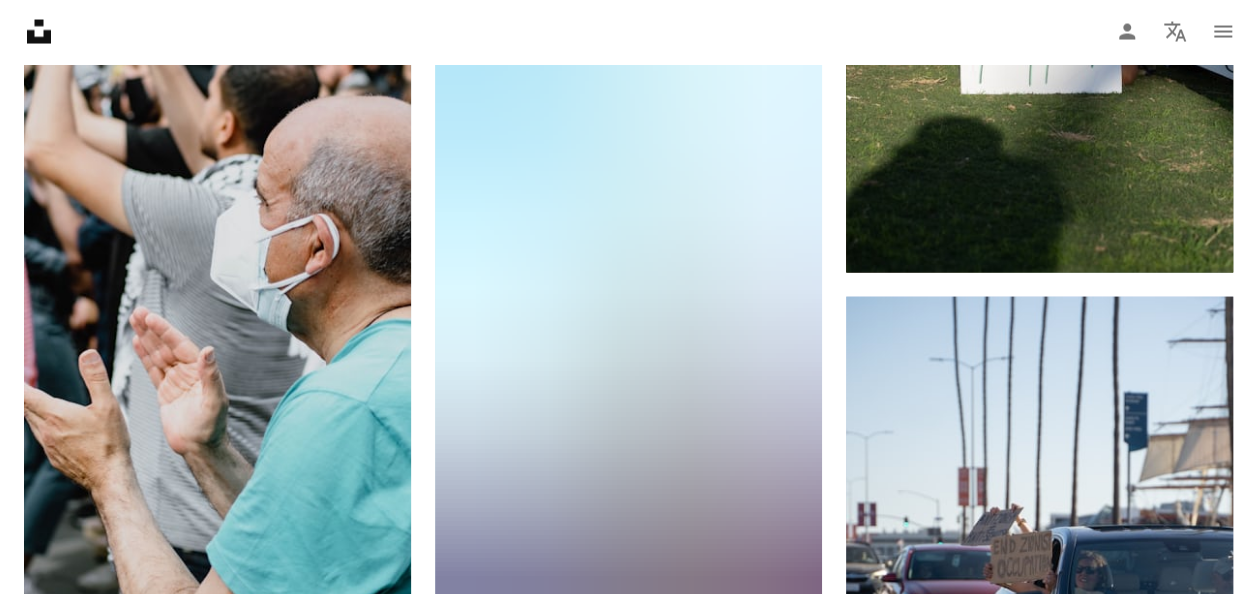 scroll, scrollTop: 2000, scrollLeft: 0, axis: vertical 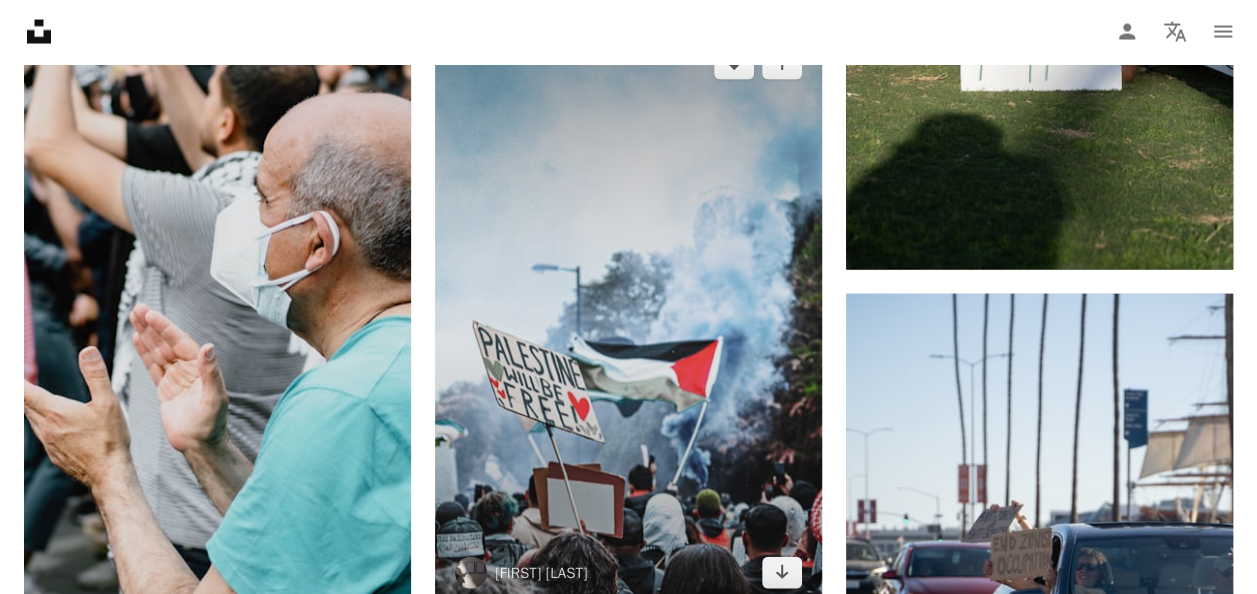 click at bounding box center [628, 318] 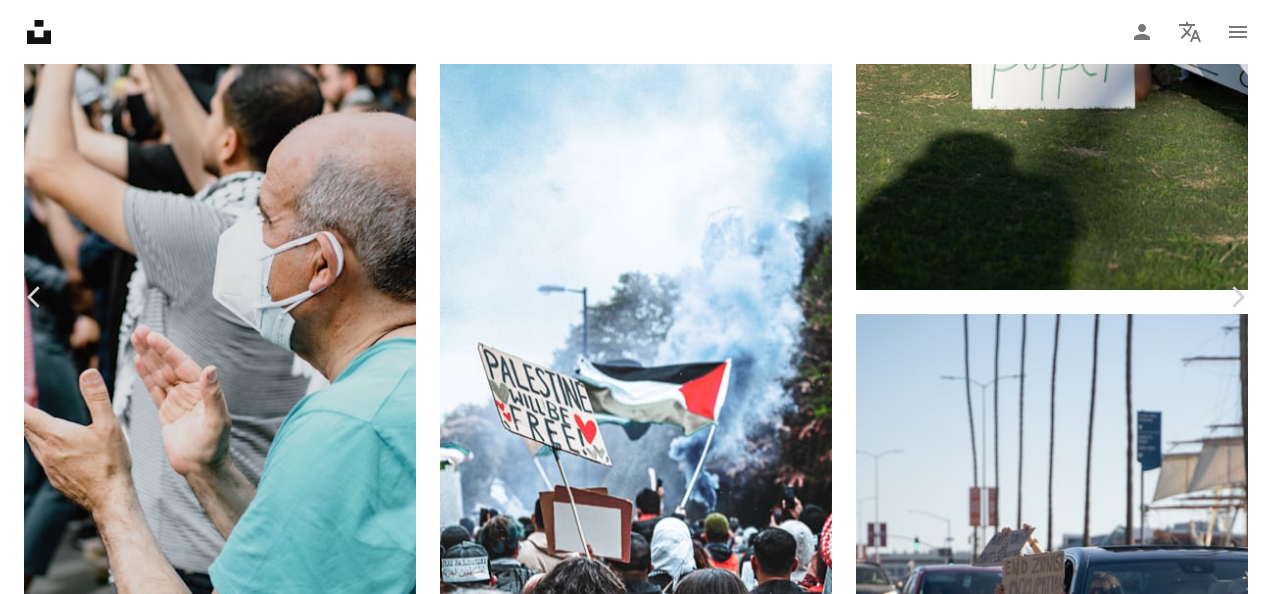 click on "Choose download size" at bounding box center [1129, 3120] 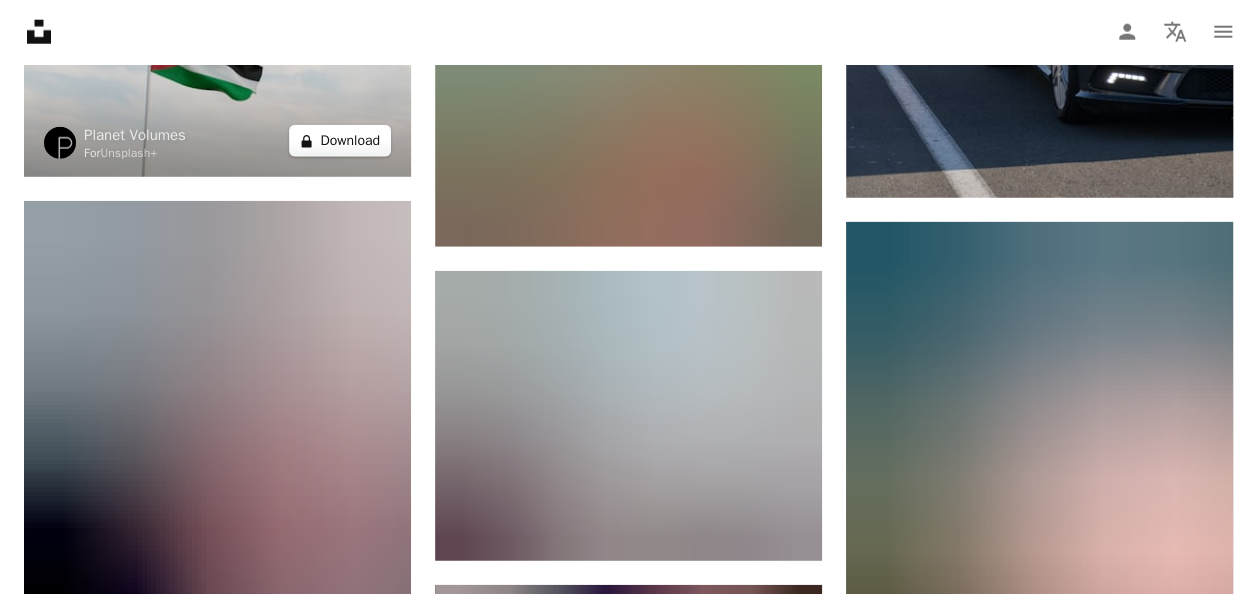 scroll, scrollTop: 2680, scrollLeft: 0, axis: vertical 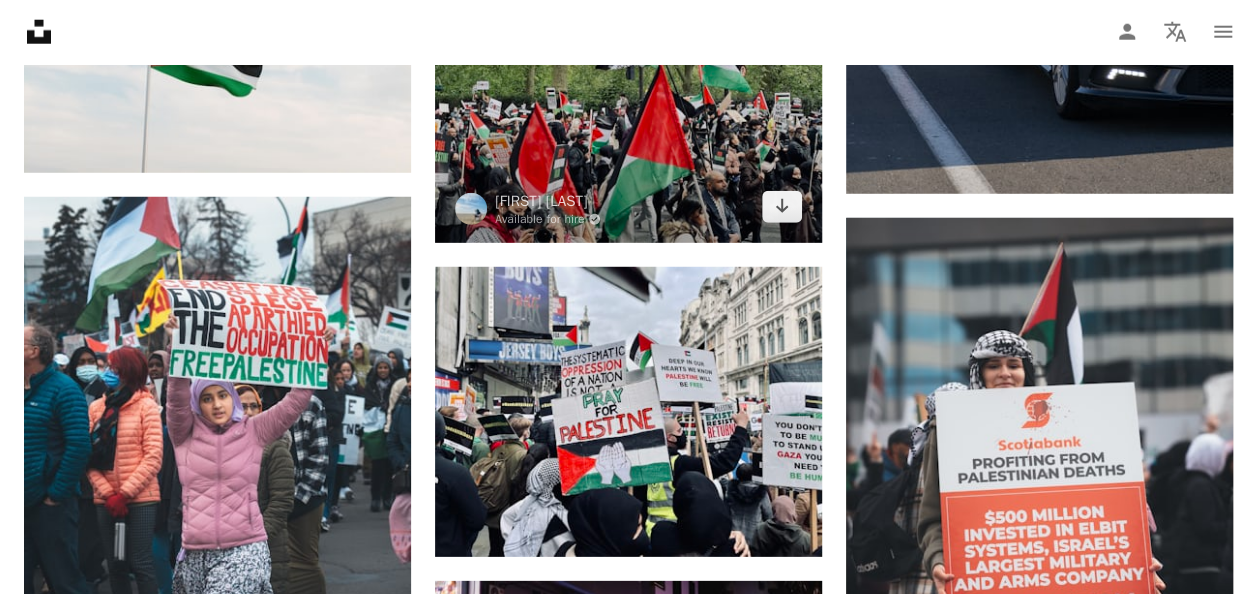 click at bounding box center (628, 98) 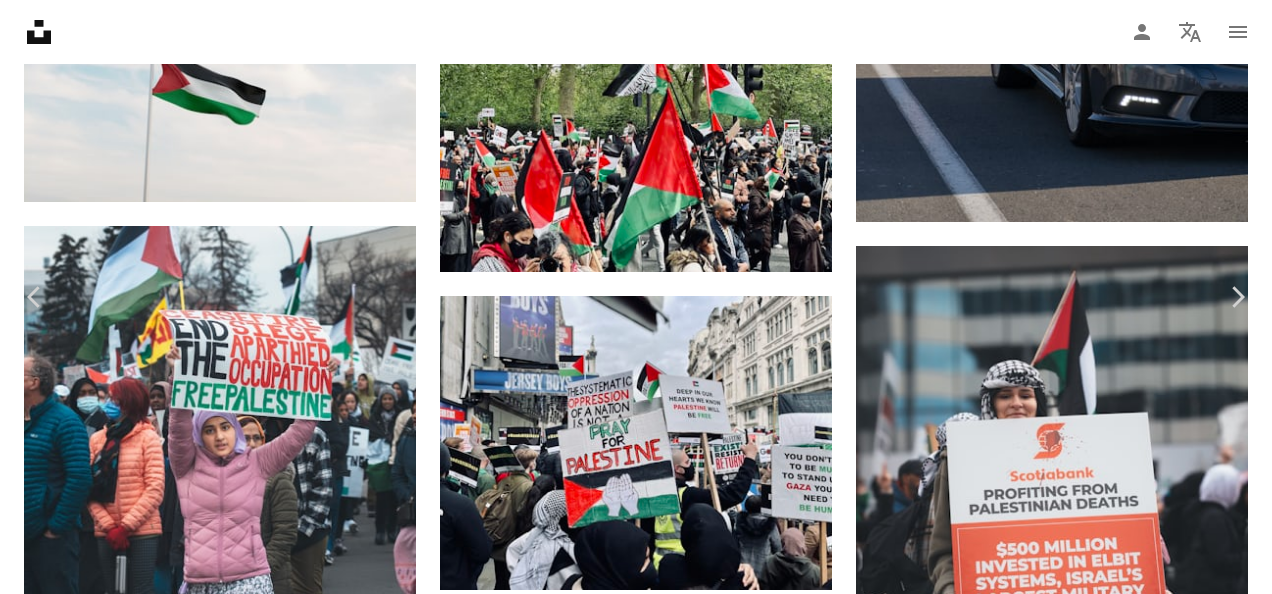click on "Download free" at bounding box center [1073, 5872] 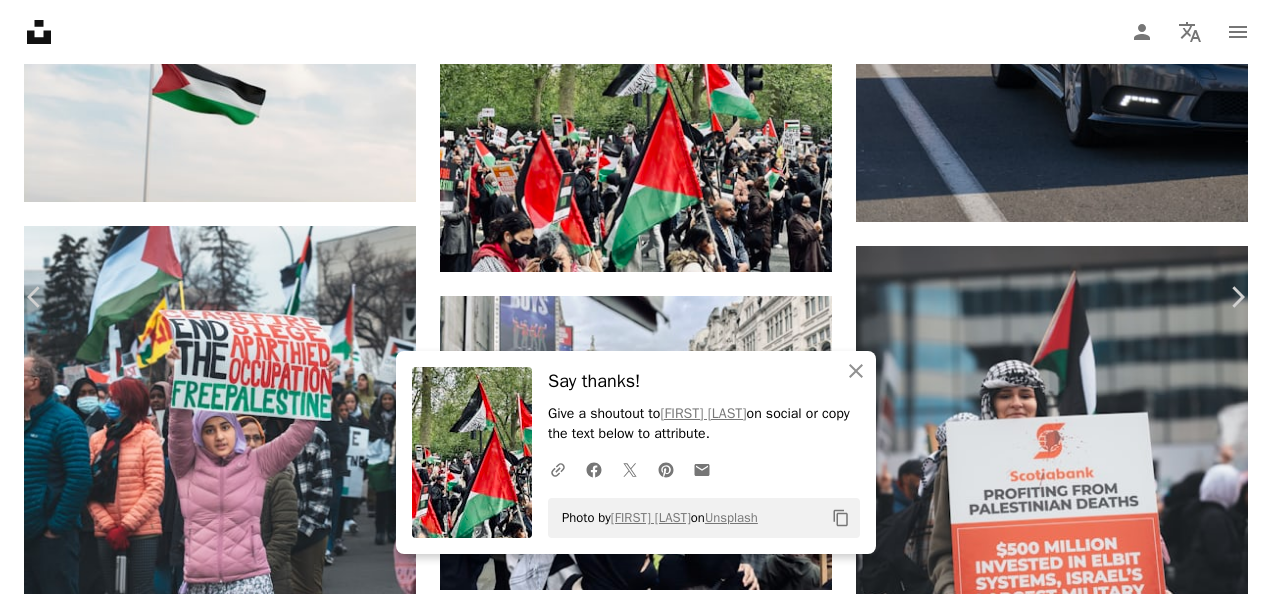 click on "An X shape" at bounding box center (20, 20) 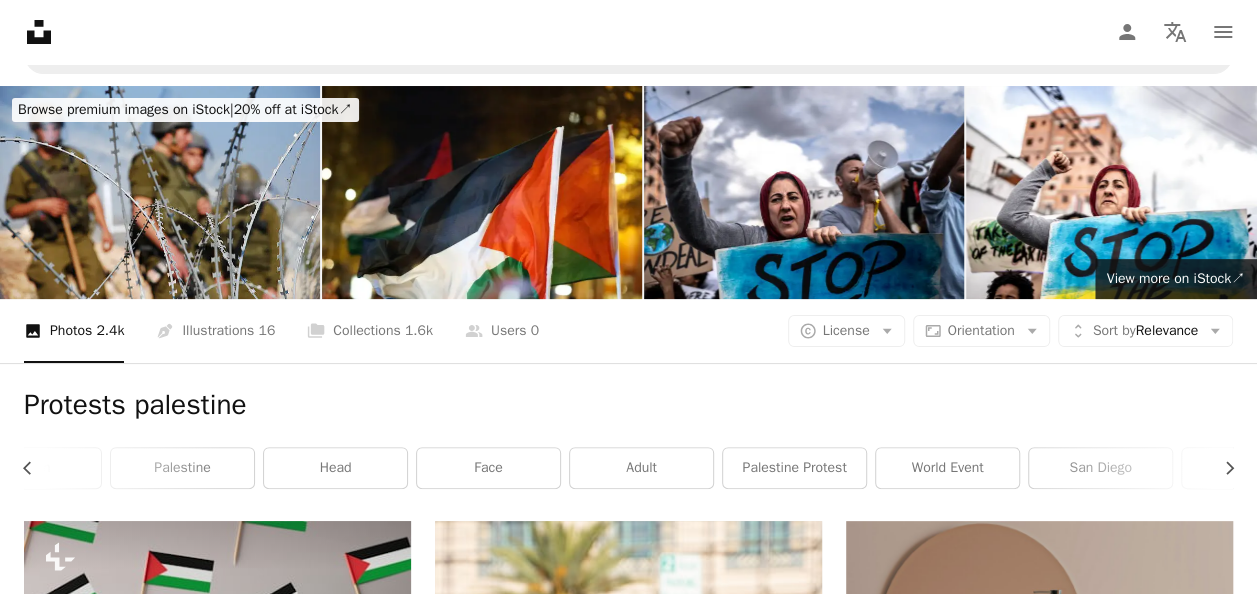 scroll, scrollTop: 0, scrollLeft: 0, axis: both 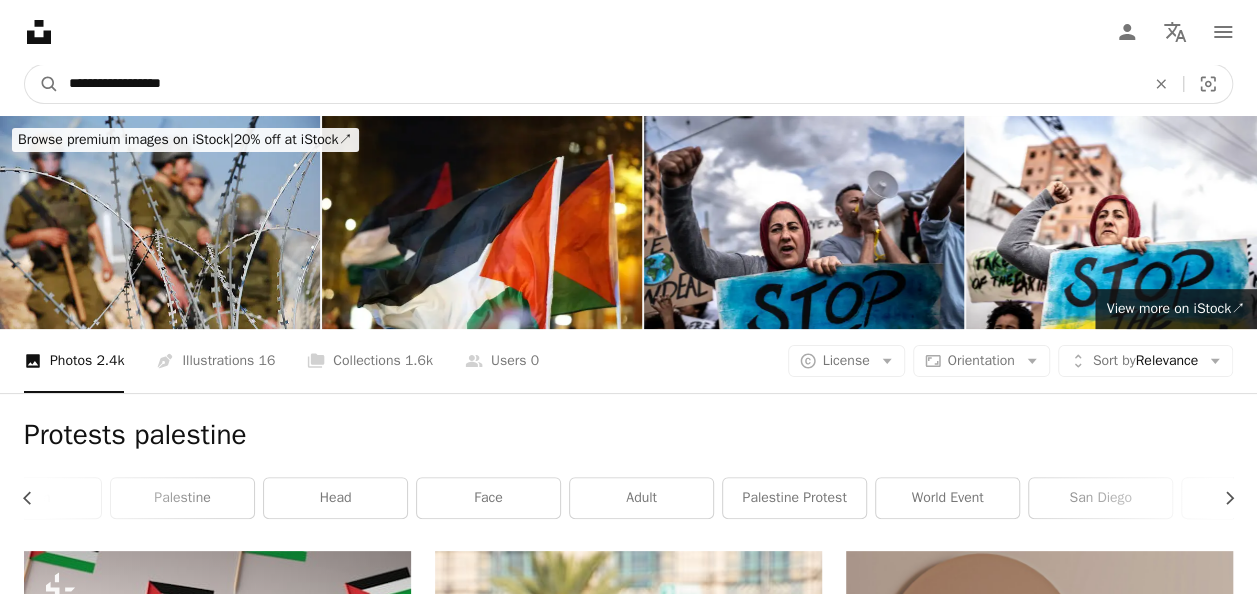 click on "**********" at bounding box center [599, 84] 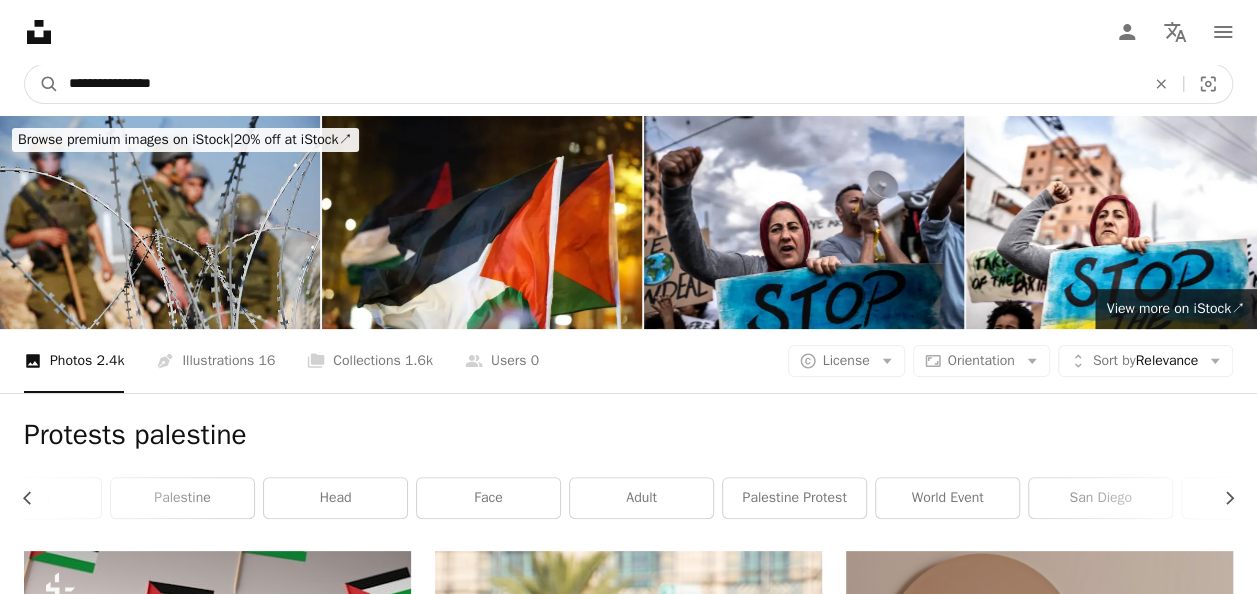 type on "**********" 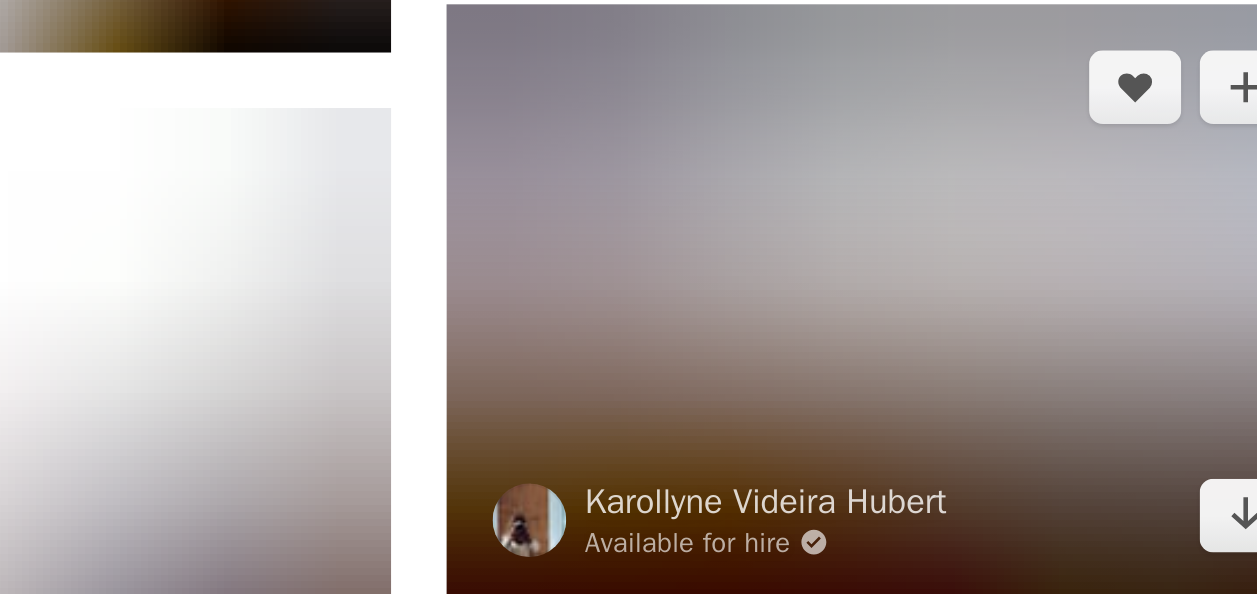 scroll, scrollTop: 2320, scrollLeft: 0, axis: vertical 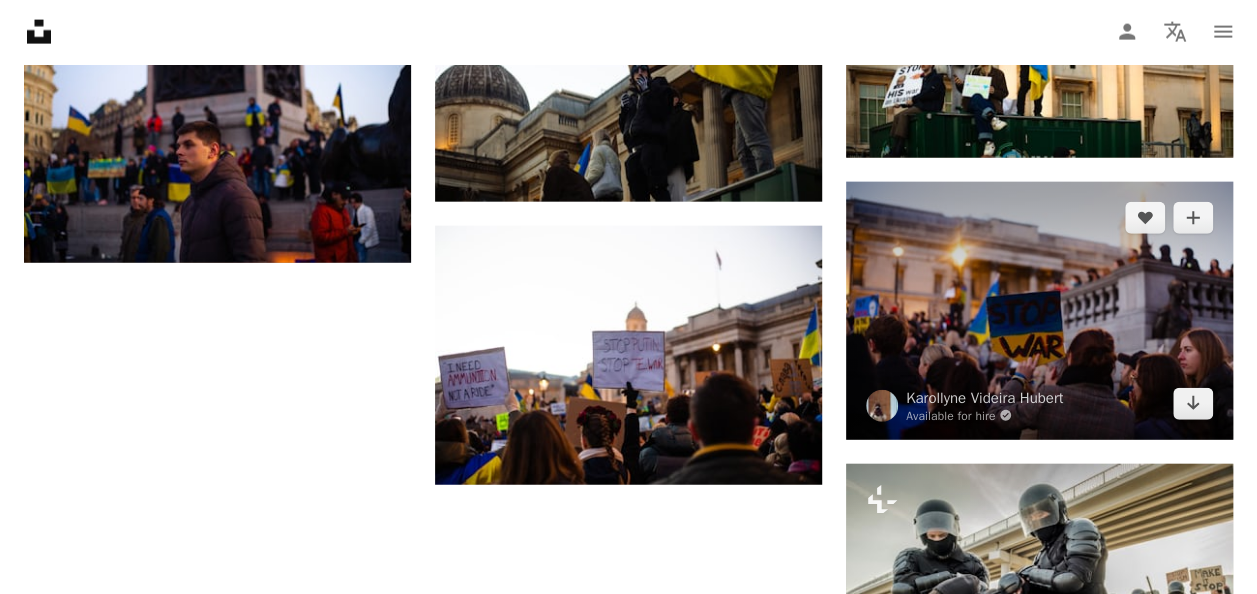 click at bounding box center [1039, 311] 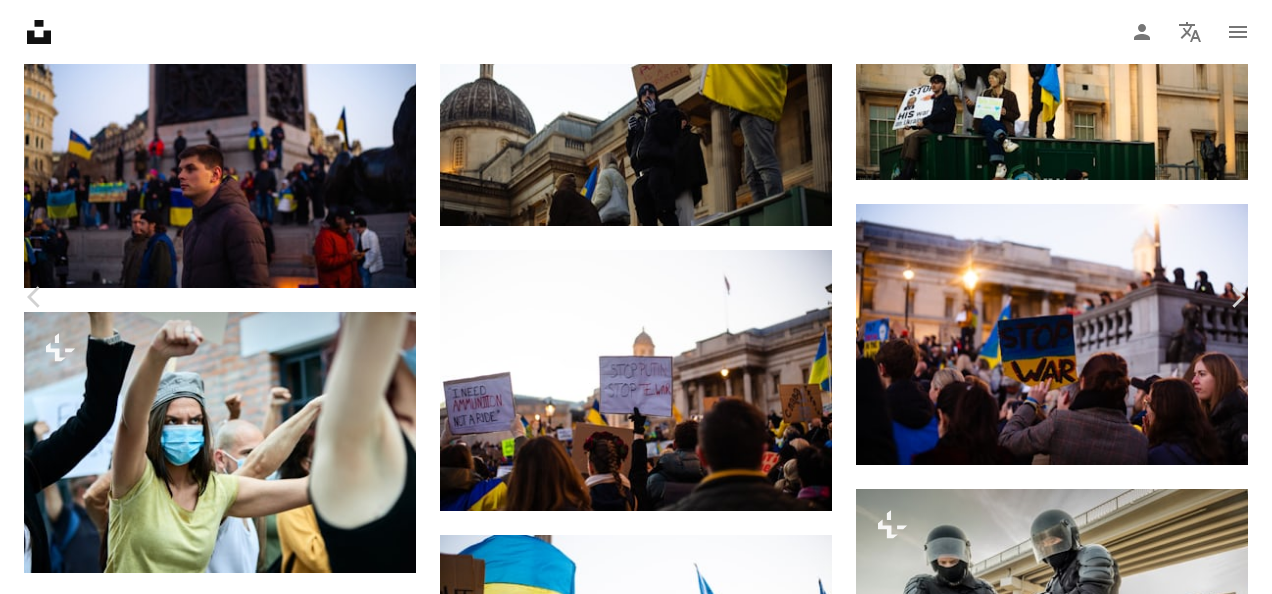 click on "Download free" at bounding box center [1073, 4747] 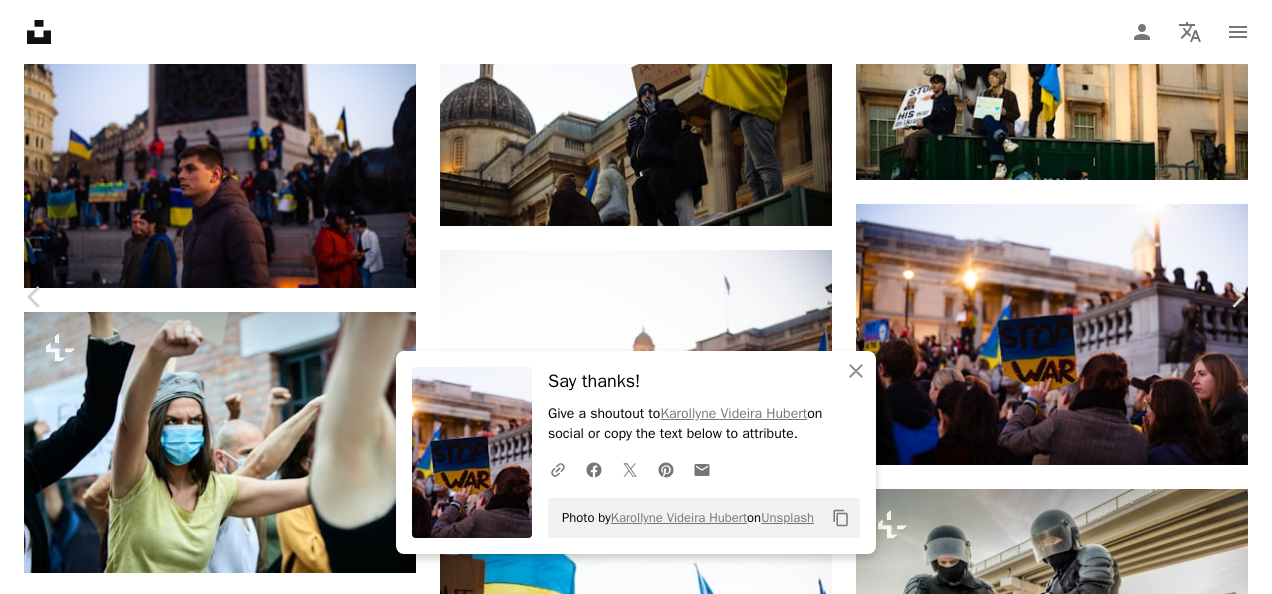 click on "An X shape" at bounding box center (20, 20) 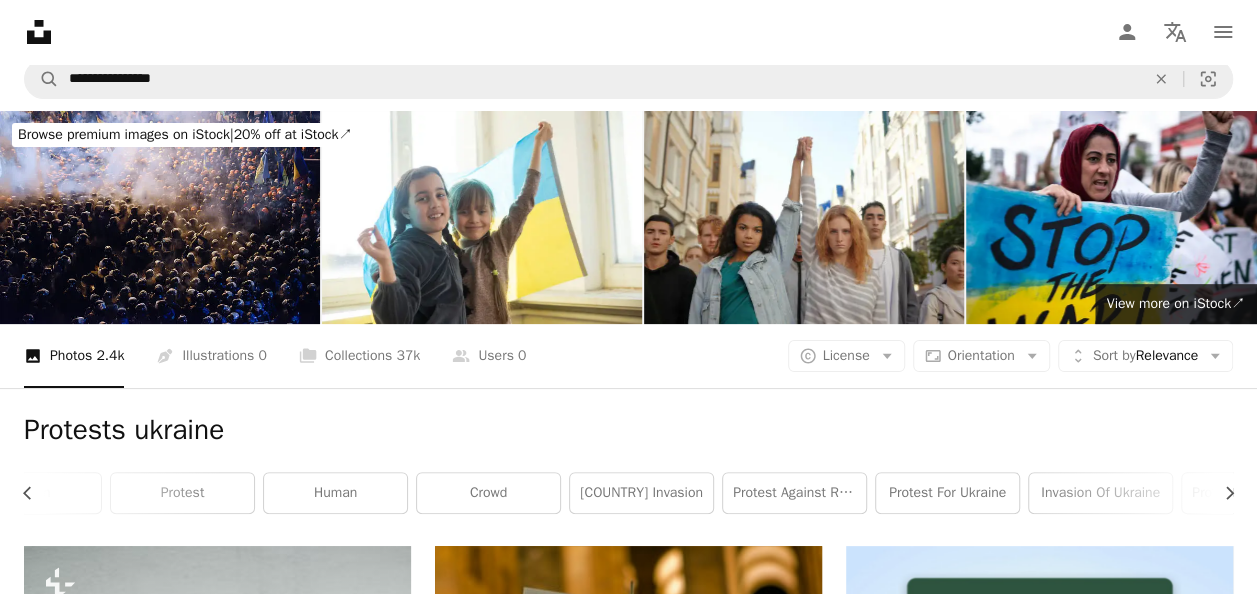 scroll, scrollTop: 0, scrollLeft: 0, axis: both 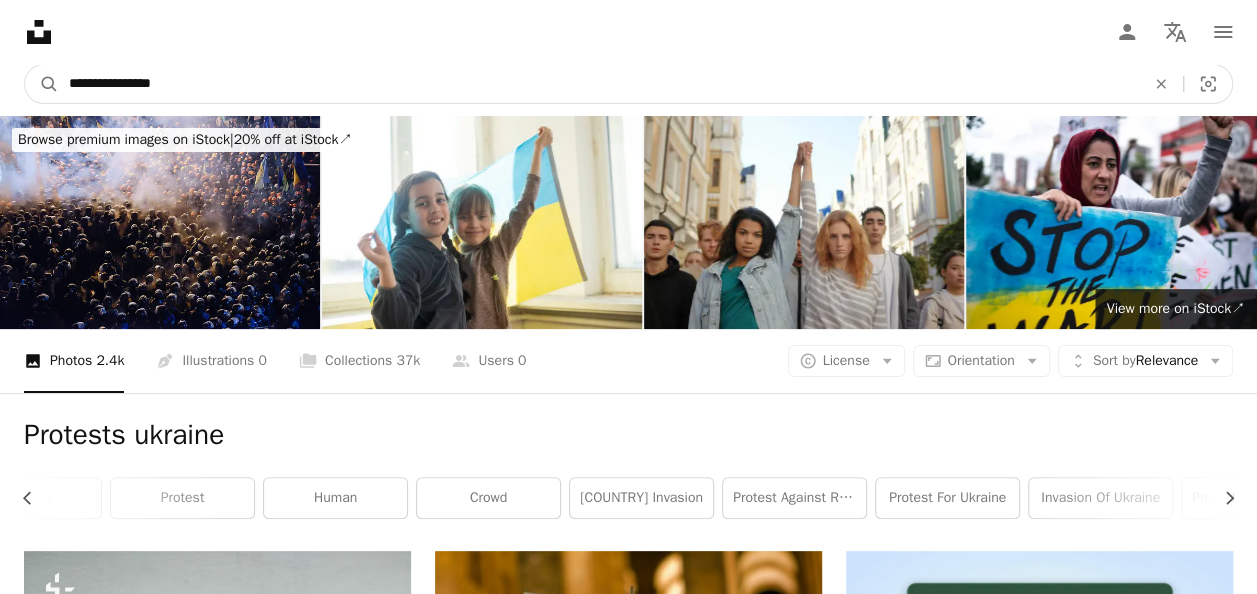 drag, startPoint x: 176, startPoint y: 69, endPoint x: 0, endPoint y: 82, distance: 176.47946 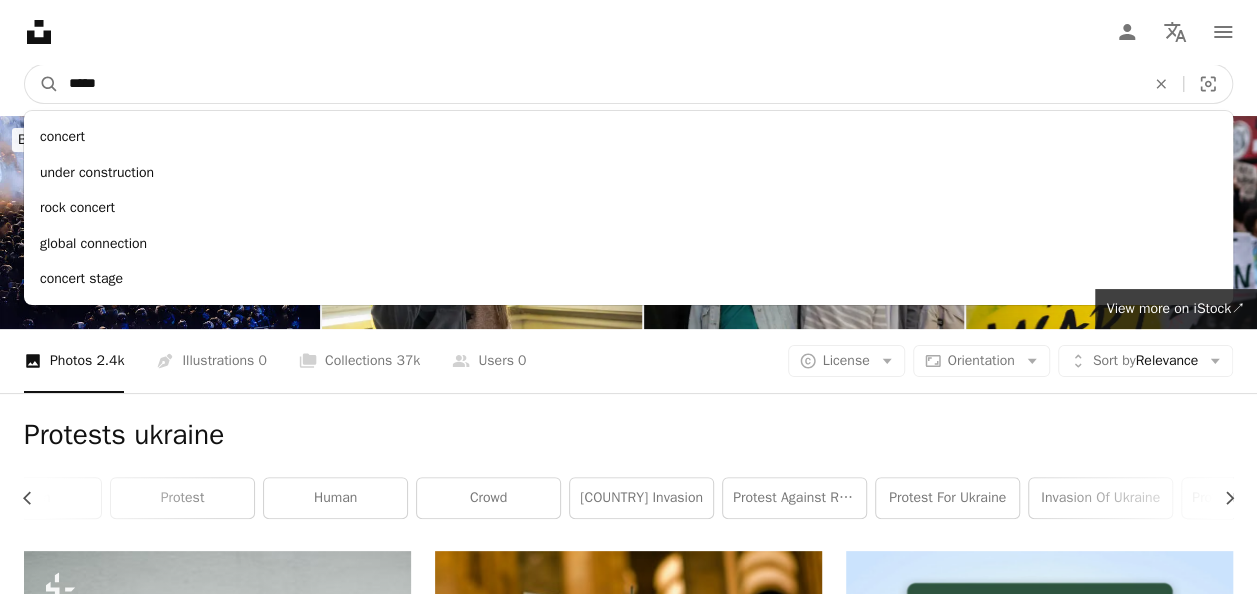 type on "*****" 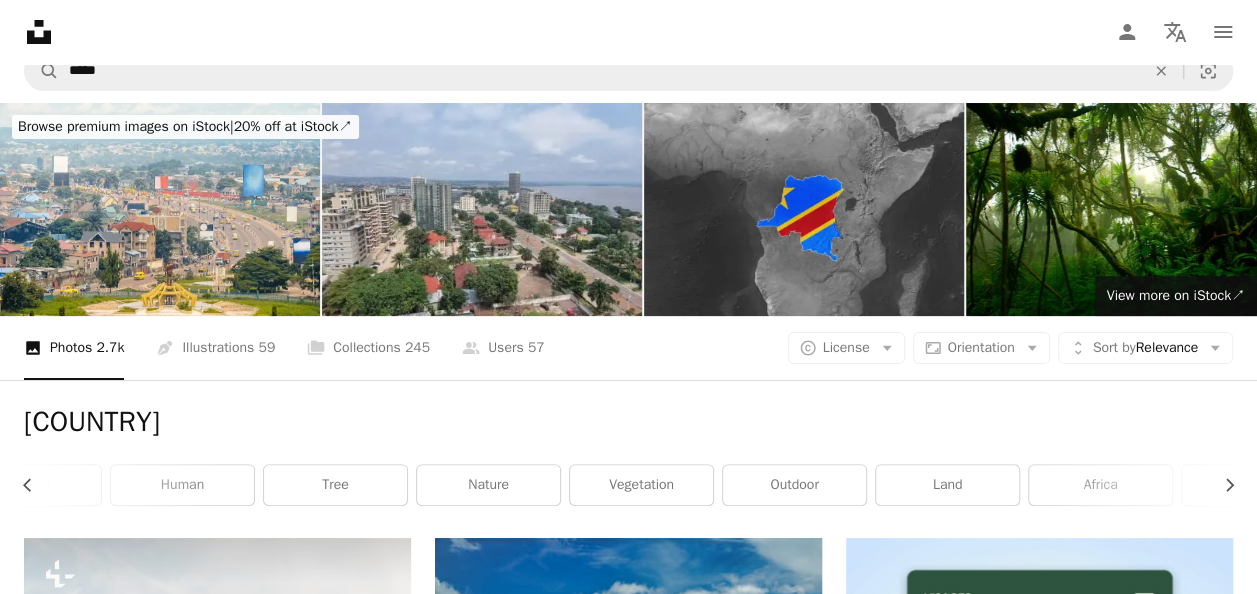 scroll, scrollTop: 0, scrollLeft: 0, axis: both 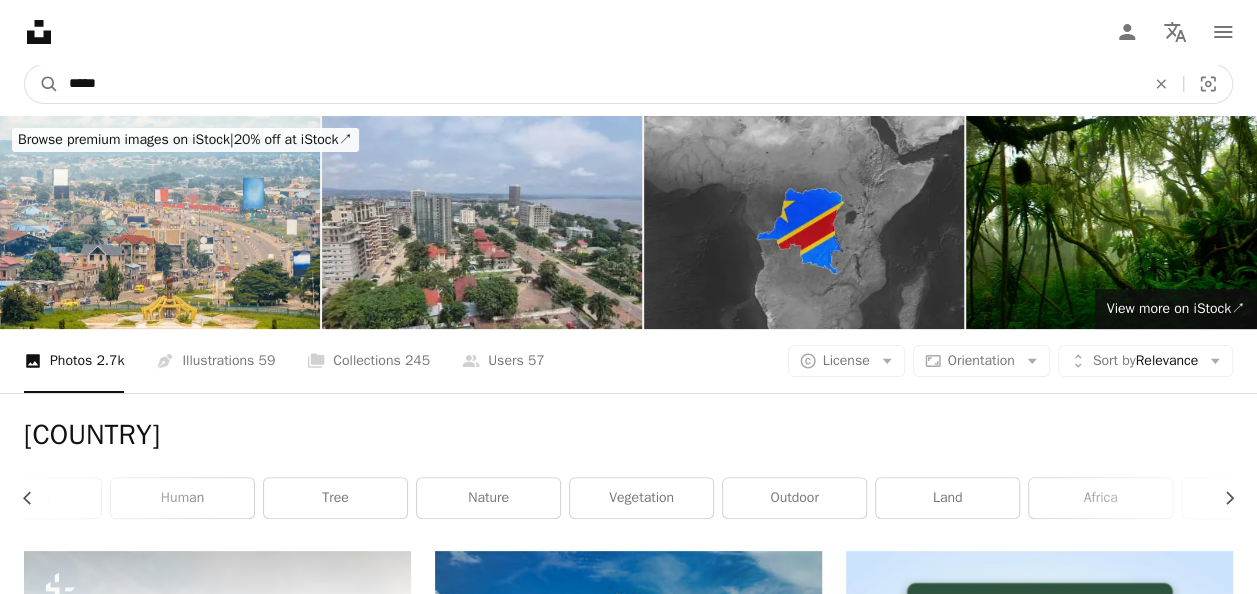 click on "*****" at bounding box center (599, 84) 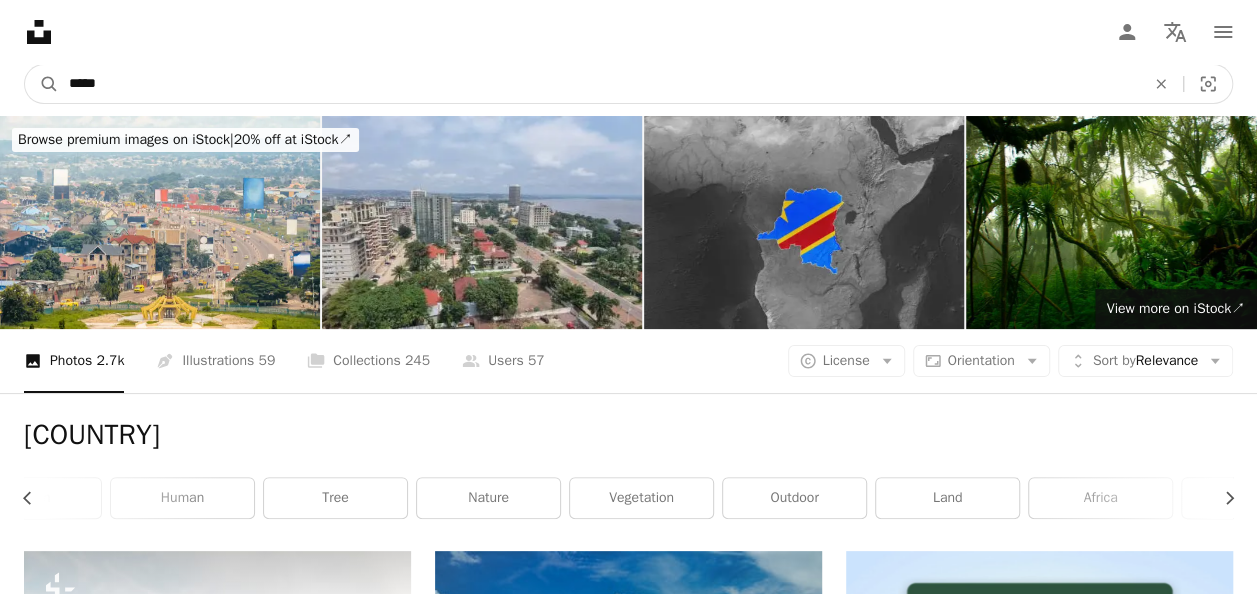 type on "*" 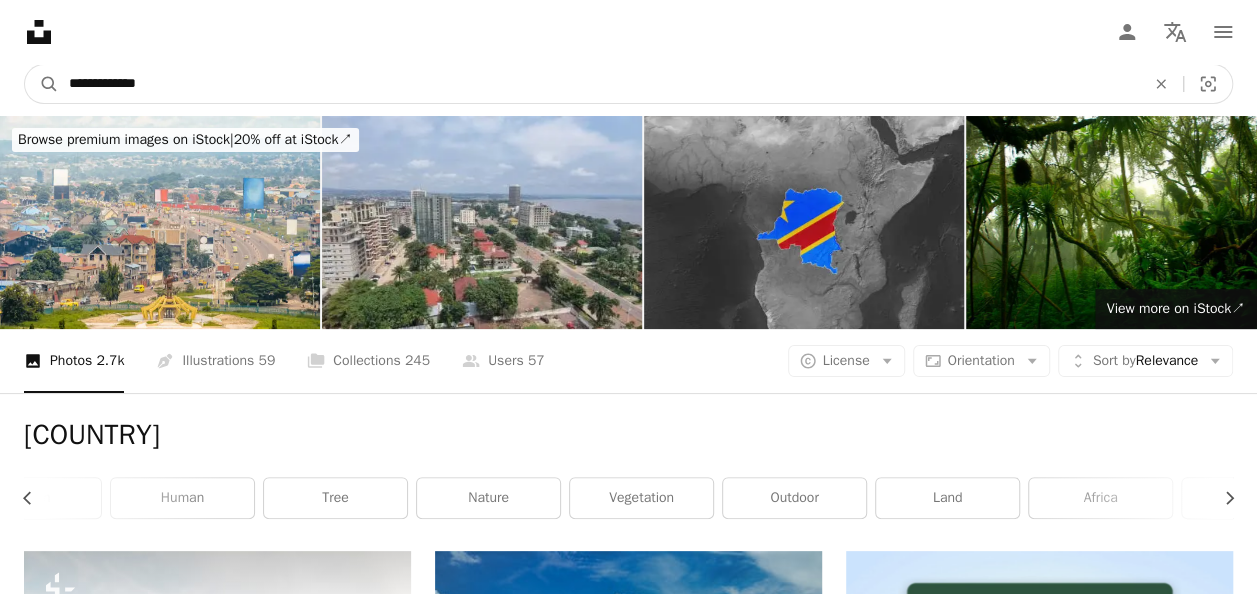 type on "**********" 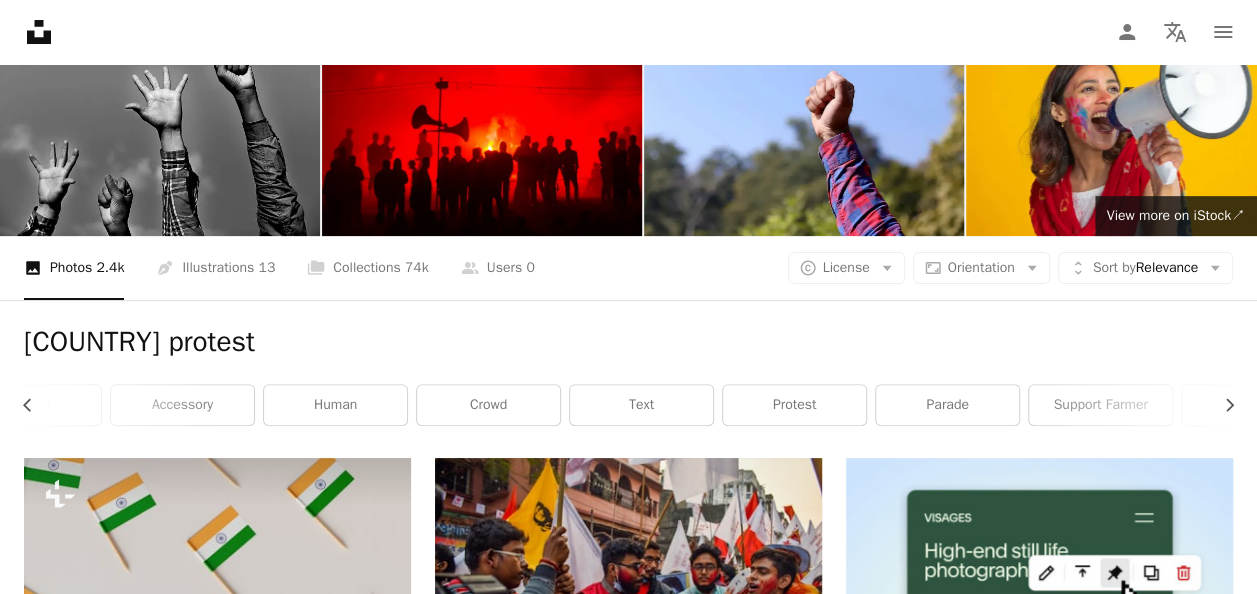 scroll, scrollTop: 0, scrollLeft: 0, axis: both 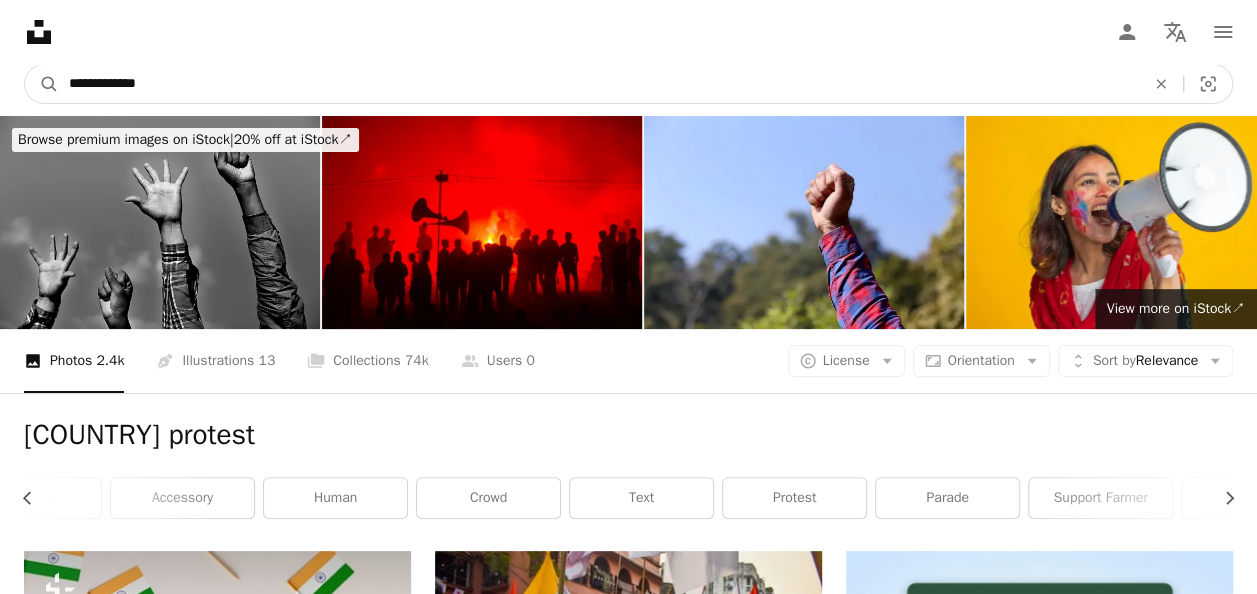 click on "**********" at bounding box center [599, 84] 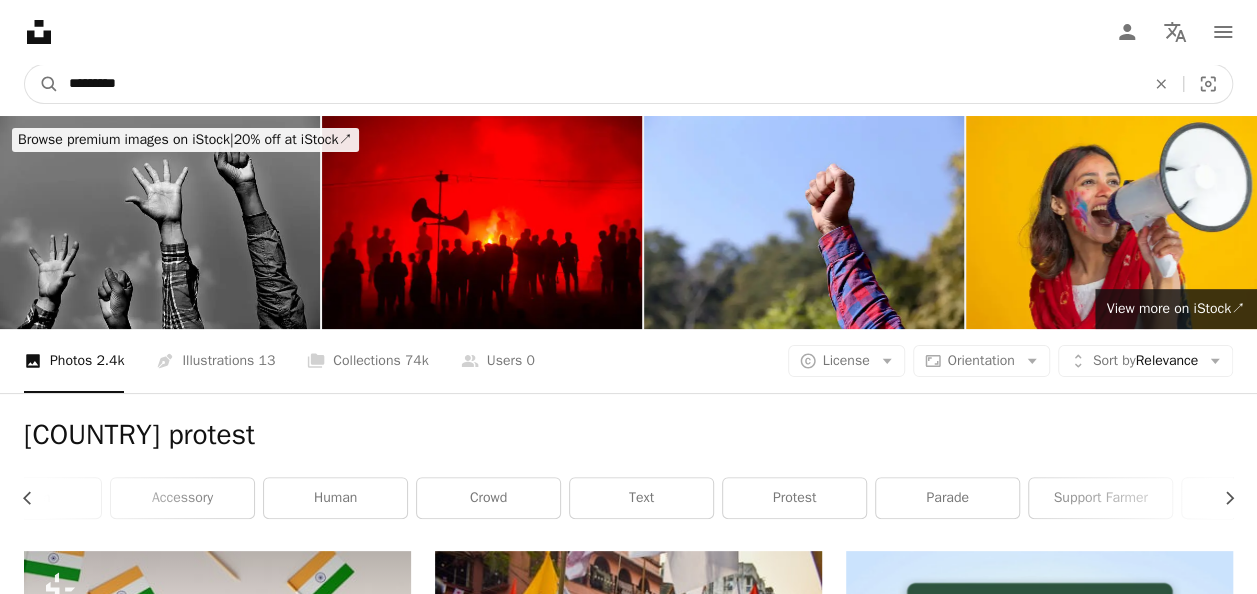 type on "**********" 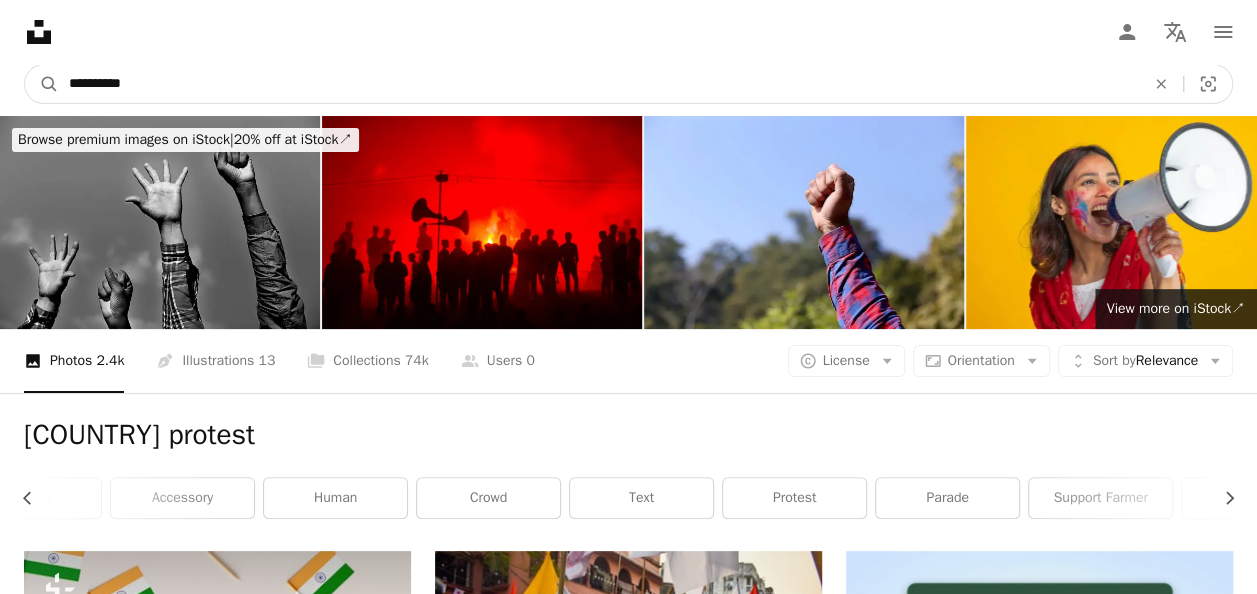 click on "A magnifying glass" at bounding box center [42, 84] 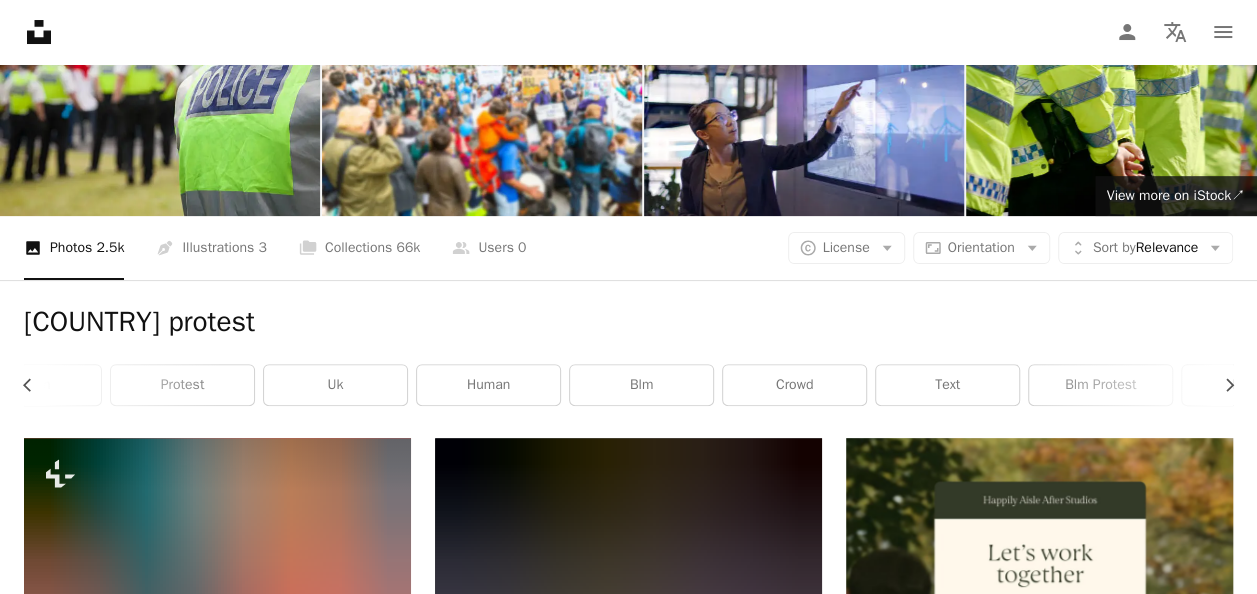 scroll, scrollTop: 0, scrollLeft: 0, axis: both 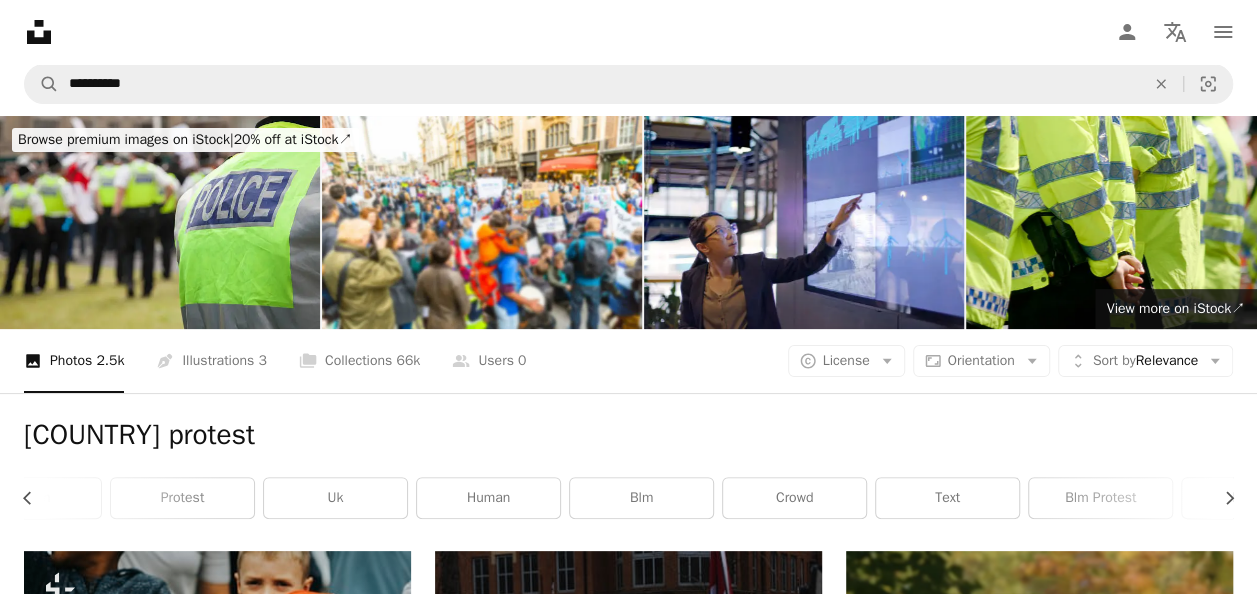 click on "Unsplash logo Unsplash Home A photo Pen Tool A compass A stack of folders Download Person Localization icon navigation menu" at bounding box center [628, 32] 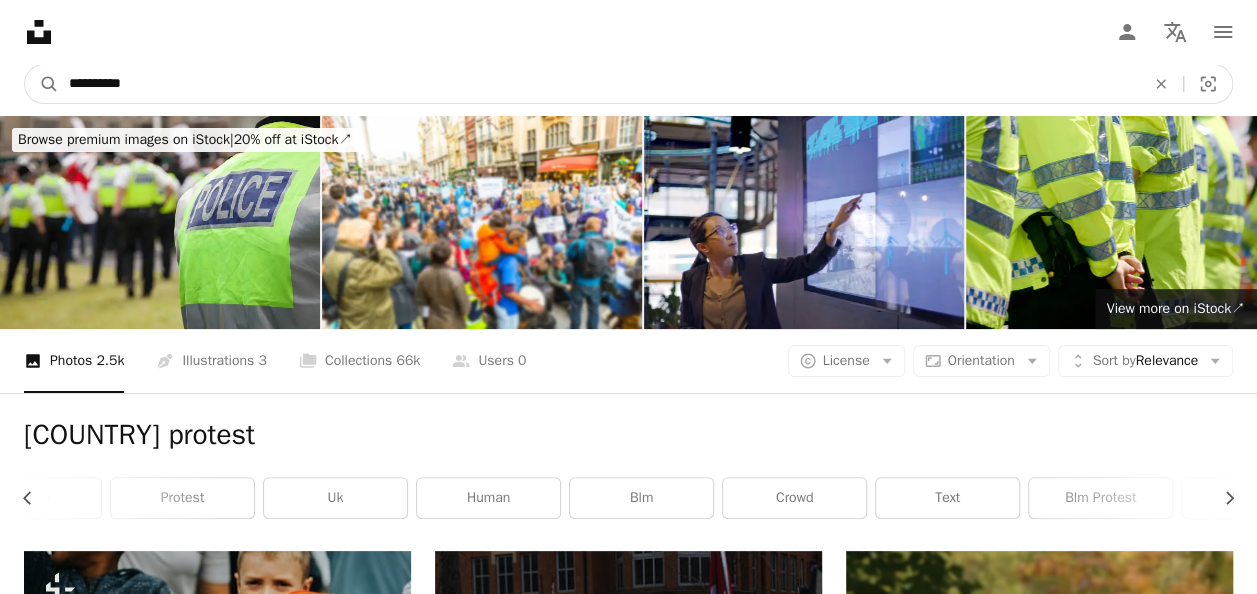 click on "**********" at bounding box center (599, 84) 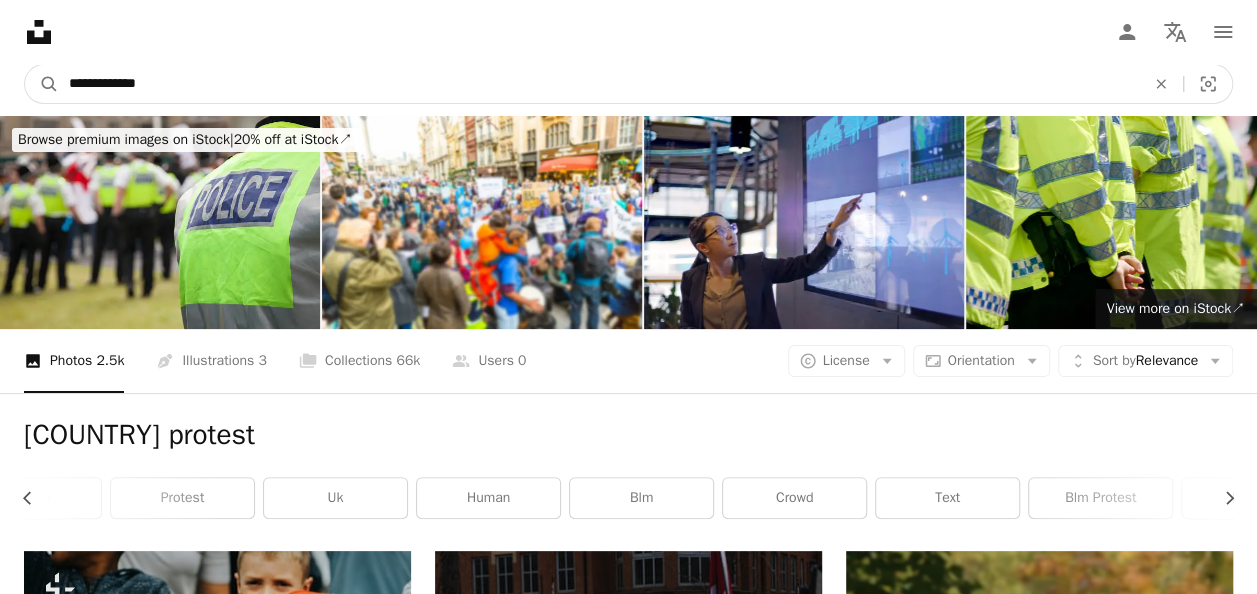 type on "**********" 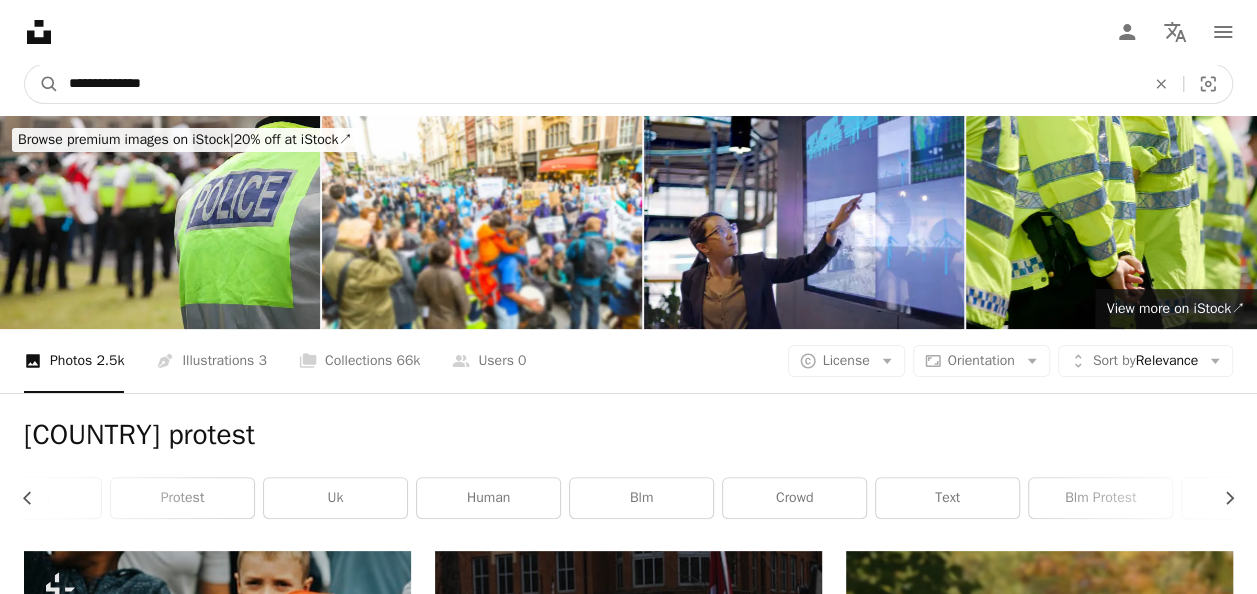 click on "A magnifying glass" at bounding box center [42, 84] 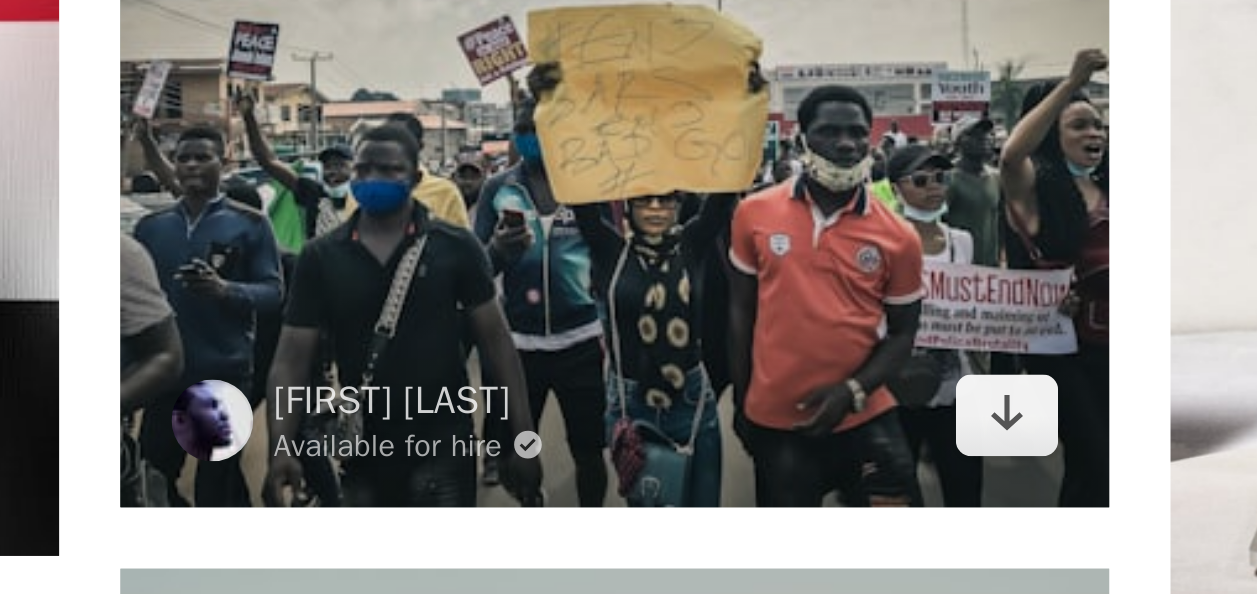 scroll, scrollTop: 480, scrollLeft: 0, axis: vertical 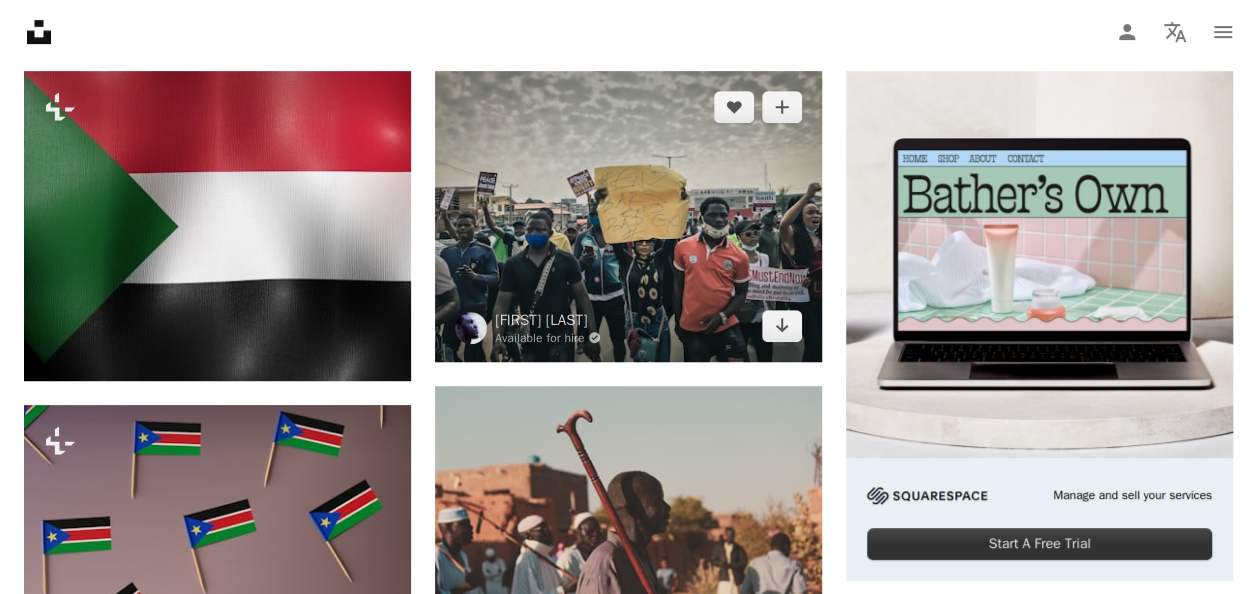 click at bounding box center [628, 216] 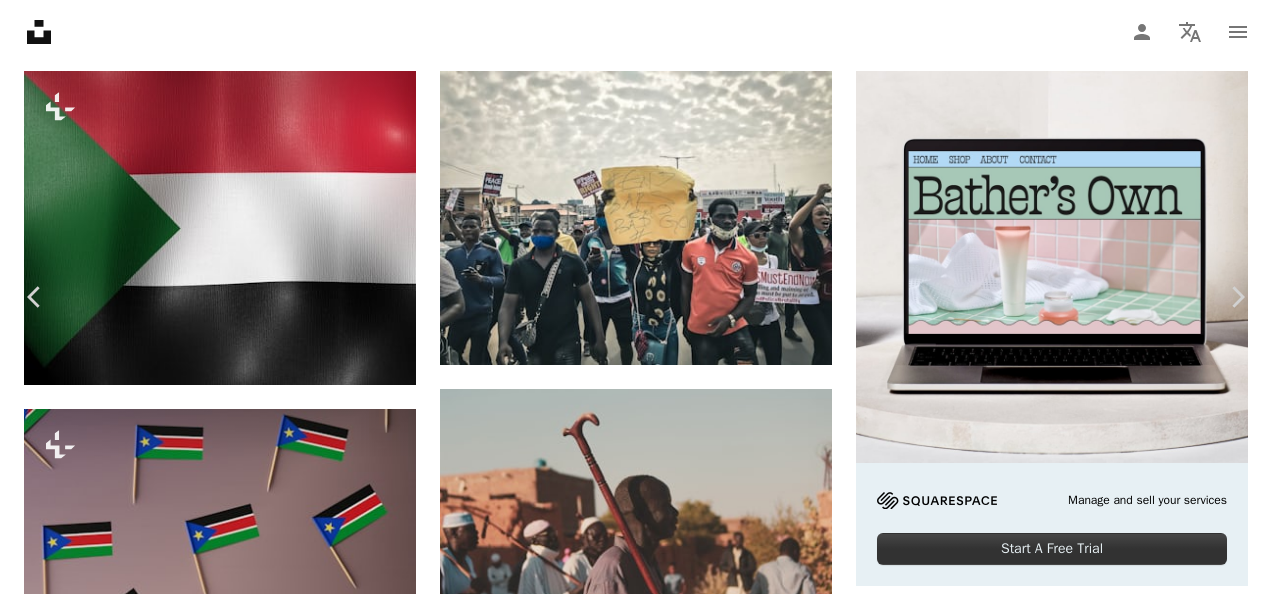 click on "Download free" at bounding box center [1073, 4262] 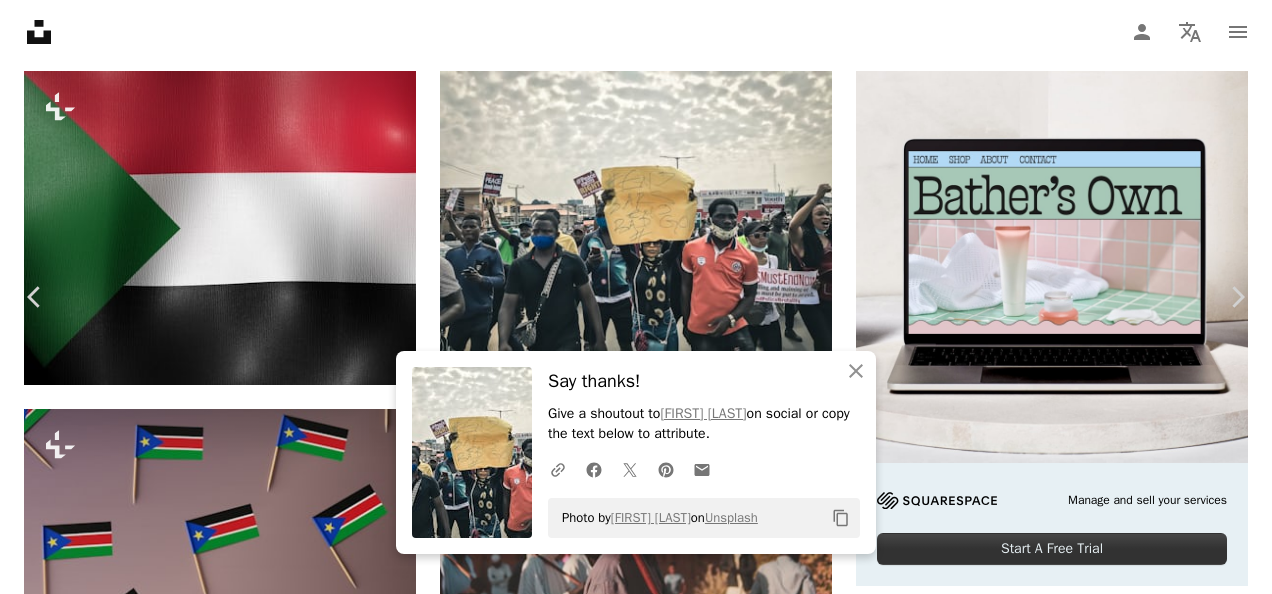 click on "An X shape" at bounding box center [20, 20] 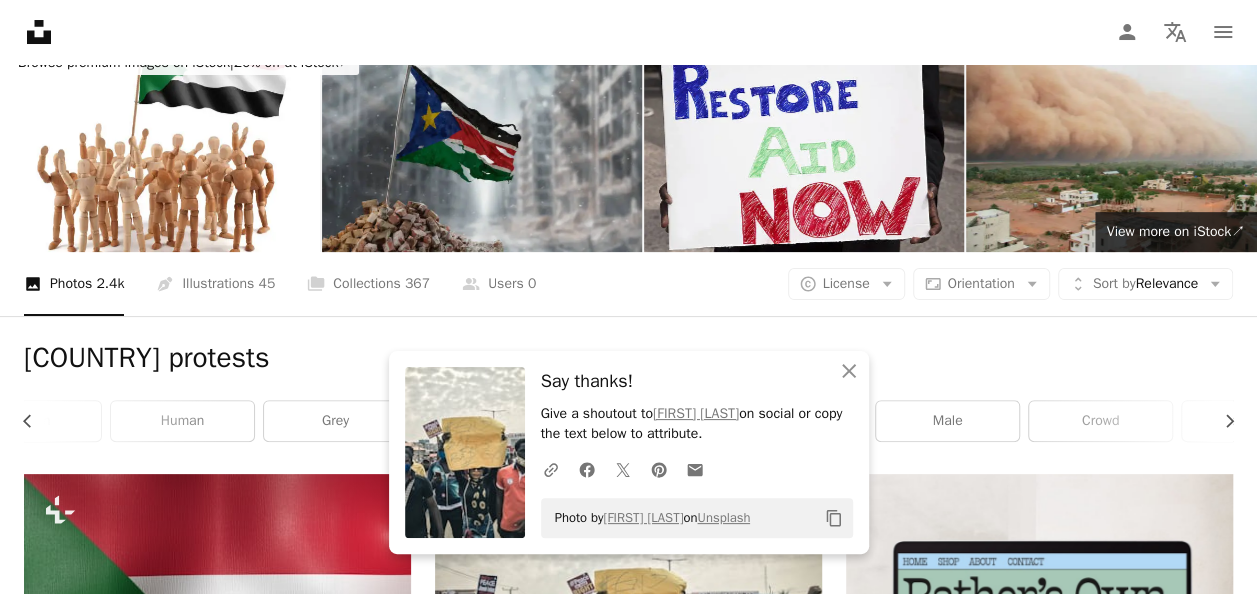 scroll, scrollTop: 0, scrollLeft: 0, axis: both 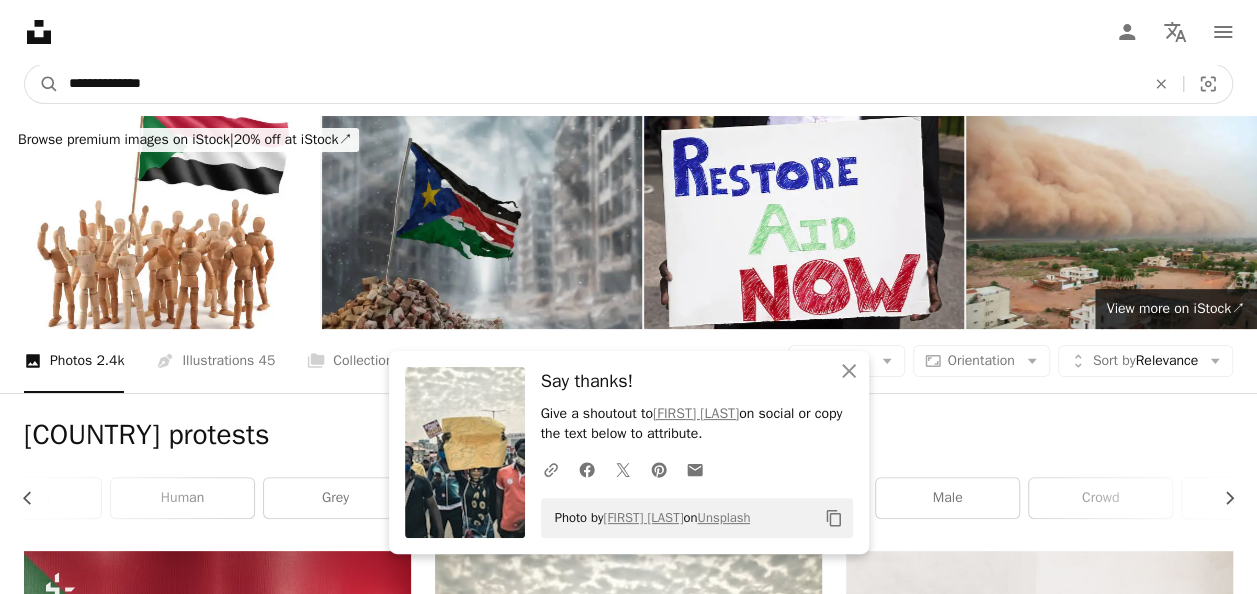 drag, startPoint x: 193, startPoint y: 82, endPoint x: 62, endPoint y: 62, distance: 132.51793 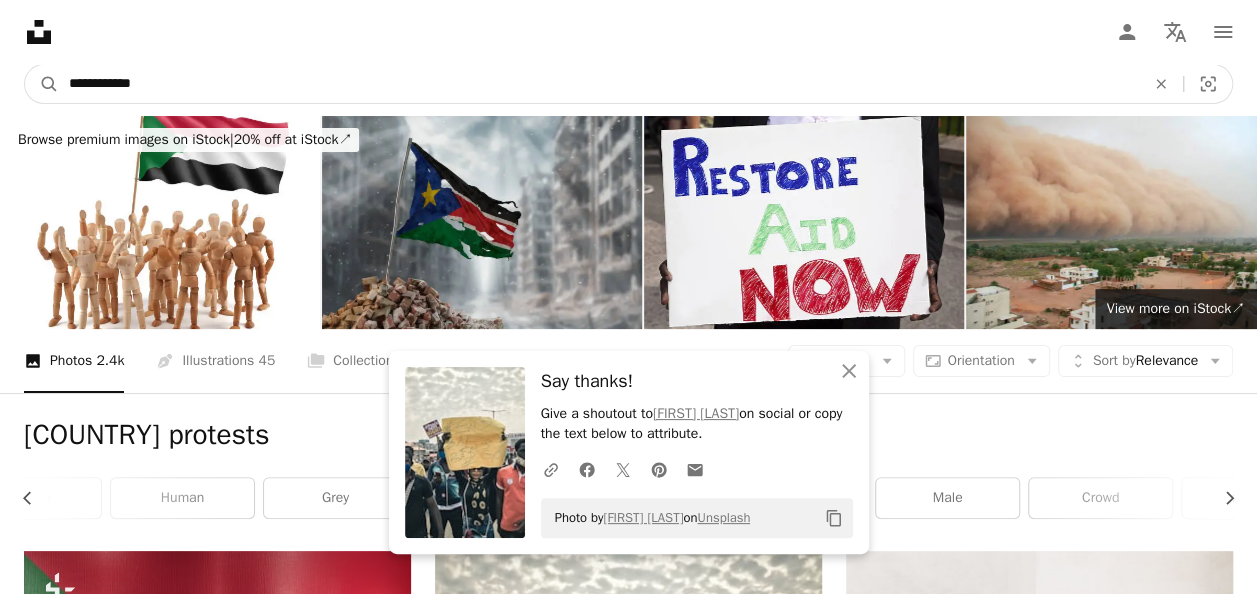 type on "**********" 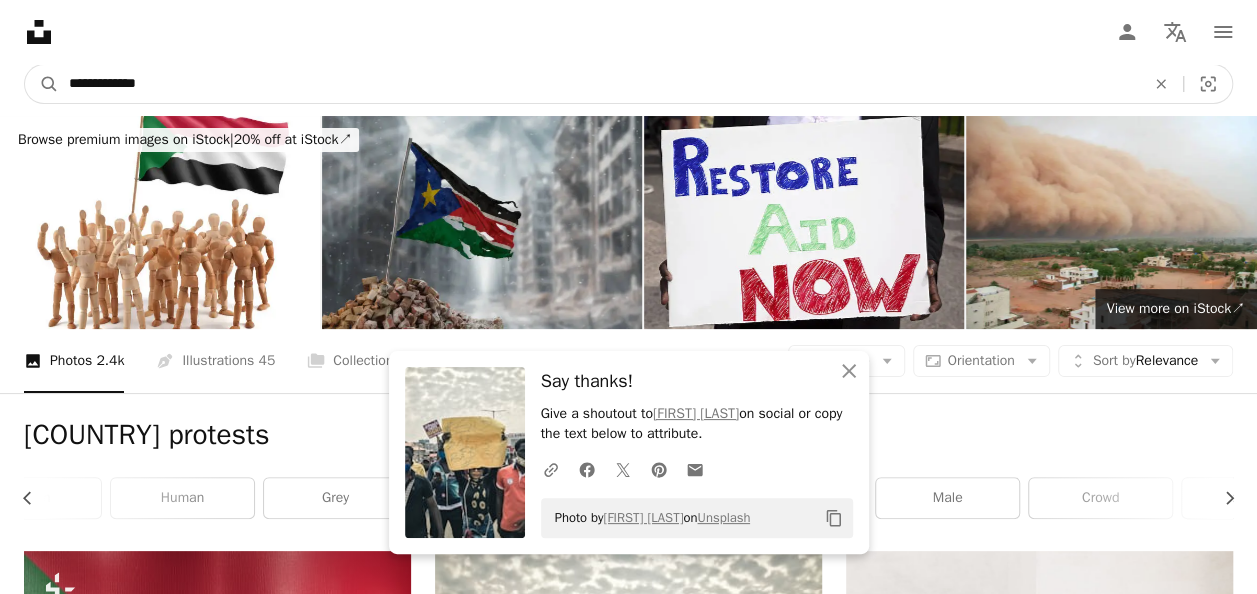 click on "A magnifying glass" at bounding box center [42, 84] 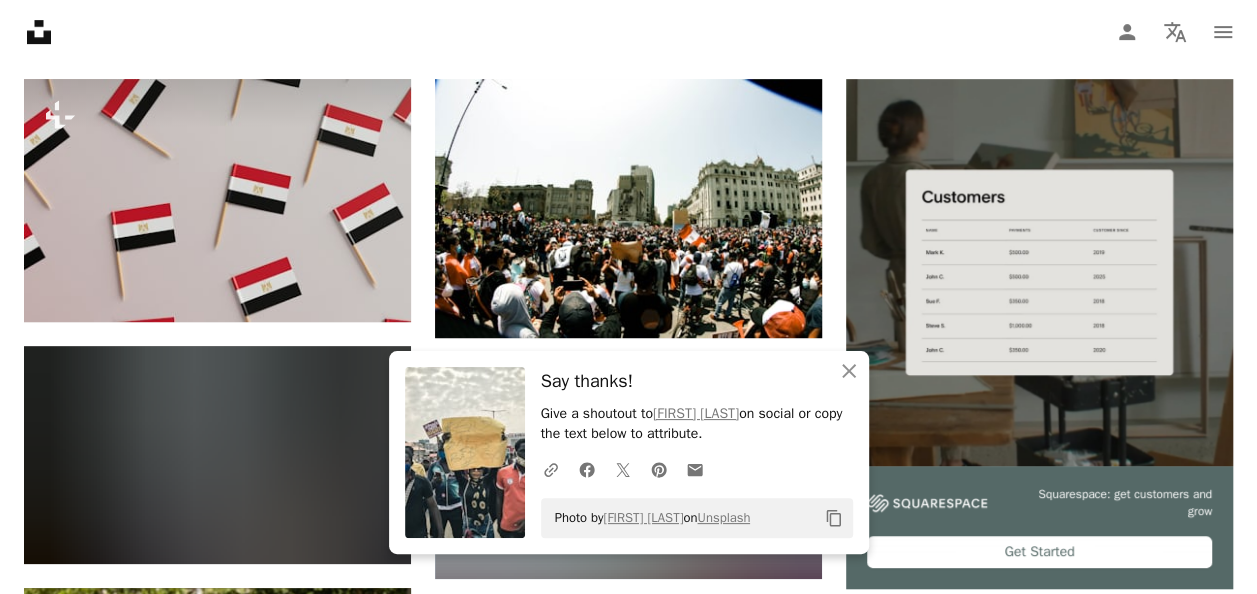 scroll, scrollTop: 520, scrollLeft: 0, axis: vertical 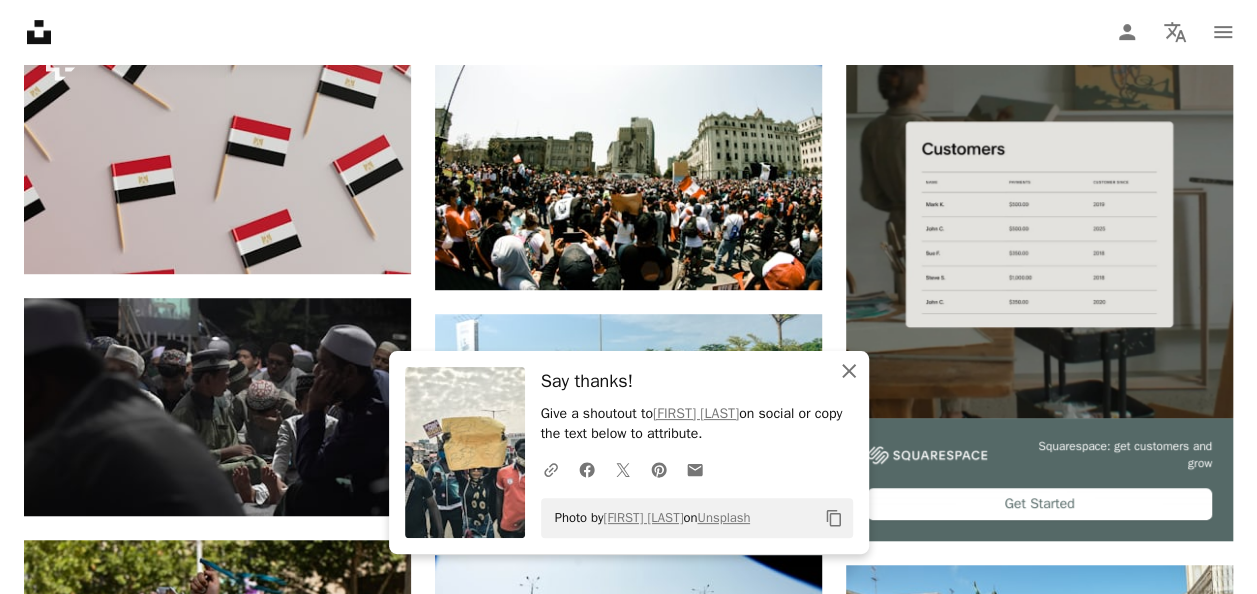 click on "An X shape" 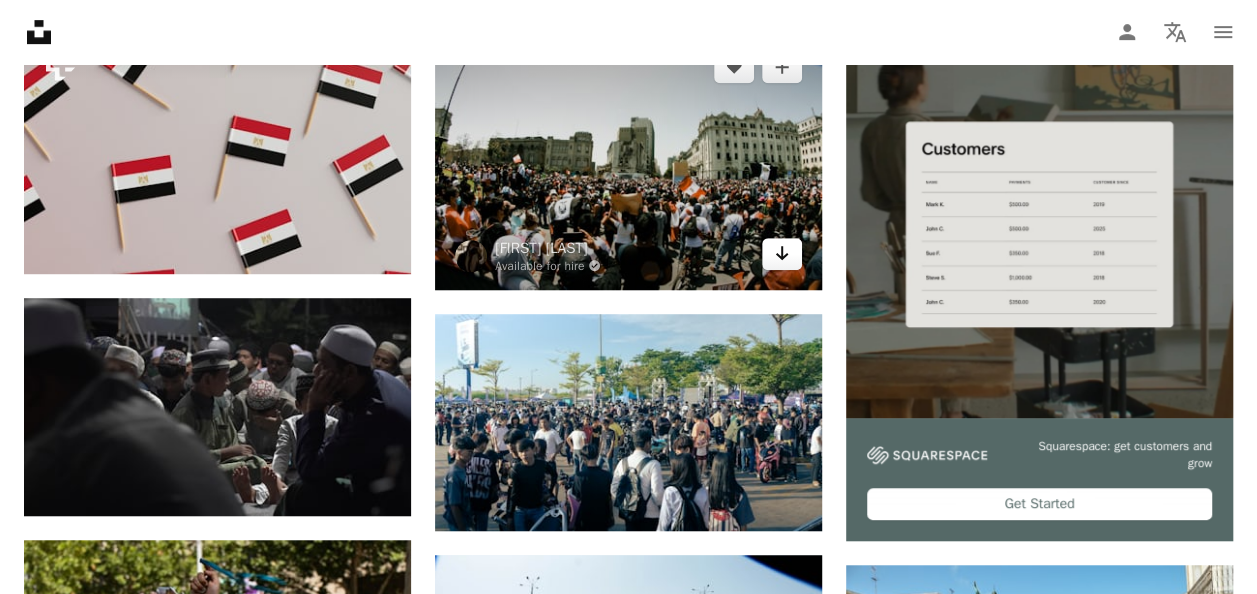 click on "Arrow pointing down" 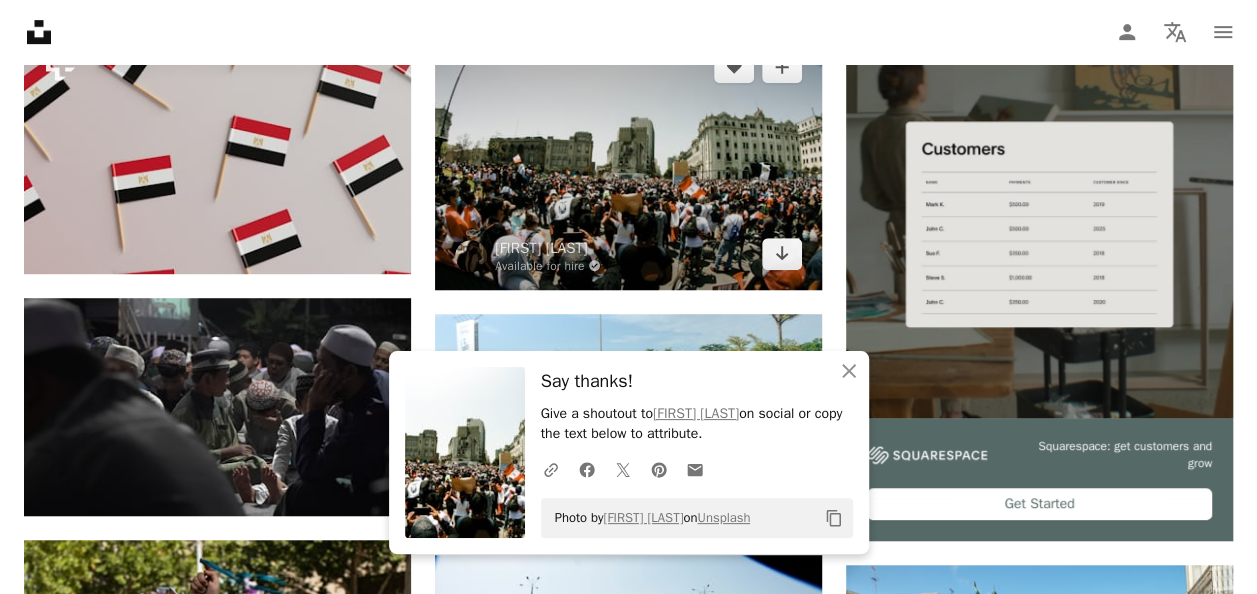 click at bounding box center [628, 160] 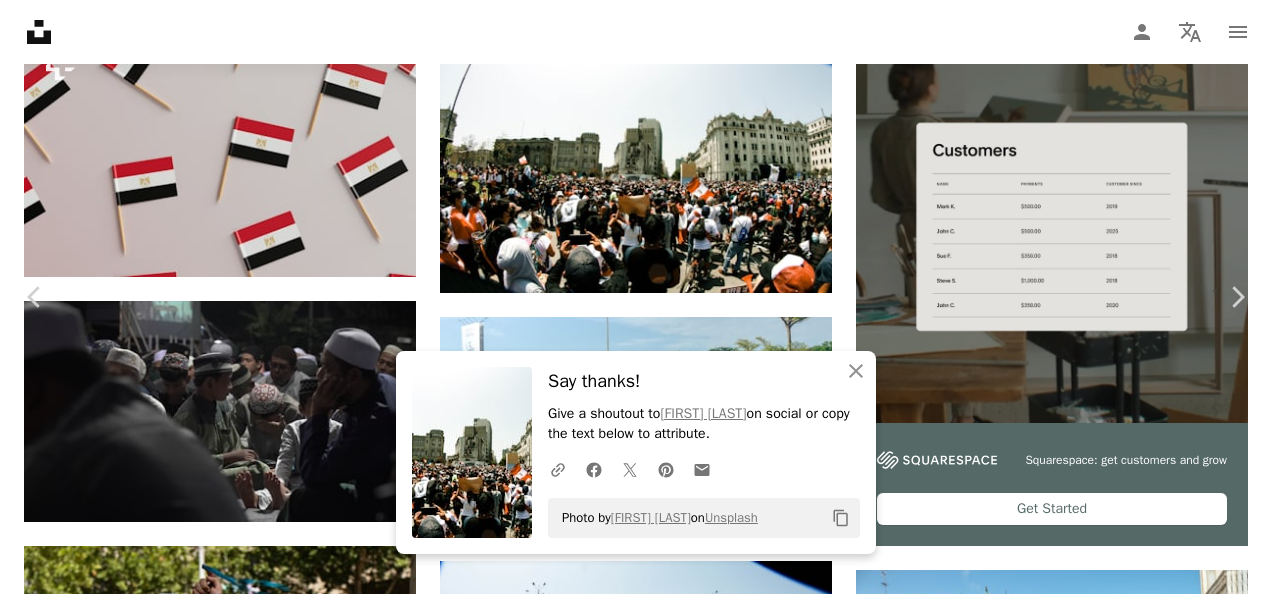 click on "Download free" at bounding box center (1073, 3533) 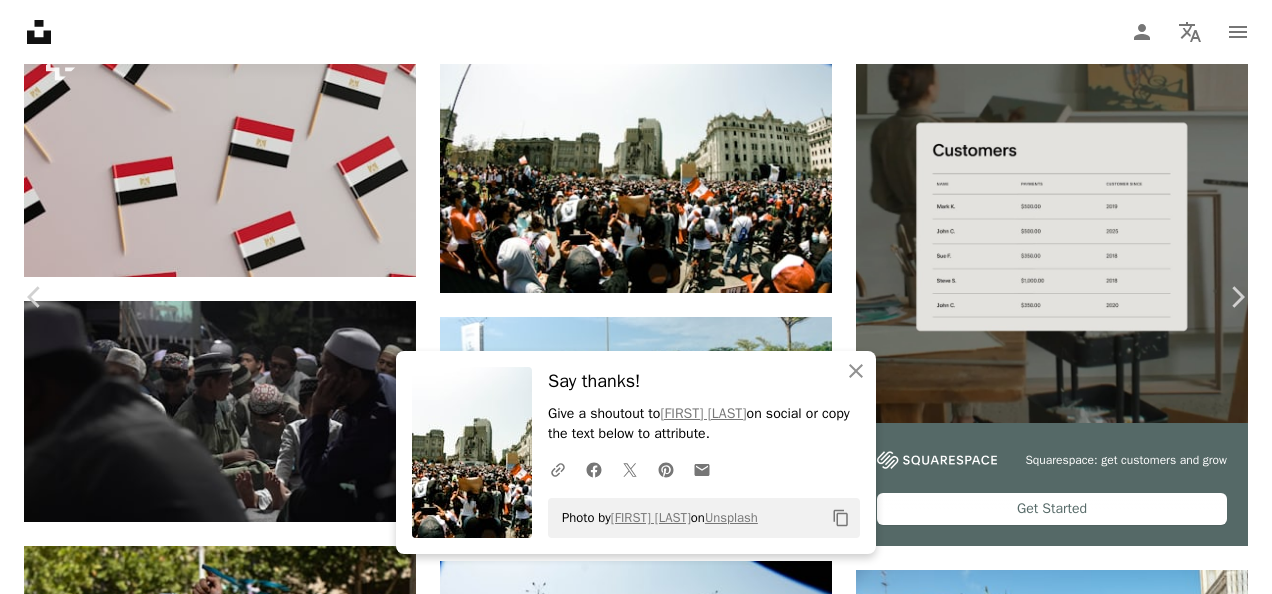 click on "An X shape" at bounding box center (20, 20) 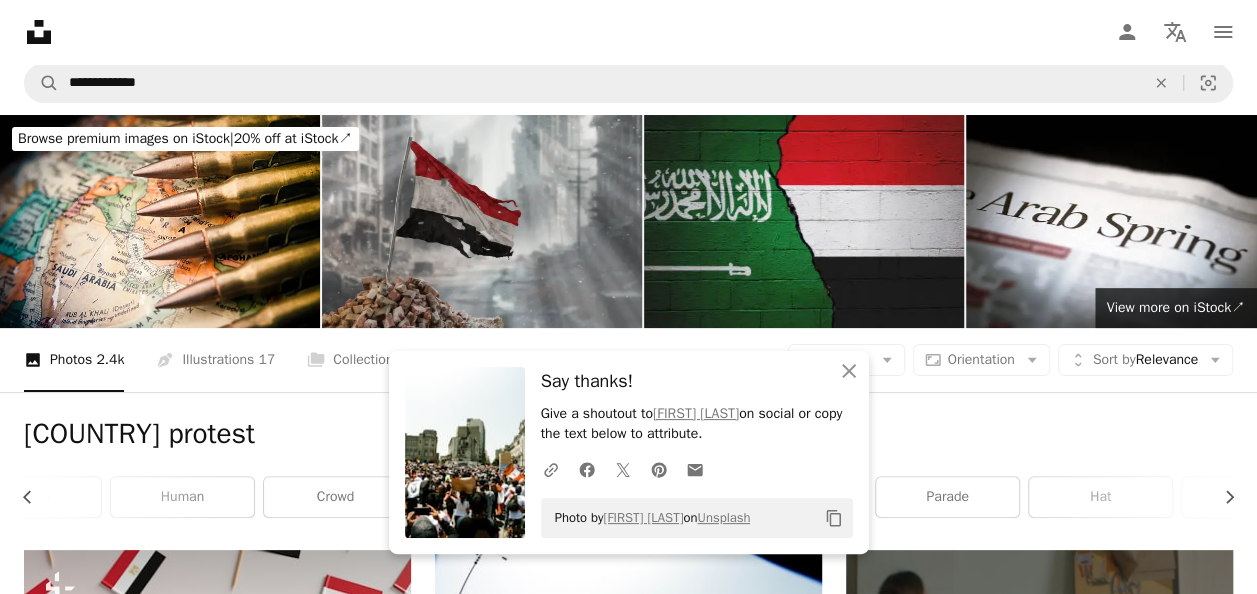 scroll, scrollTop: 0, scrollLeft: 0, axis: both 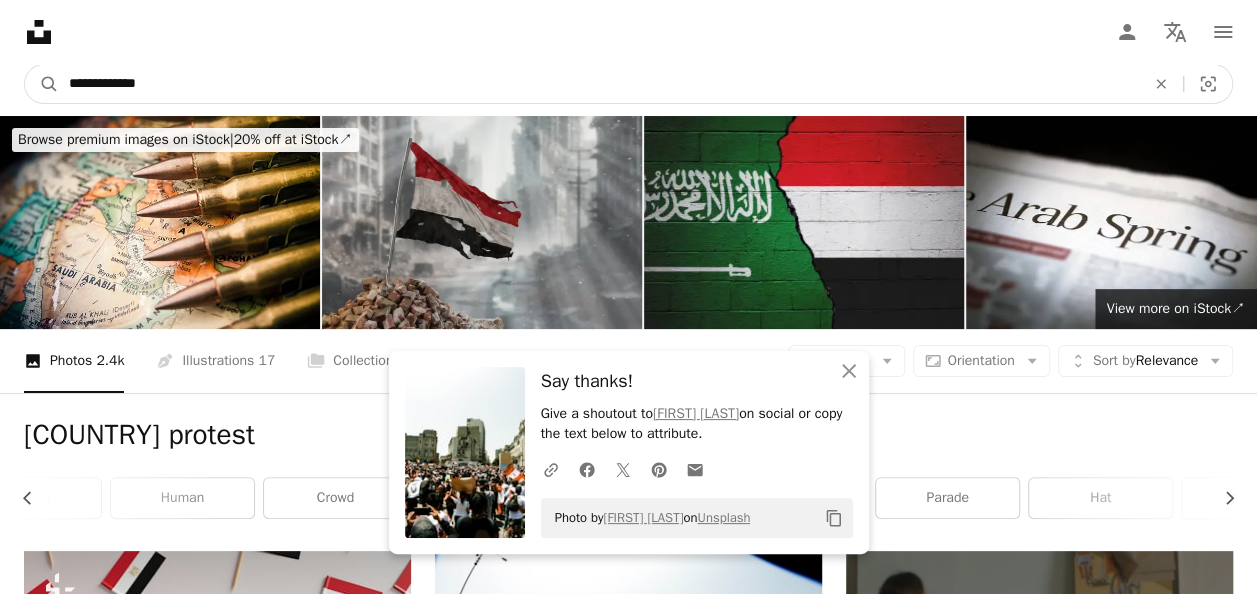 click on "**********" at bounding box center [599, 84] 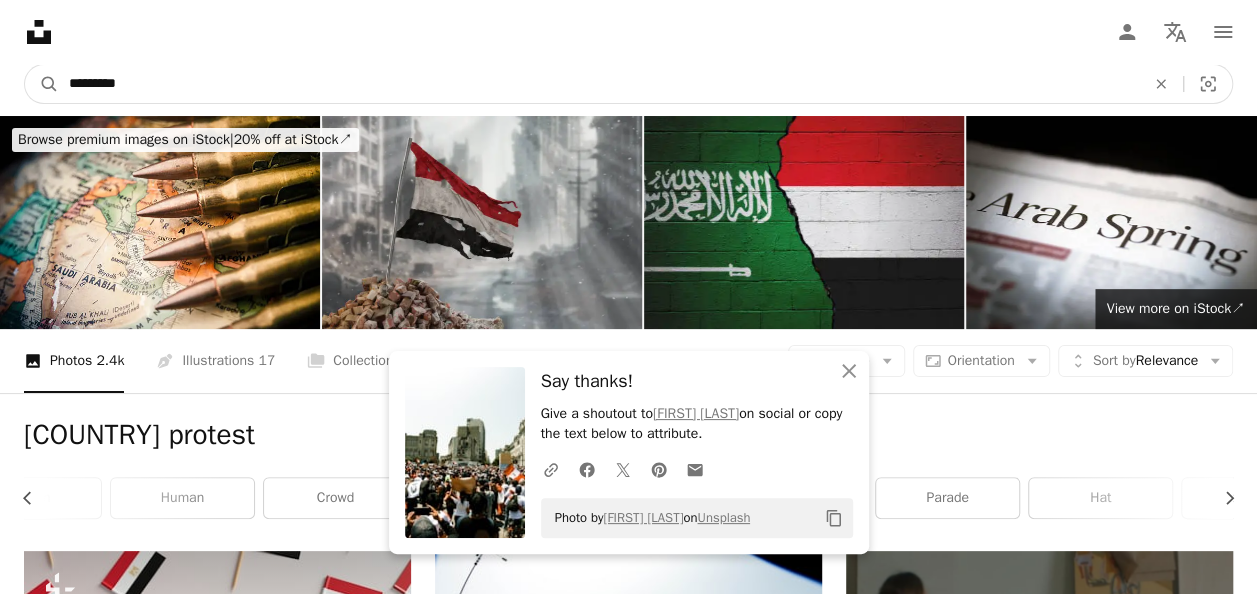 click on "*********" at bounding box center [599, 84] 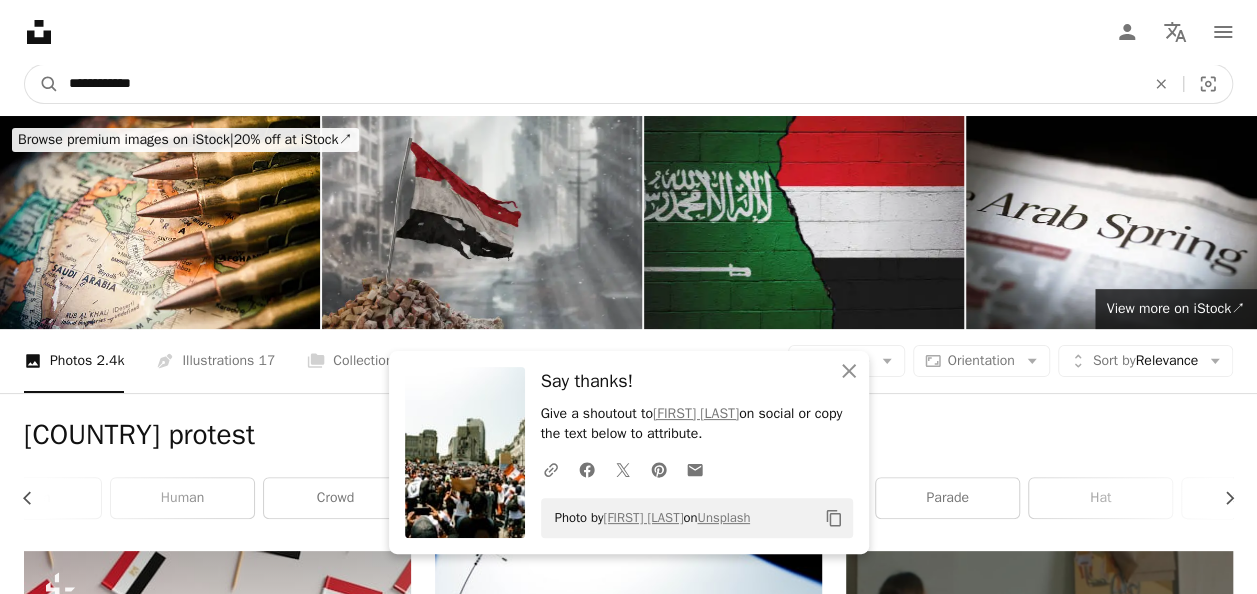 type on "**********" 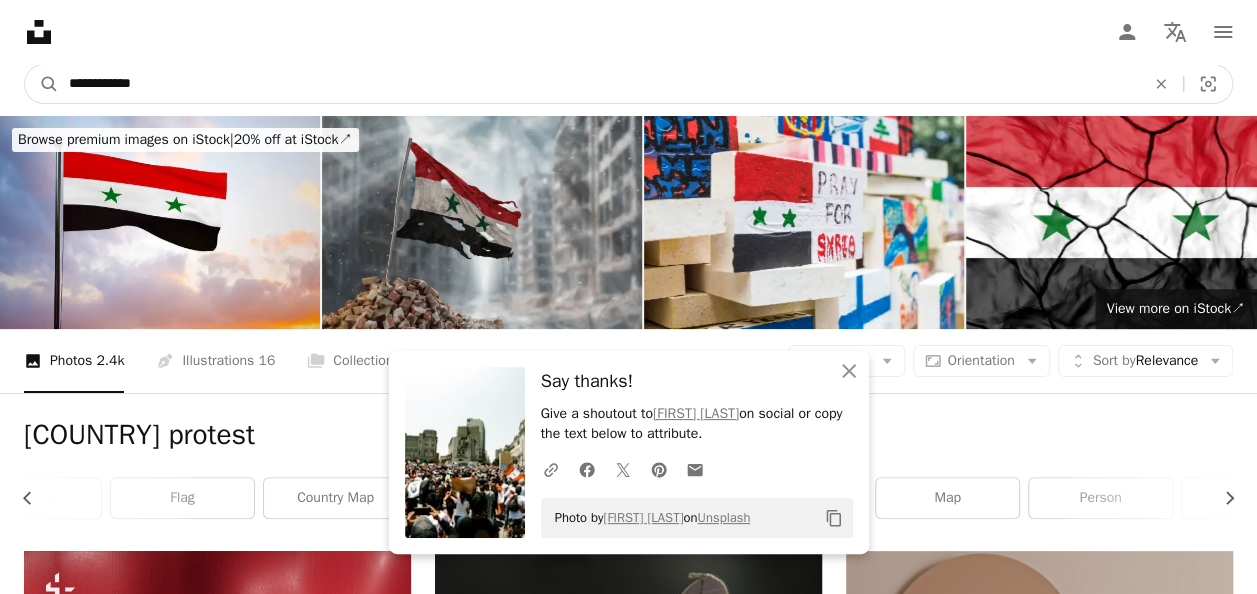 click on "**********" at bounding box center [599, 84] 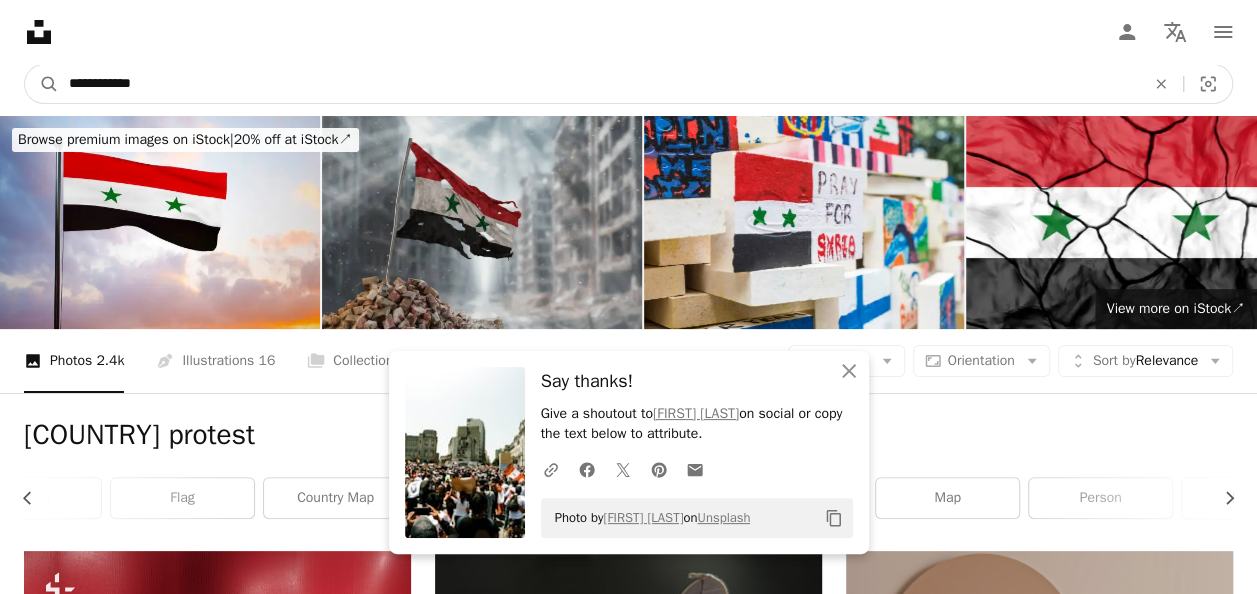 type on "**********" 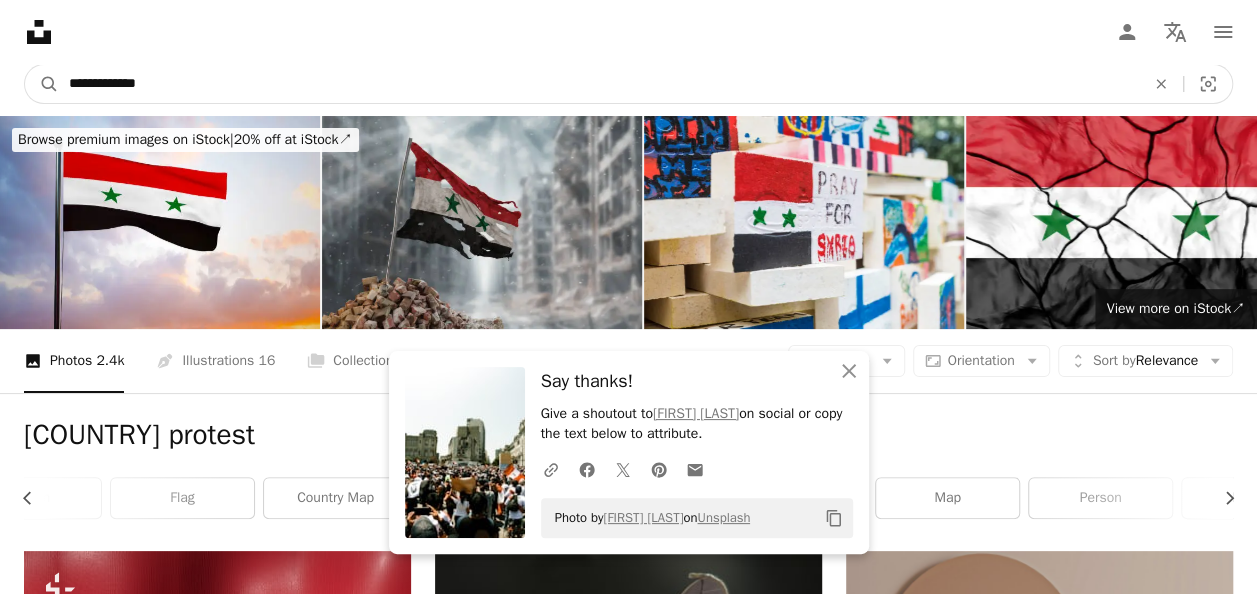 click on "A magnifying glass" at bounding box center [42, 84] 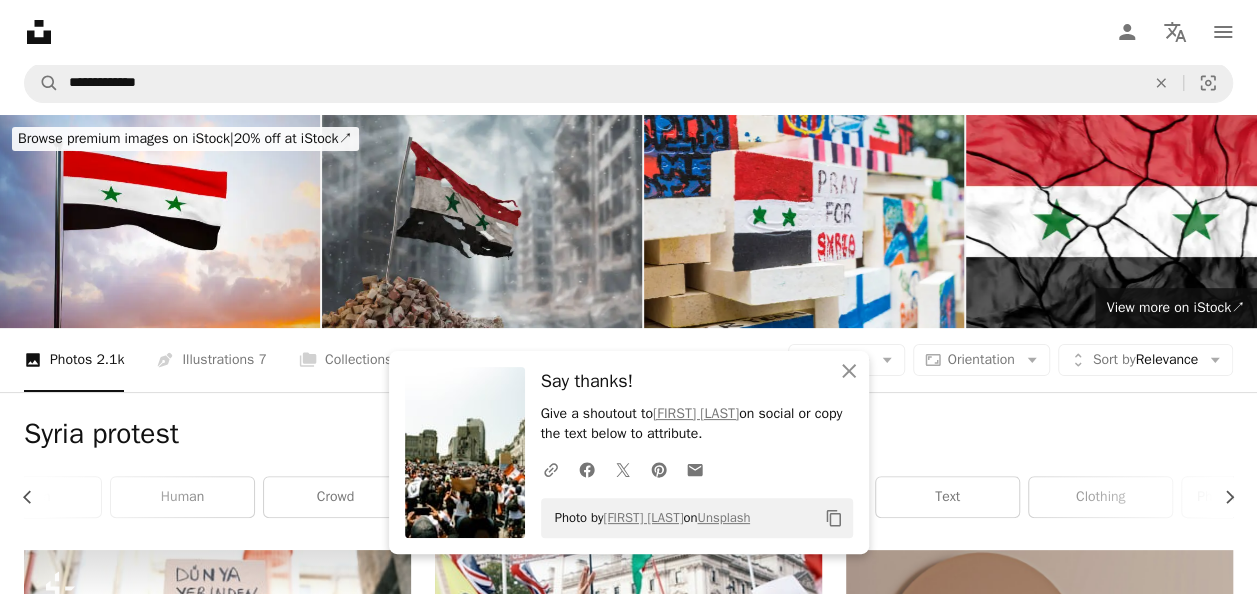scroll, scrollTop: 0, scrollLeft: 0, axis: both 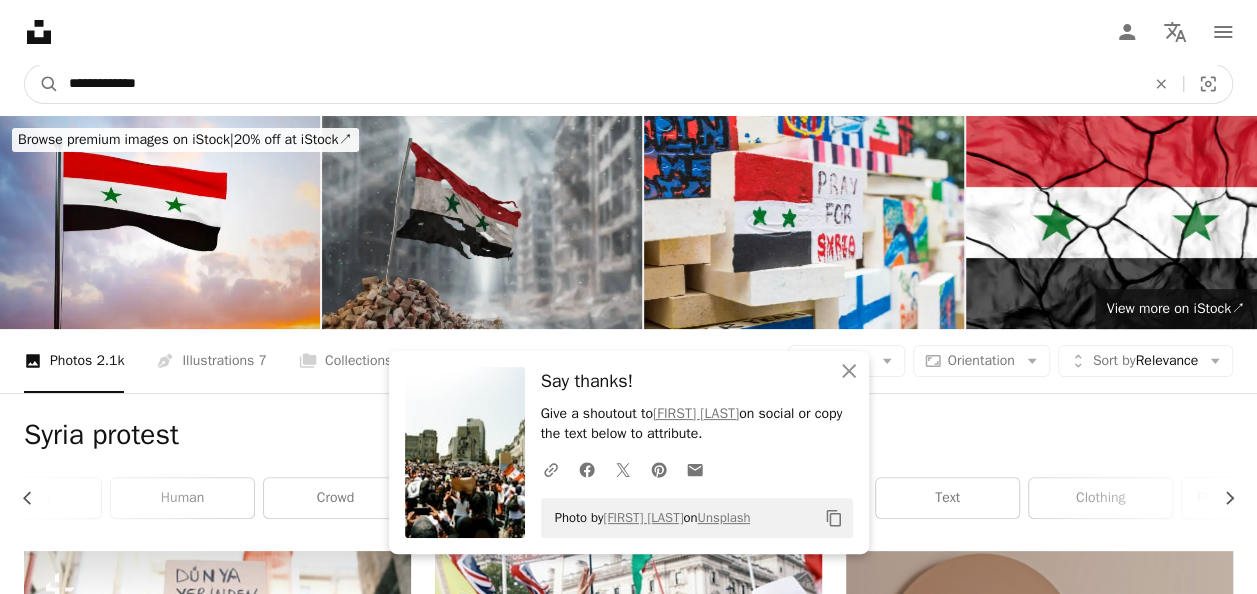 drag, startPoint x: 218, startPoint y: 70, endPoint x: 32, endPoint y: 60, distance: 186.26862 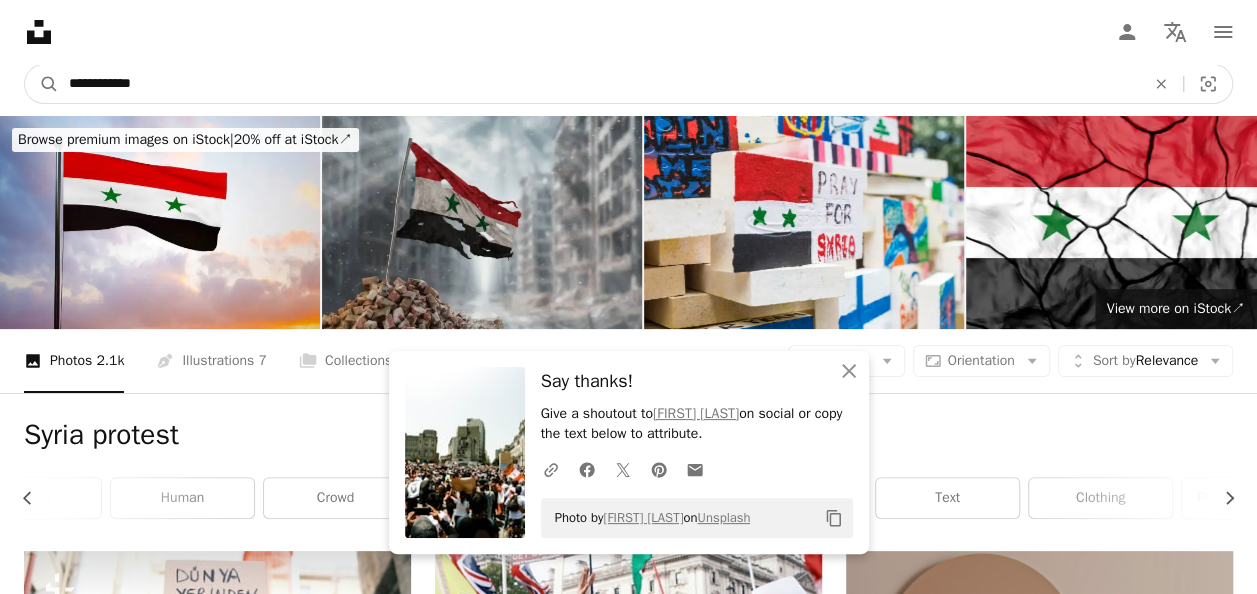 type on "**********" 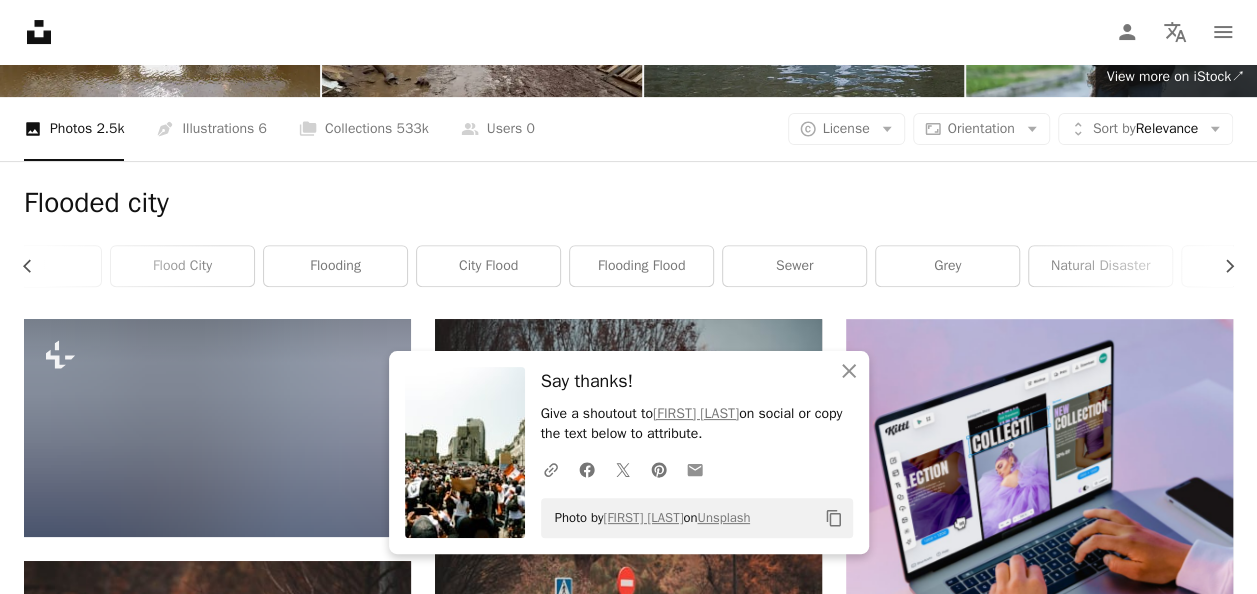 scroll, scrollTop: 240, scrollLeft: 0, axis: vertical 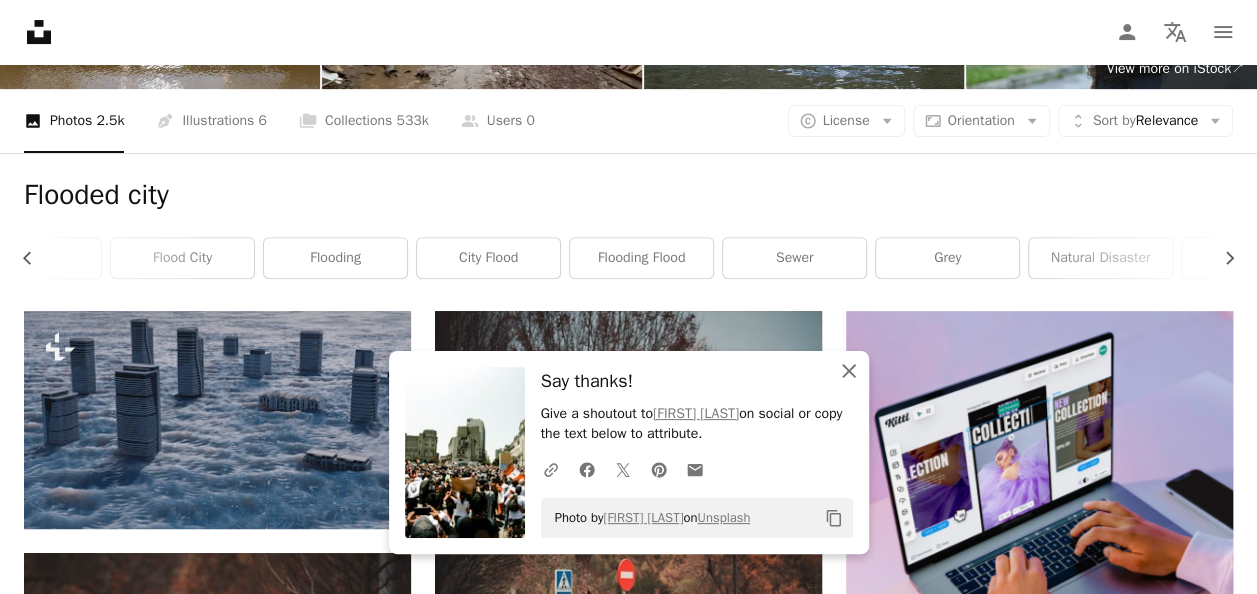 click on "An X shape Close" at bounding box center (849, 371) 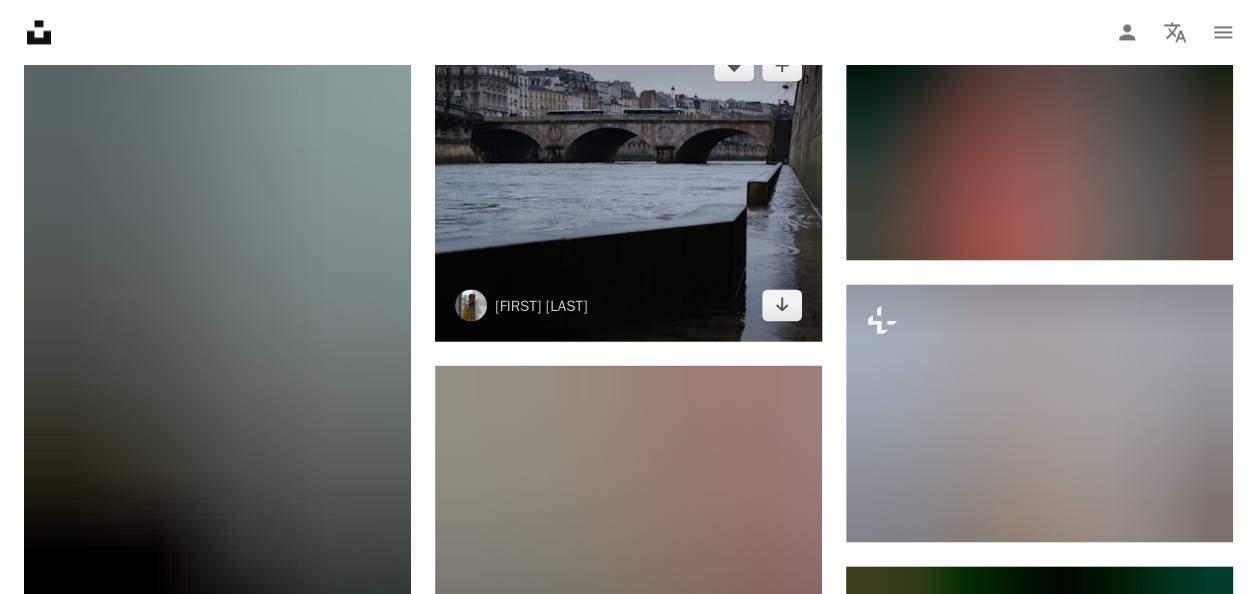 scroll, scrollTop: 1720, scrollLeft: 0, axis: vertical 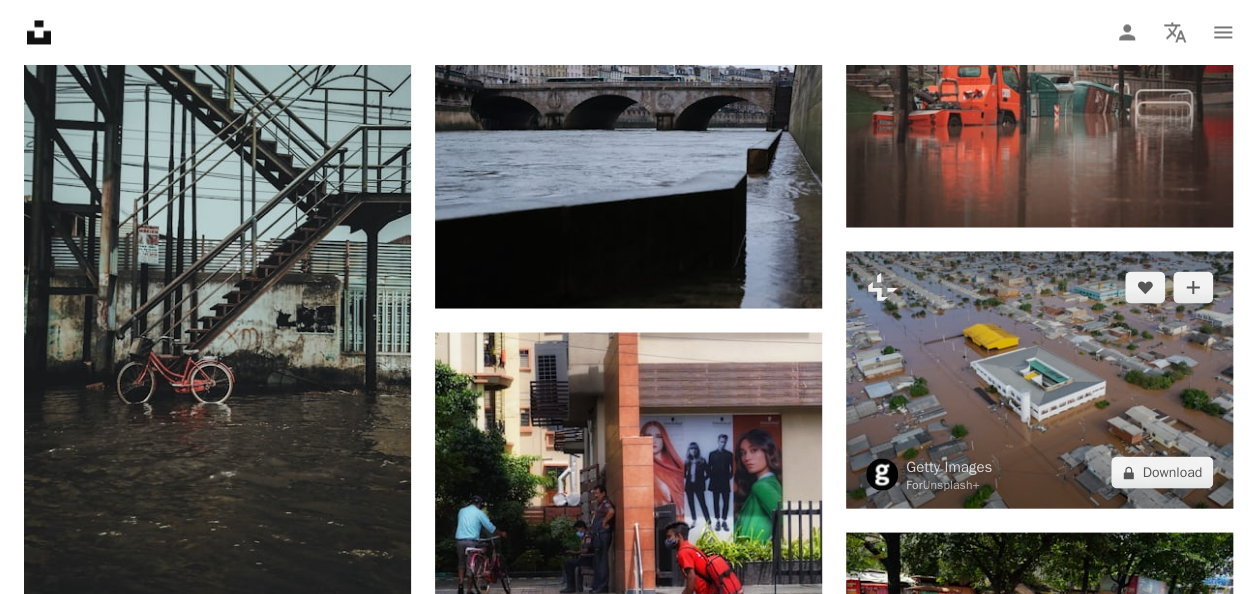 click at bounding box center (1039, 379) 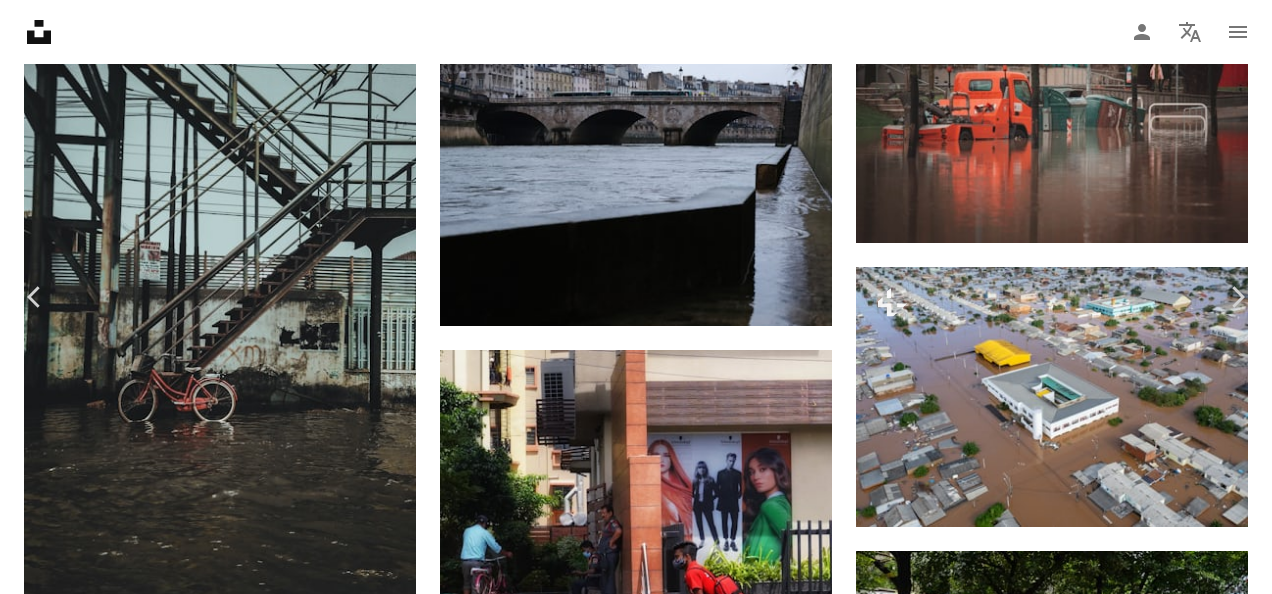 click on "An X shape Chevron left Chevron right Getty Images For Unsplash+ A heart A plus sign A lock Download Zoom in A forward-right arrow Share More Actions Calendar outlined Published on December 4, 2024 Camera DJI, FC3411 Safety Licensed under the Unsplash+ License city house architecture rain photography street river weather storm environment cityscape natural disaster [COUNTRY] flood outdoors danger thunderstorm horizontal ecosystem flowing water Free pictures Related images Plus sign for Unsplash+ A heart A plus sign Getty Images For Unsplash+ A lock Download Plus sign for Unsplash+ A heart A plus sign Getty Images For Unsplash+ A lock Download Plus sign for Unsplash+ A heart A plus sign Onur Bakırcı For Unsplash+ A lock Download Plus sign for Unsplash+ A heart A plus sign Zyanya Citlalli For Unsplash+ A lock Download Plus sign for Unsplash+ A heart A plus sign Yunus Tuğ For Unsplash+ A lock Download Plus sign for Unsplash+ A heart A plus sign Getty Images For Unsplash+ A lock Download A heart For" at bounding box center [636, 3166] 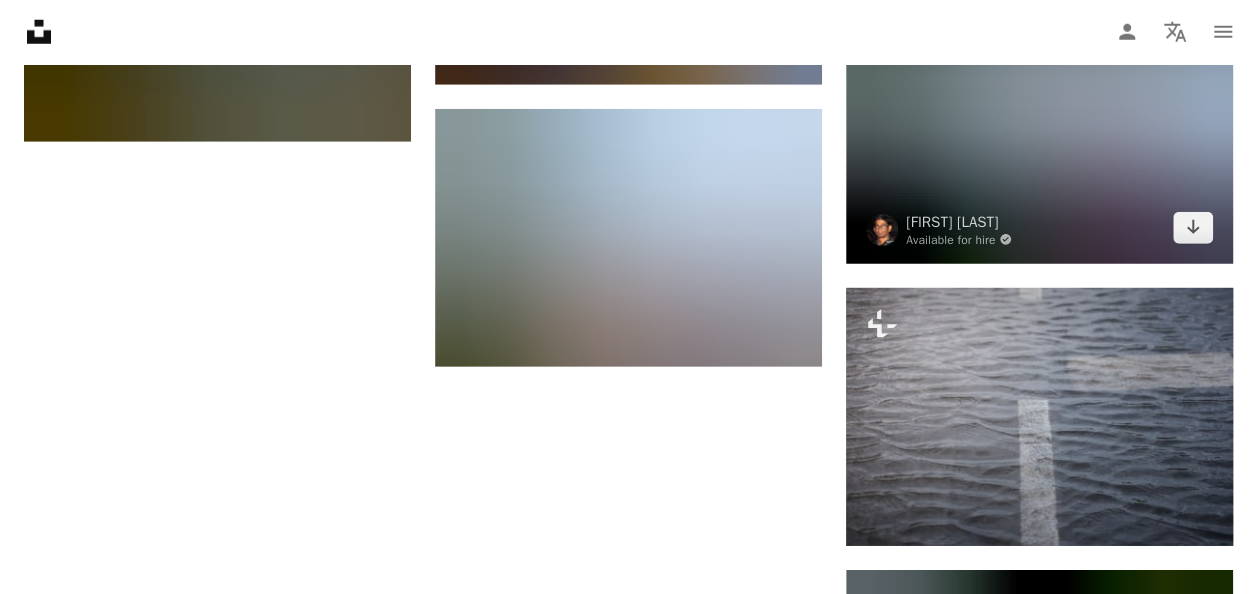 scroll, scrollTop: 2880, scrollLeft: 0, axis: vertical 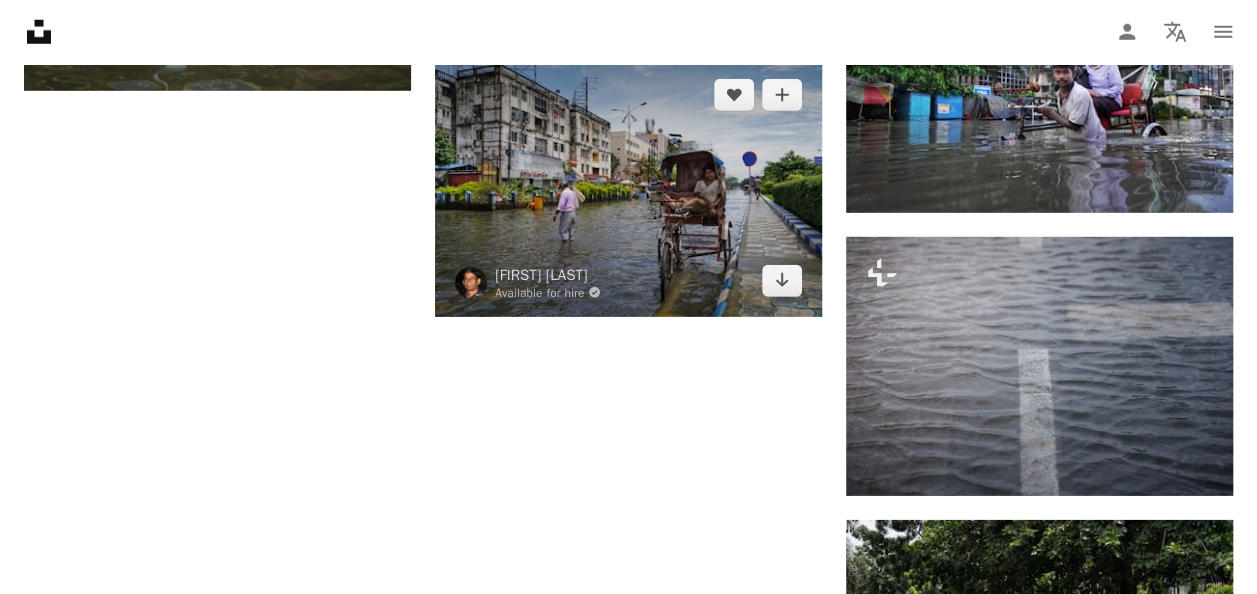 click at bounding box center [628, 188] 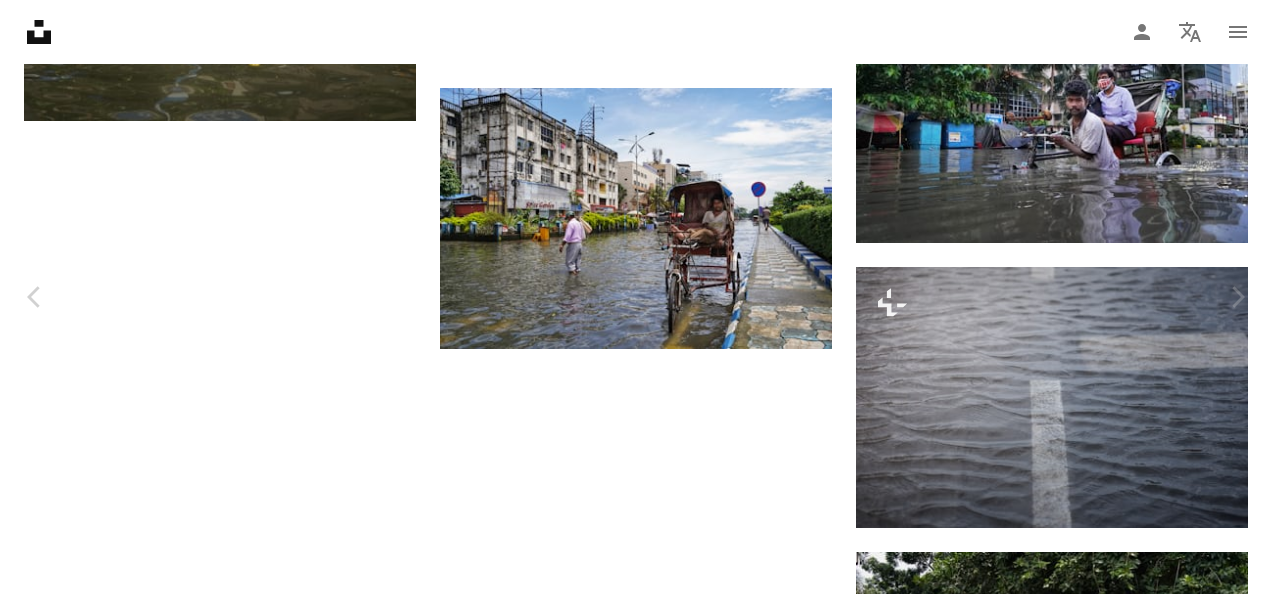 click on "Download free" at bounding box center (1073, 1757) 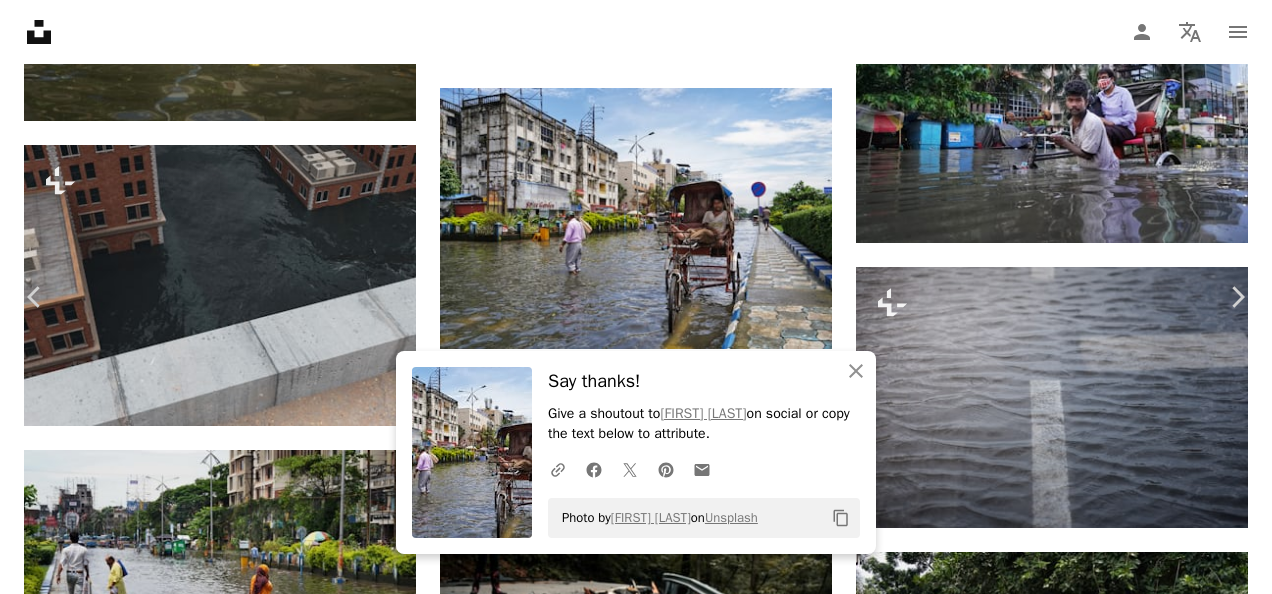 click on "An X shape" at bounding box center [20, 20] 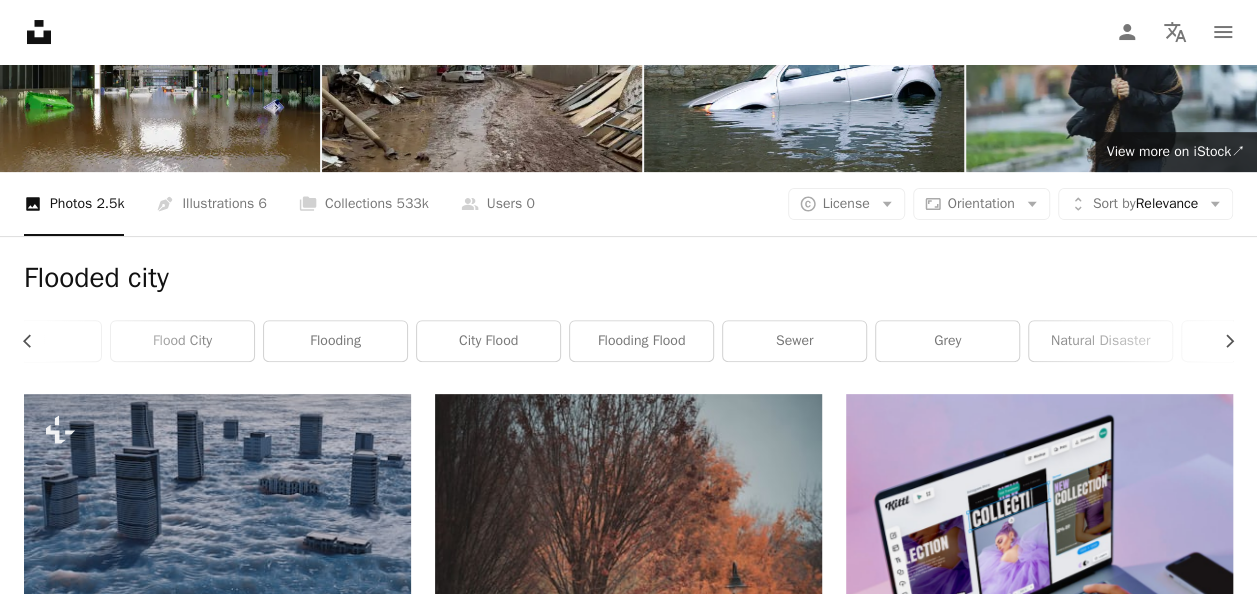 scroll, scrollTop: 0, scrollLeft: 0, axis: both 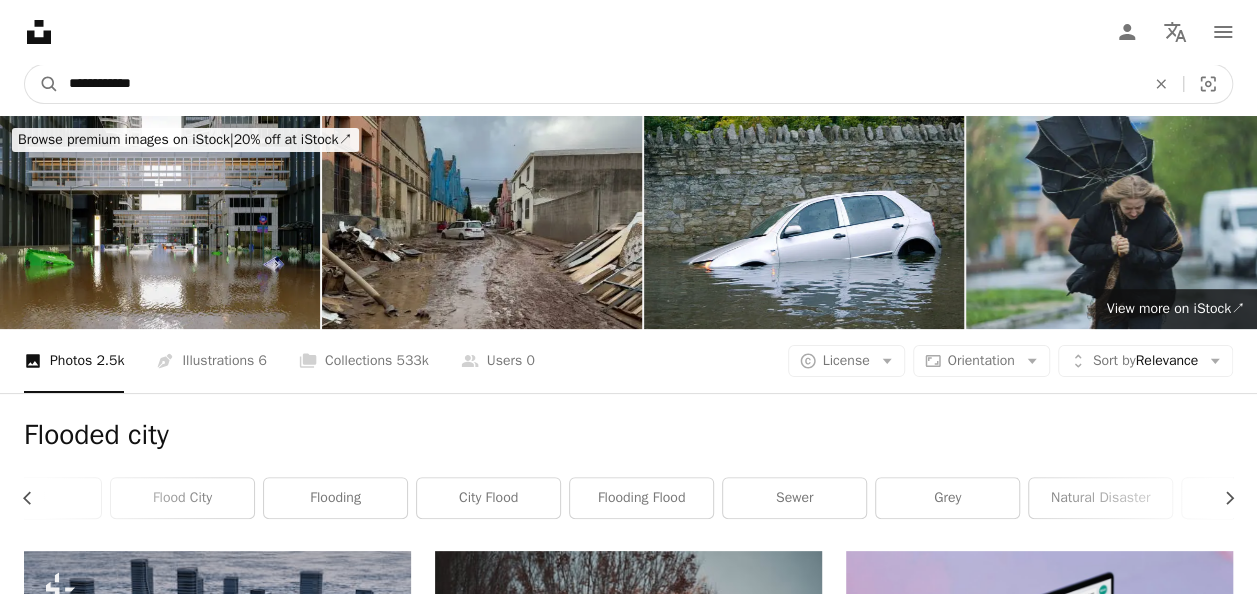 click on "**********" at bounding box center [599, 84] 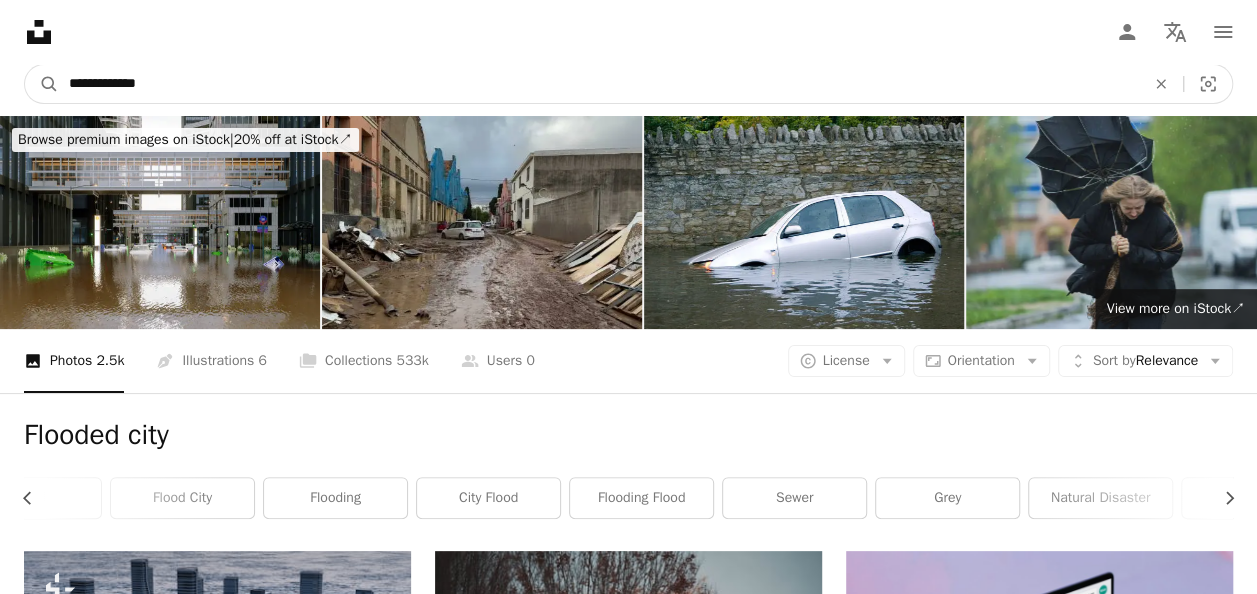 click on "**********" at bounding box center [599, 84] 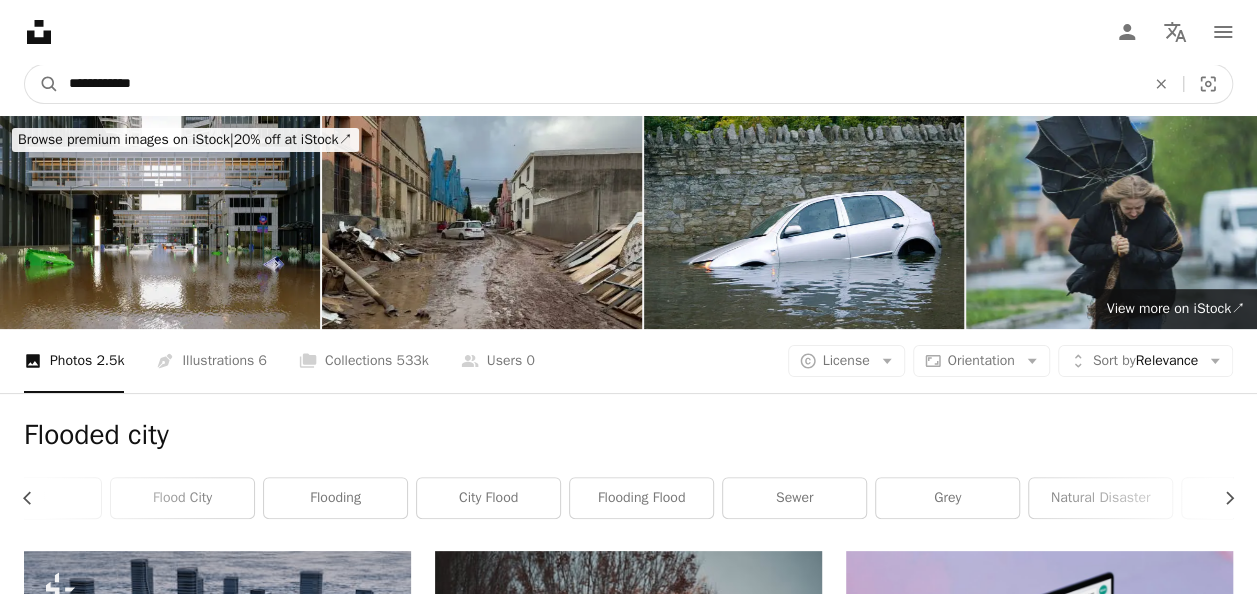 type on "**********" 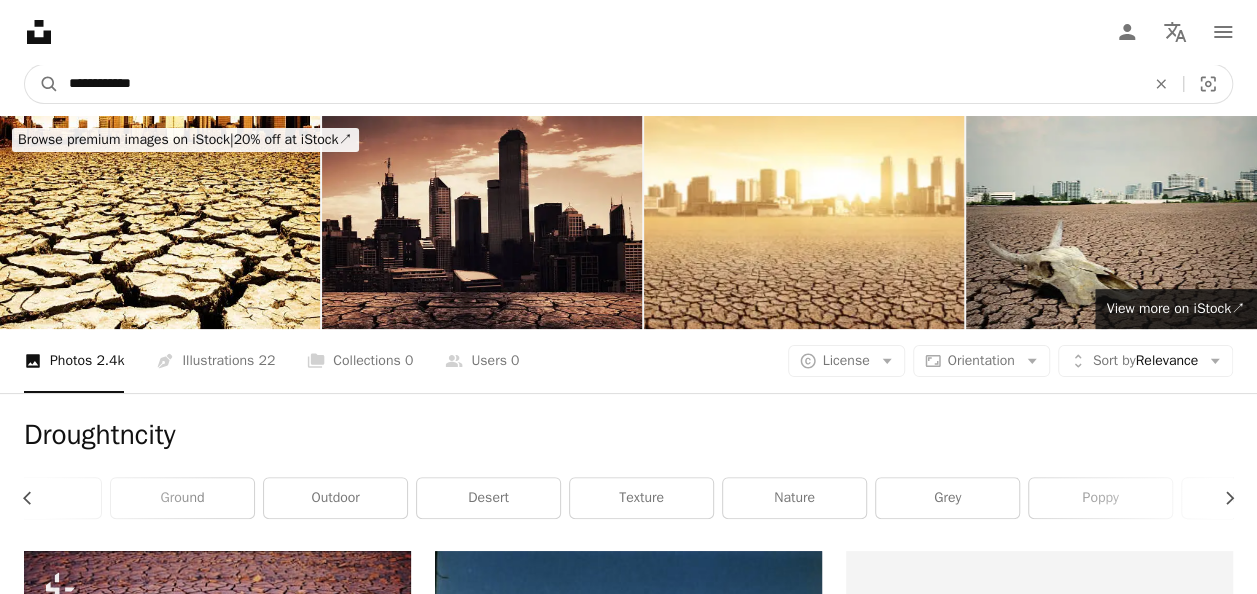 click on "**********" at bounding box center [599, 84] 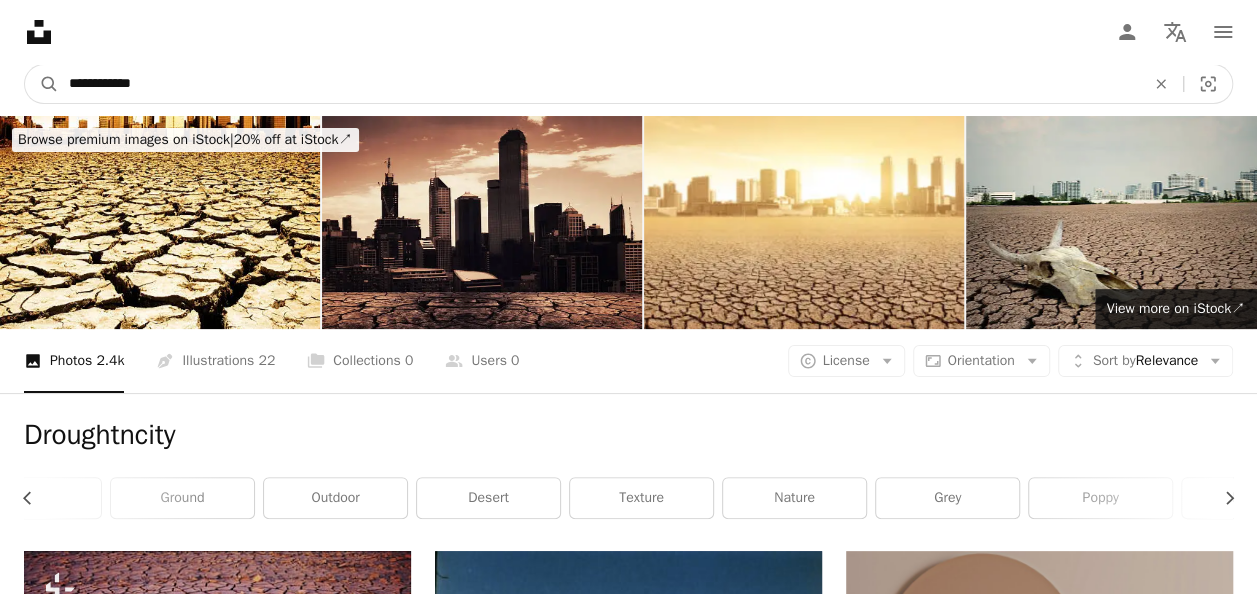 click on "**********" at bounding box center [599, 84] 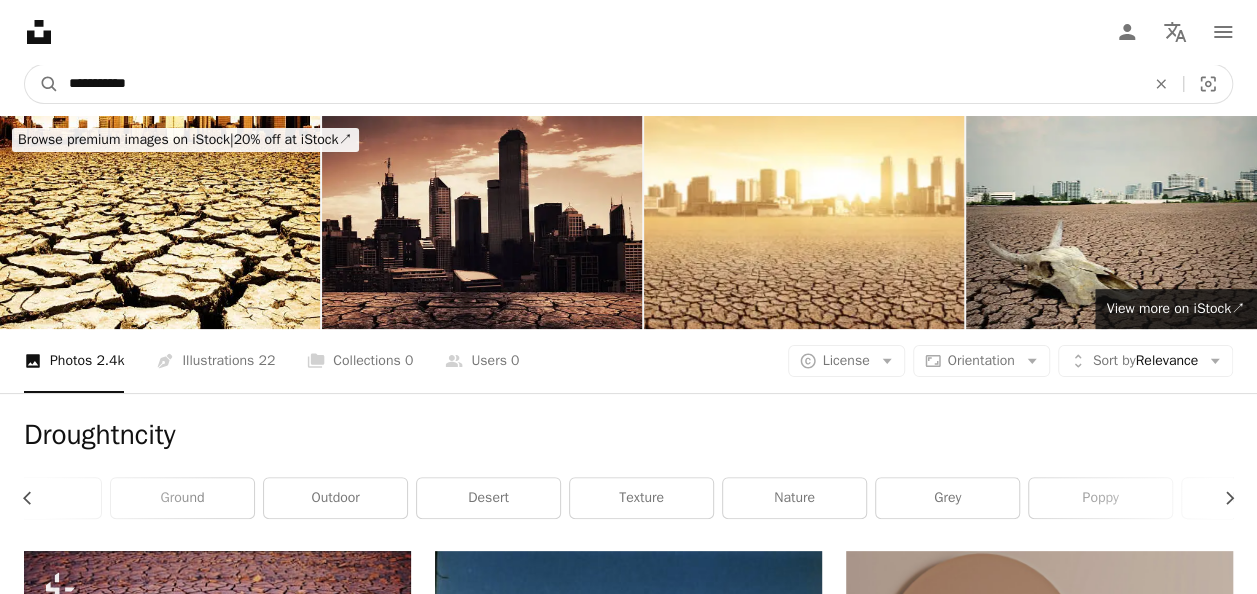 type on "**********" 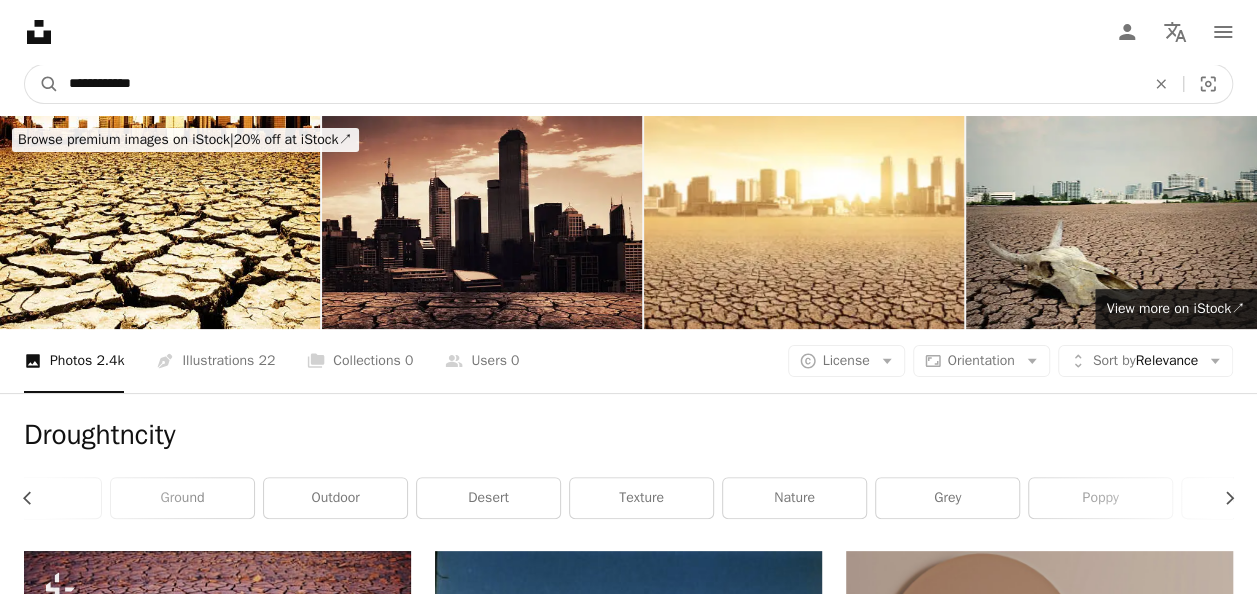 click on "A magnifying glass" at bounding box center (42, 84) 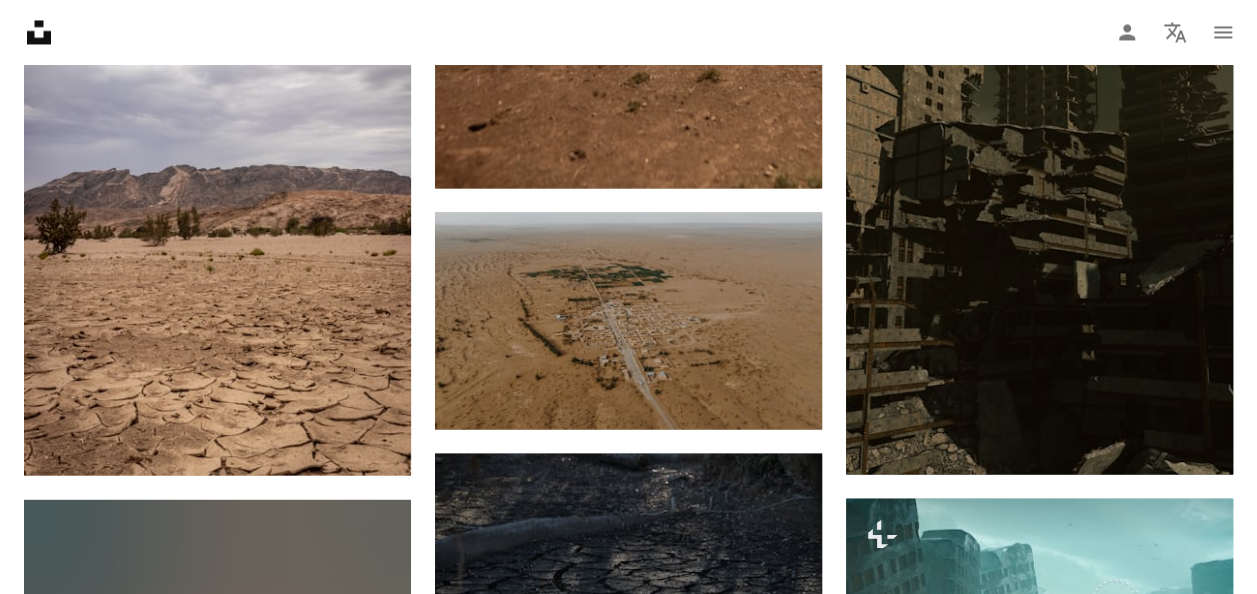 scroll, scrollTop: 1720, scrollLeft: 0, axis: vertical 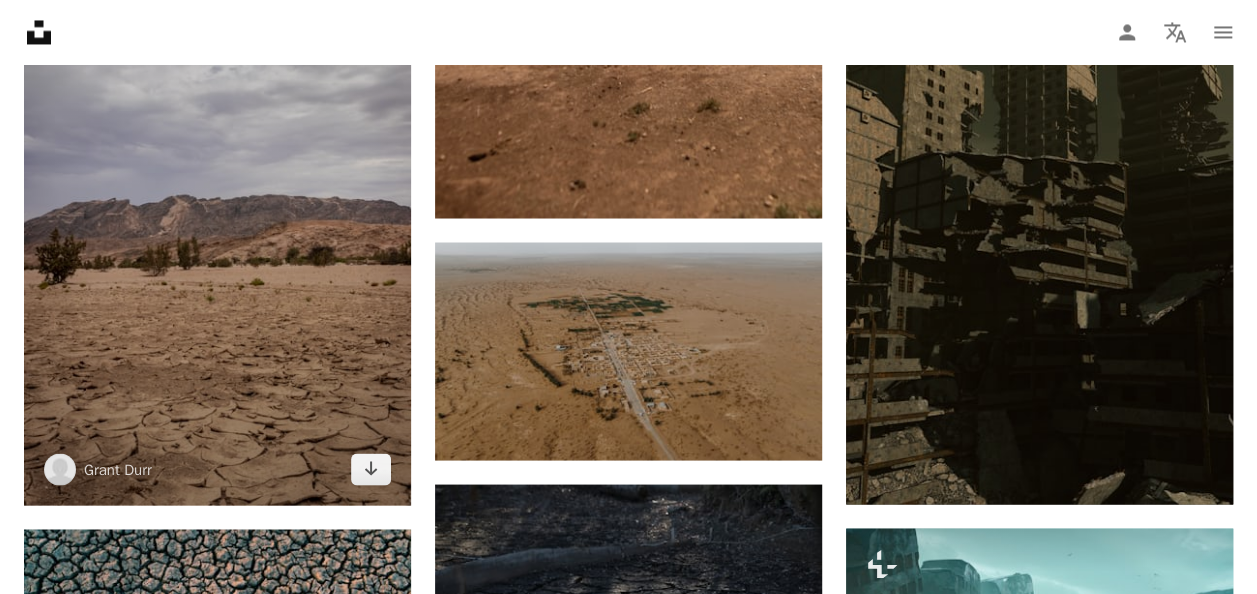 click at bounding box center [217, 215] 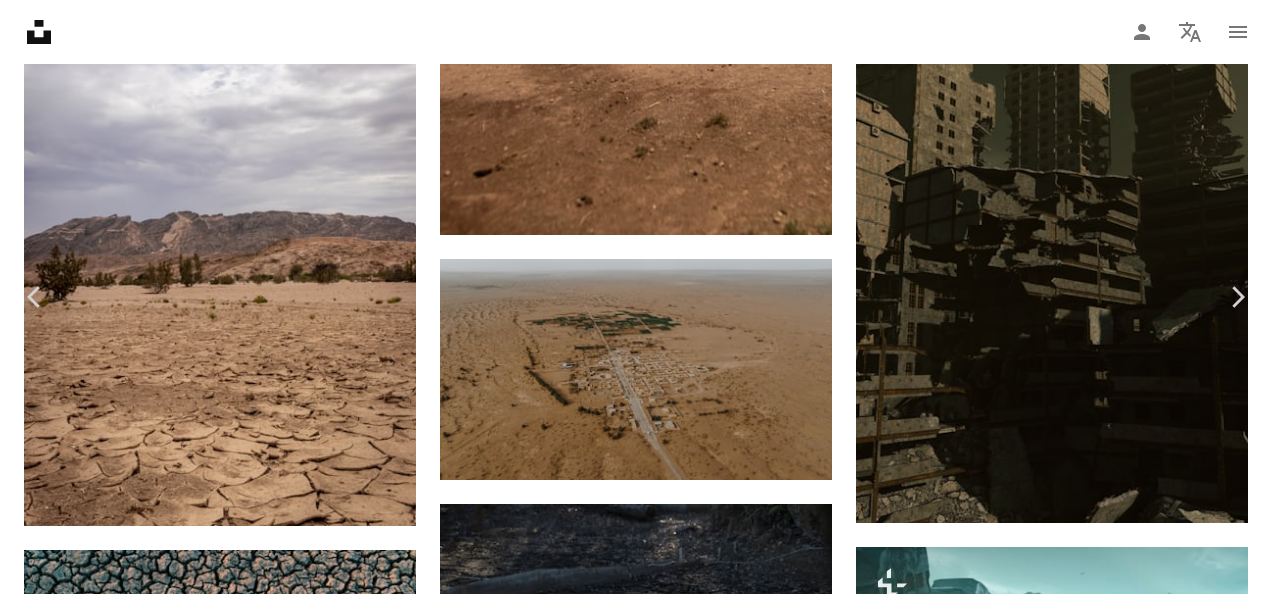 click on "Download free" at bounding box center (1073, 2787) 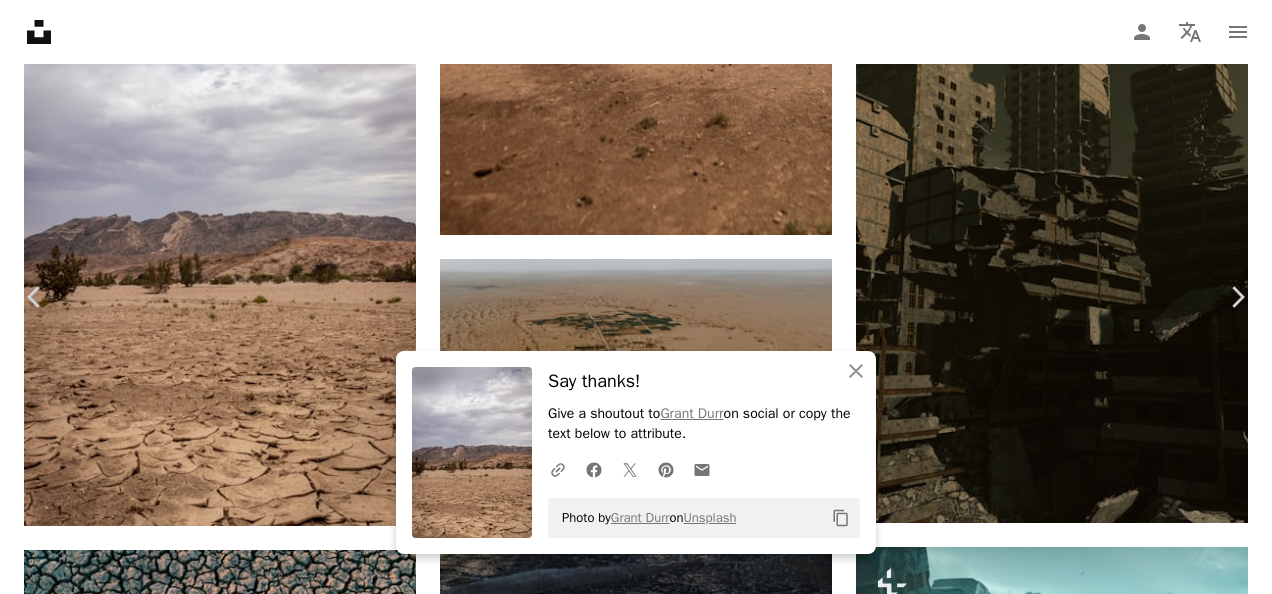 click on "An X shape" at bounding box center [20, 20] 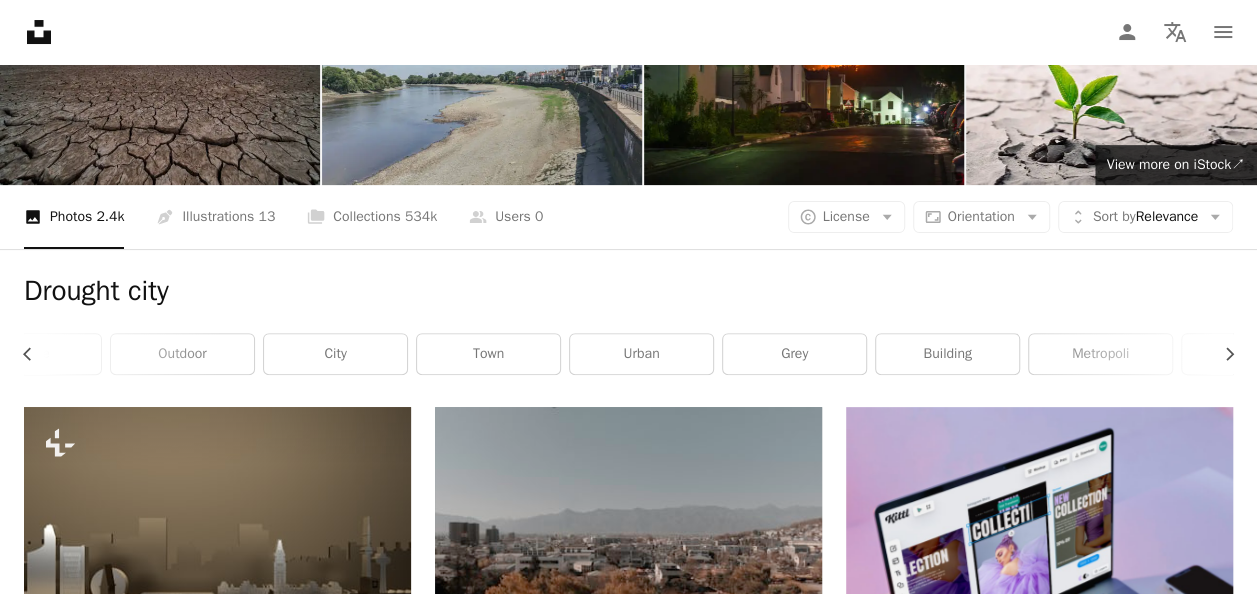 scroll, scrollTop: 0, scrollLeft: 0, axis: both 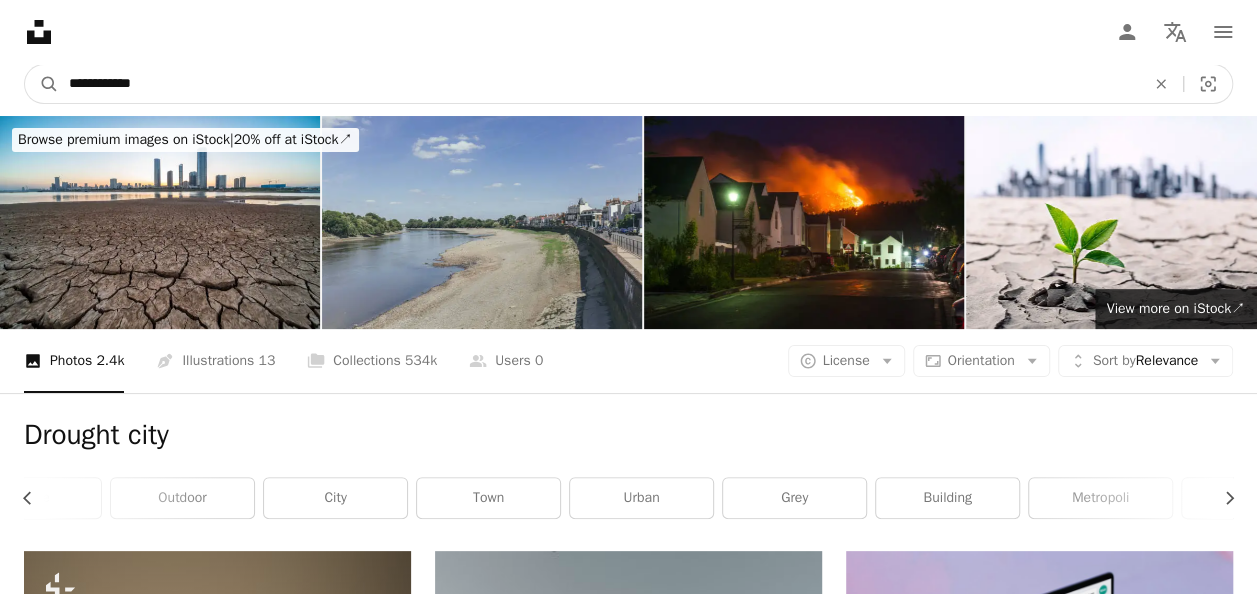 drag, startPoint x: 201, startPoint y: 70, endPoint x: 28, endPoint y: 52, distance: 173.9339 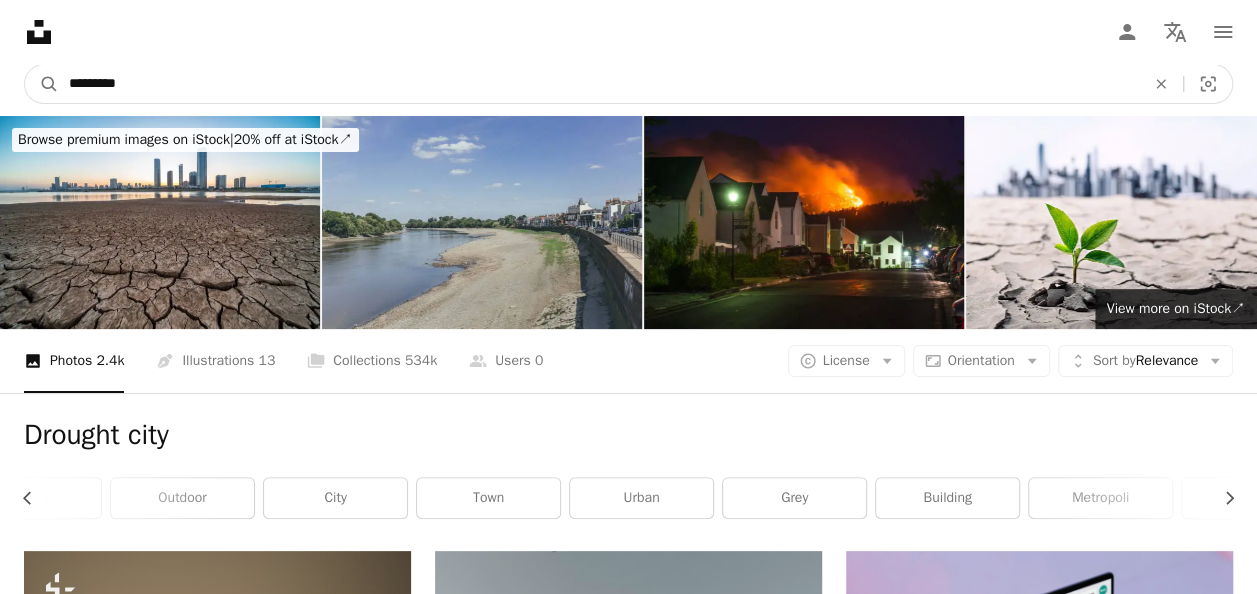 type on "*********" 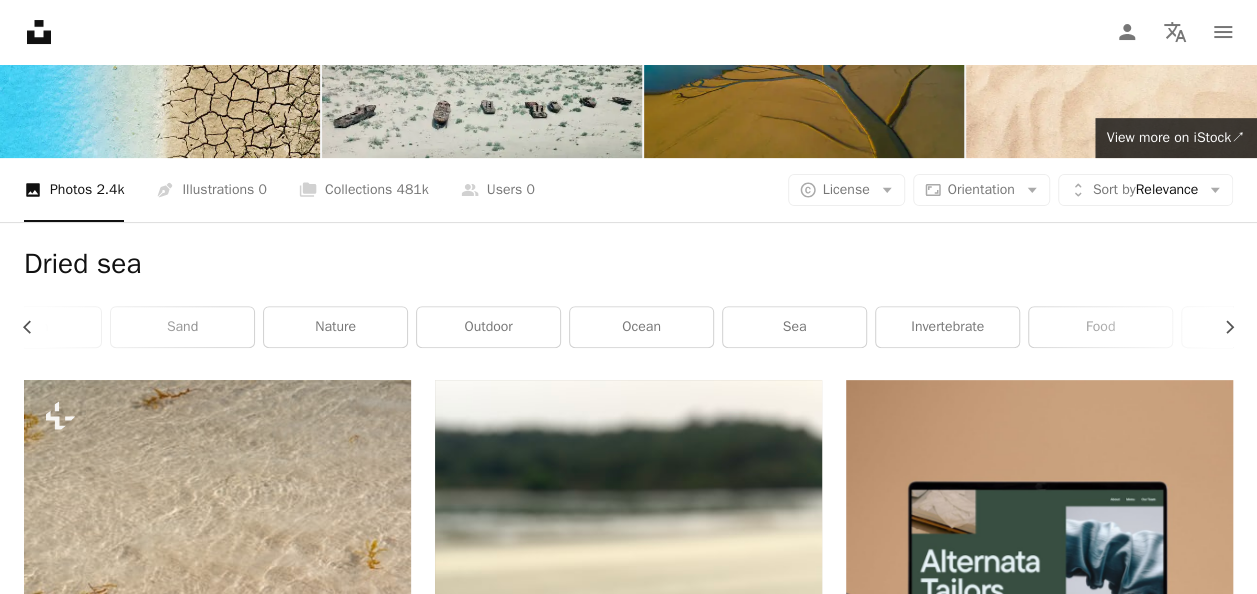 scroll, scrollTop: 0, scrollLeft: 0, axis: both 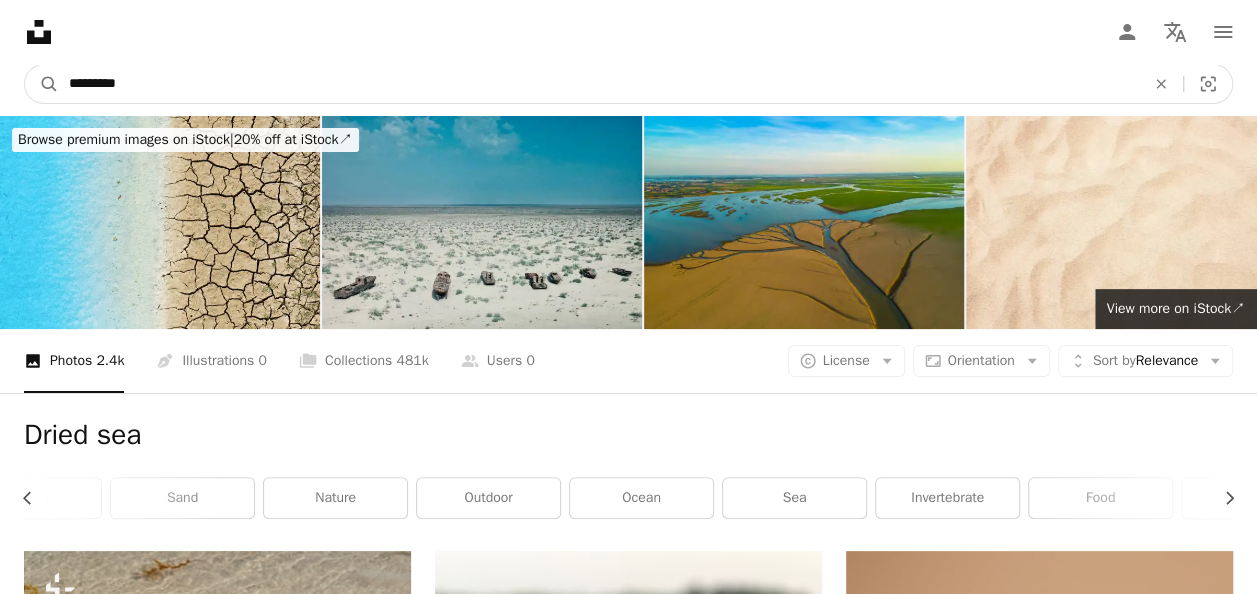 click on "*********" at bounding box center (599, 84) 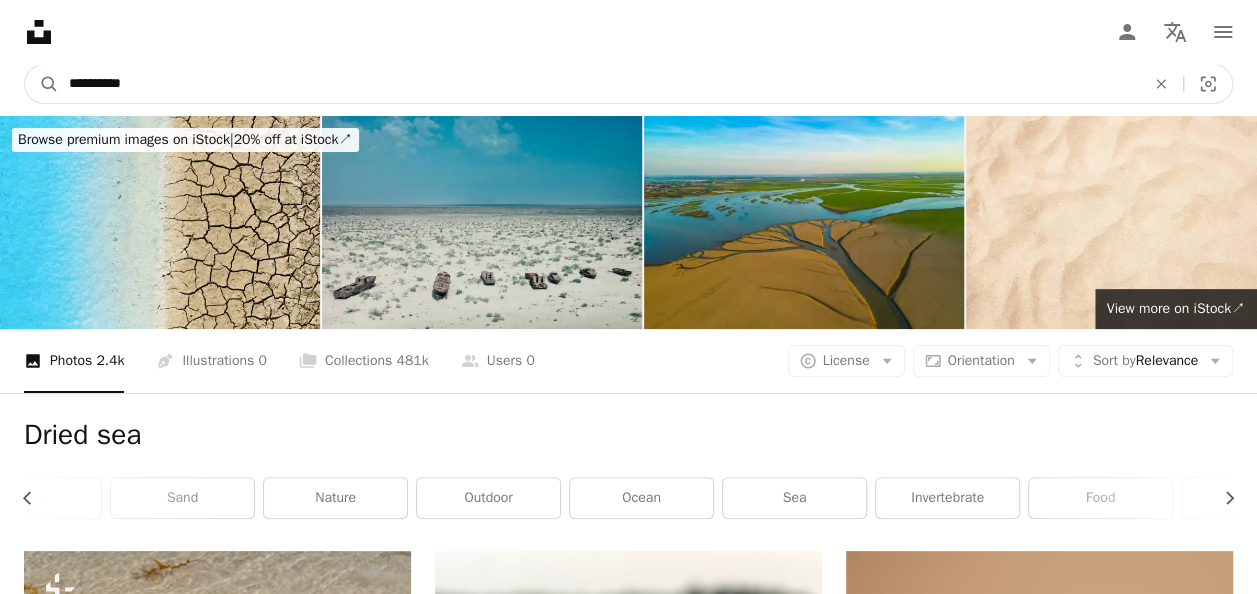 click on "A magnifying glass" at bounding box center [42, 84] 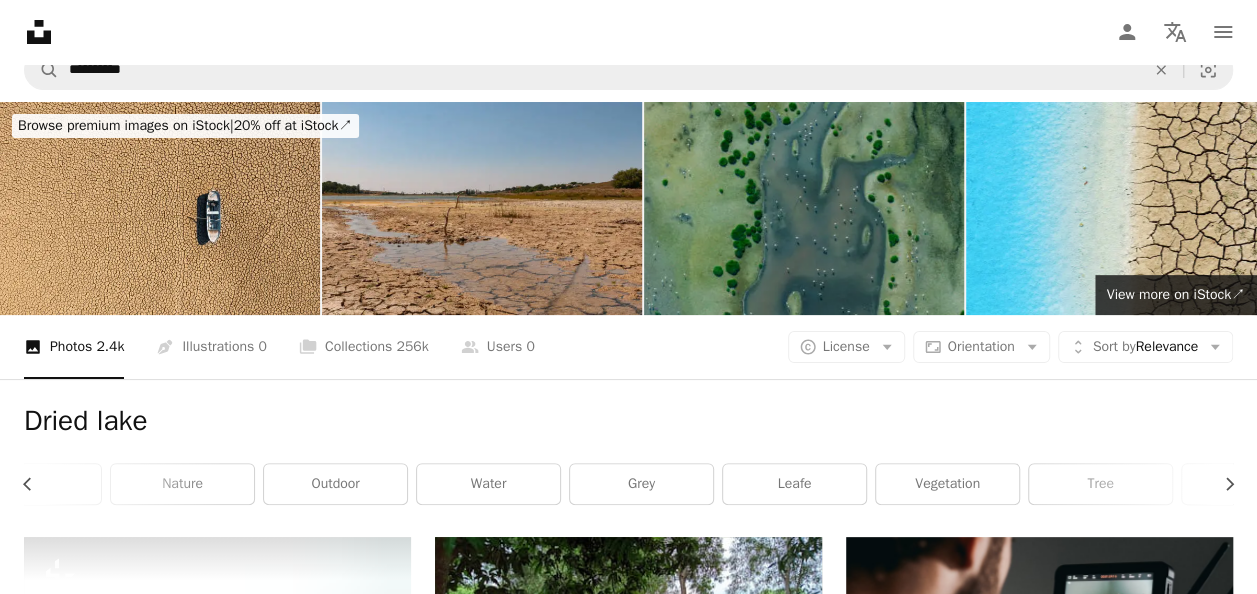 scroll, scrollTop: 0, scrollLeft: 0, axis: both 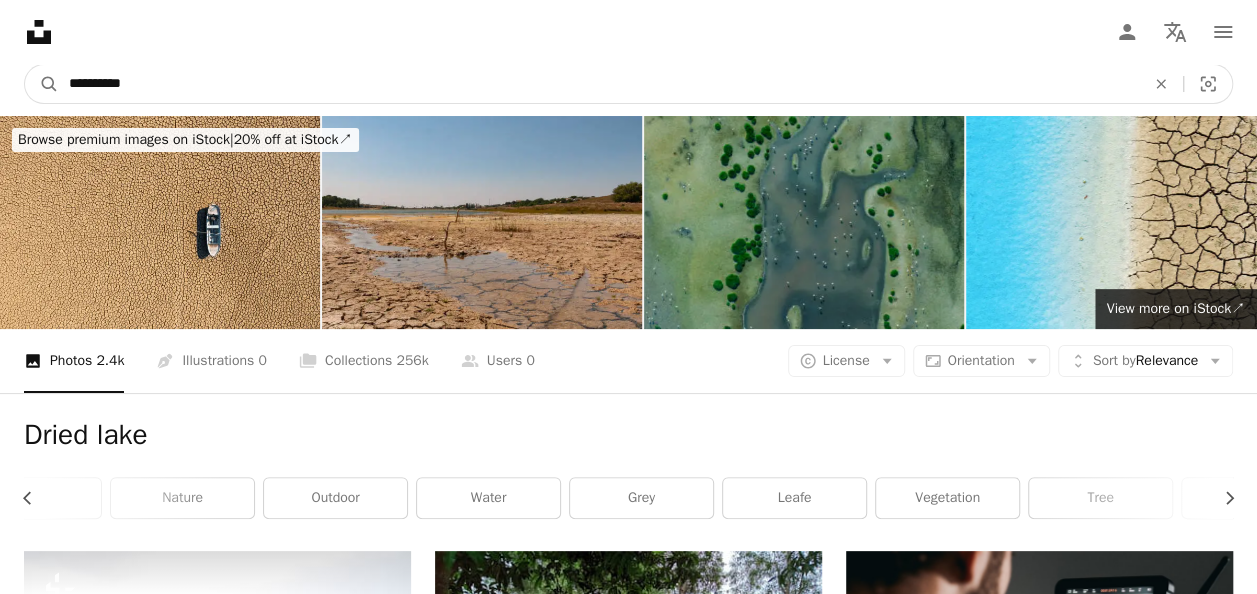 drag, startPoint x: 162, startPoint y: 105, endPoint x: 152, endPoint y: 90, distance: 18.027756 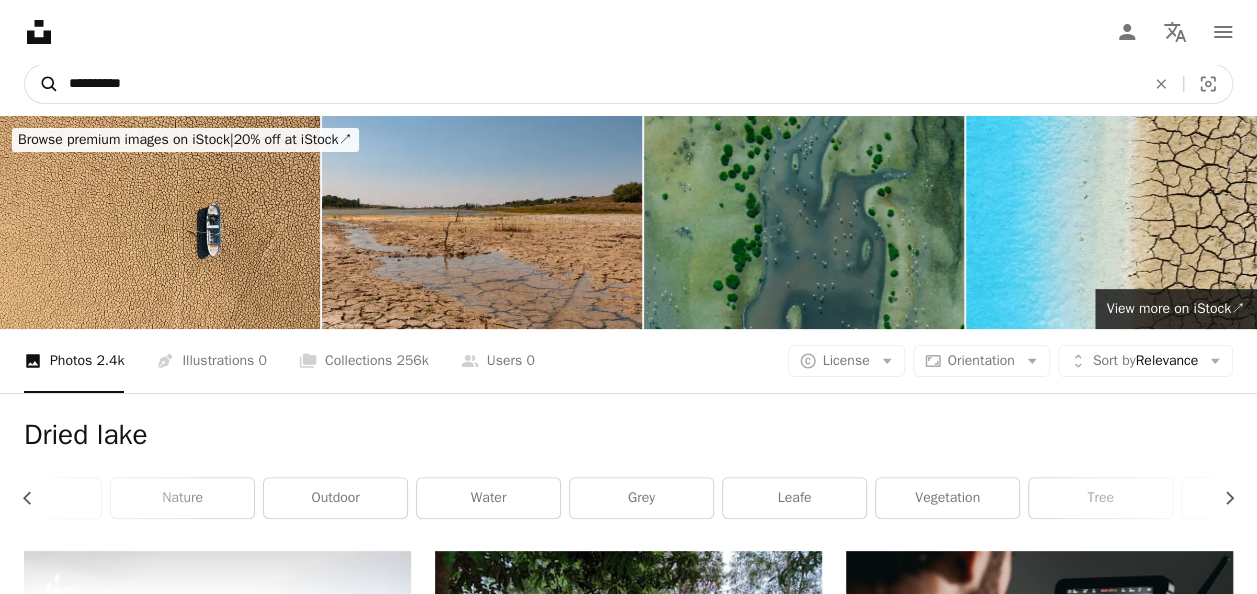 drag, startPoint x: 152, startPoint y: 90, endPoint x: 40, endPoint y: 90, distance: 112 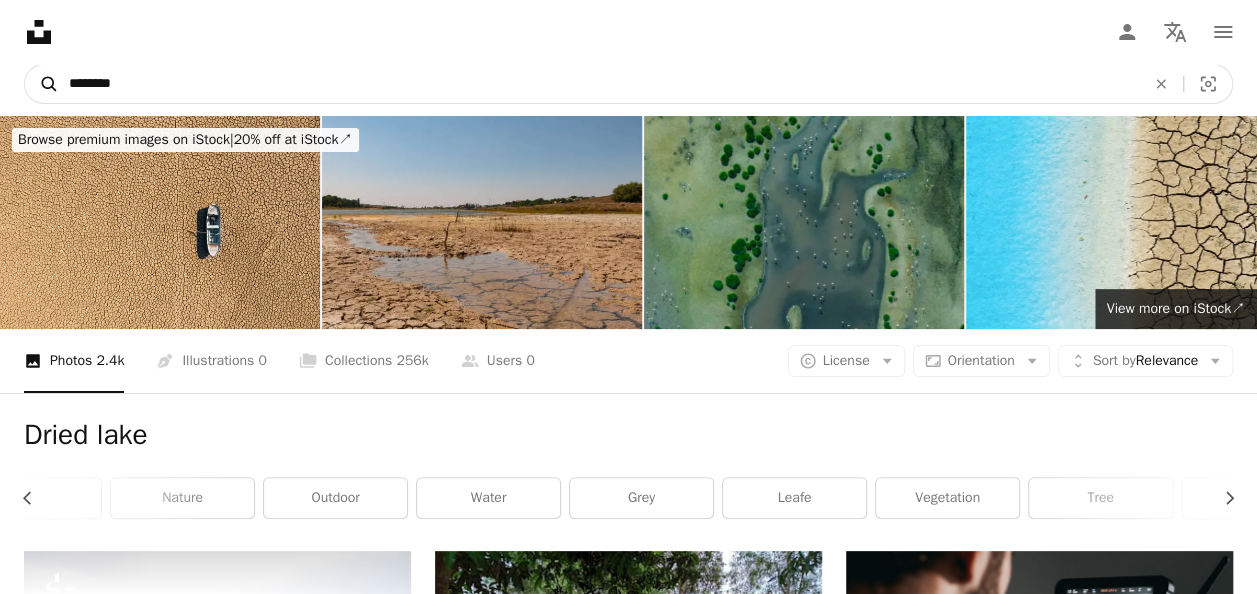 type on "********" 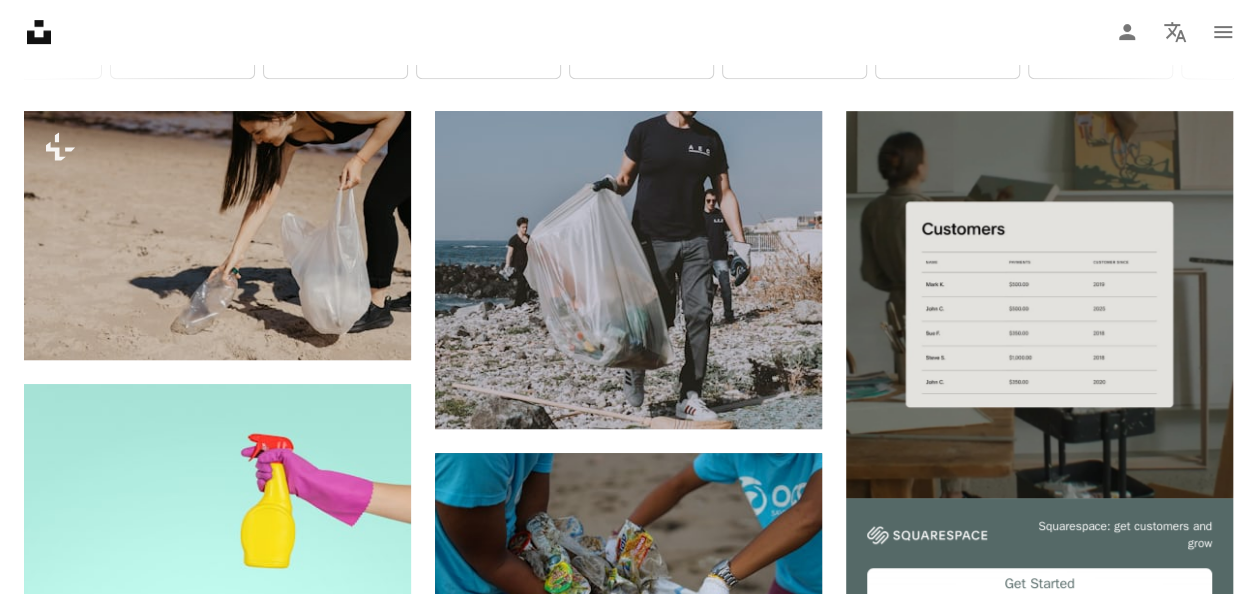 scroll, scrollTop: 480, scrollLeft: 0, axis: vertical 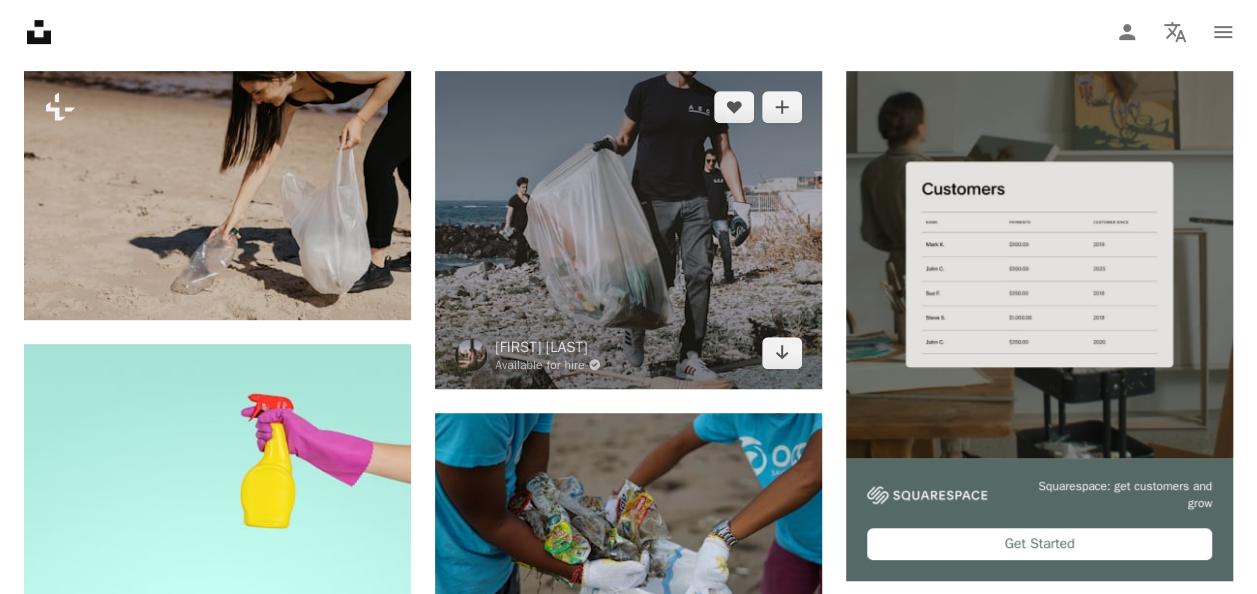 click at bounding box center [628, 229] 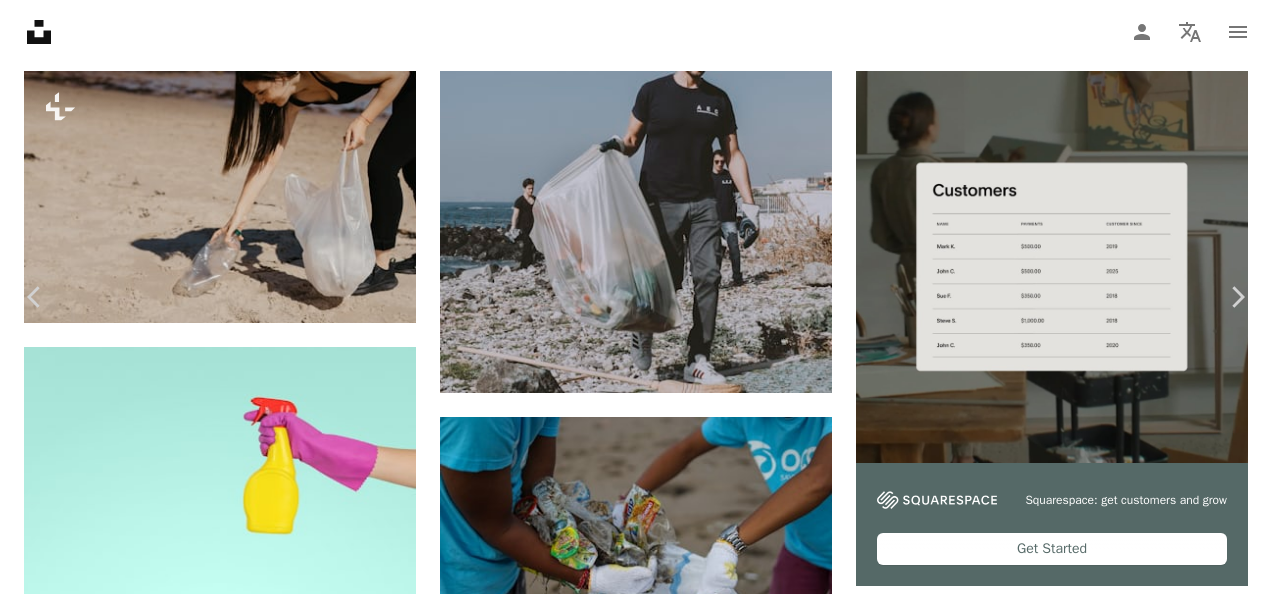 drag, startPoint x: 627, startPoint y: 274, endPoint x: 8, endPoint y: 79, distance: 648.98846 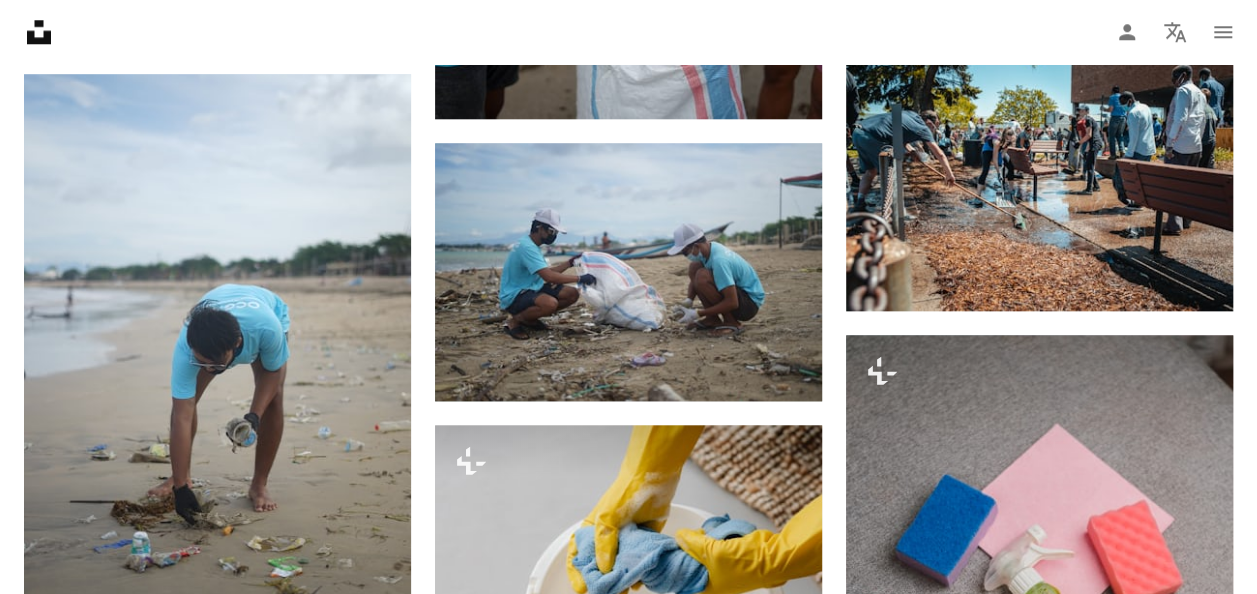 scroll, scrollTop: 1040, scrollLeft: 0, axis: vertical 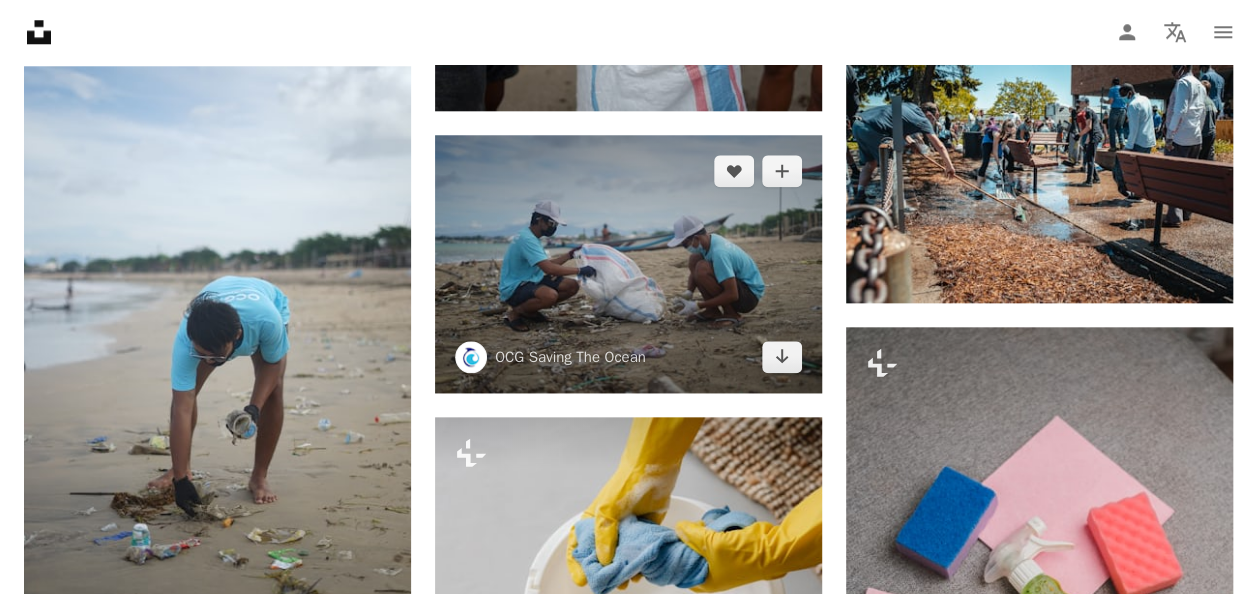 click at bounding box center (628, 264) 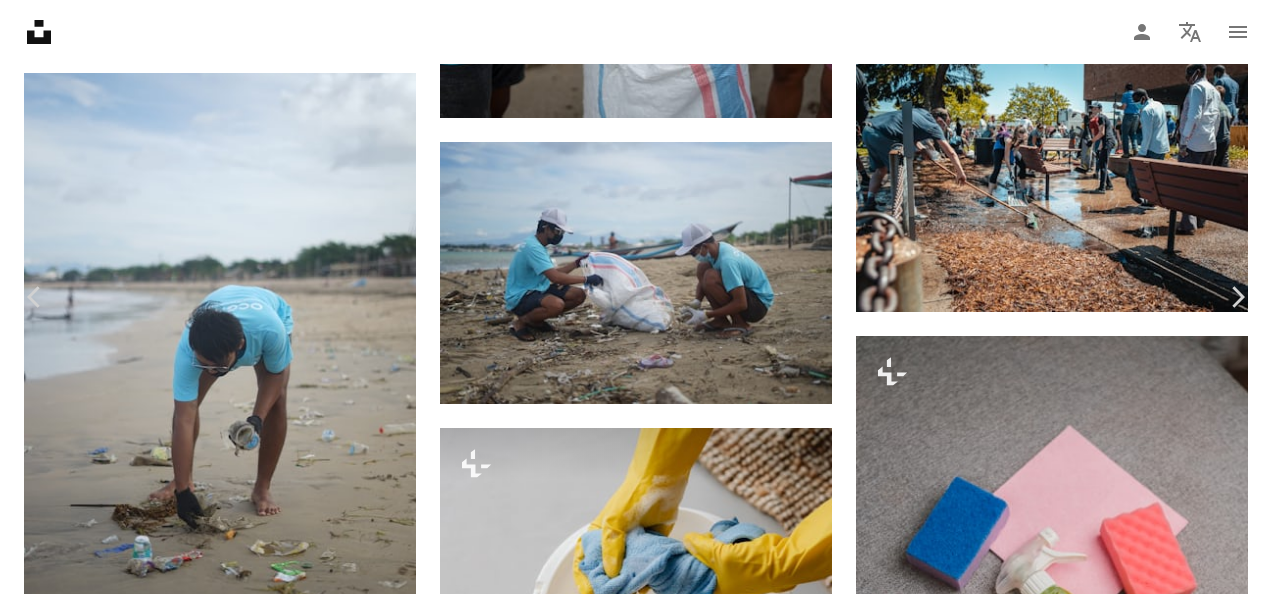 drag, startPoint x: 571, startPoint y: 310, endPoint x: 1032, endPoint y: 40, distance: 534.24805 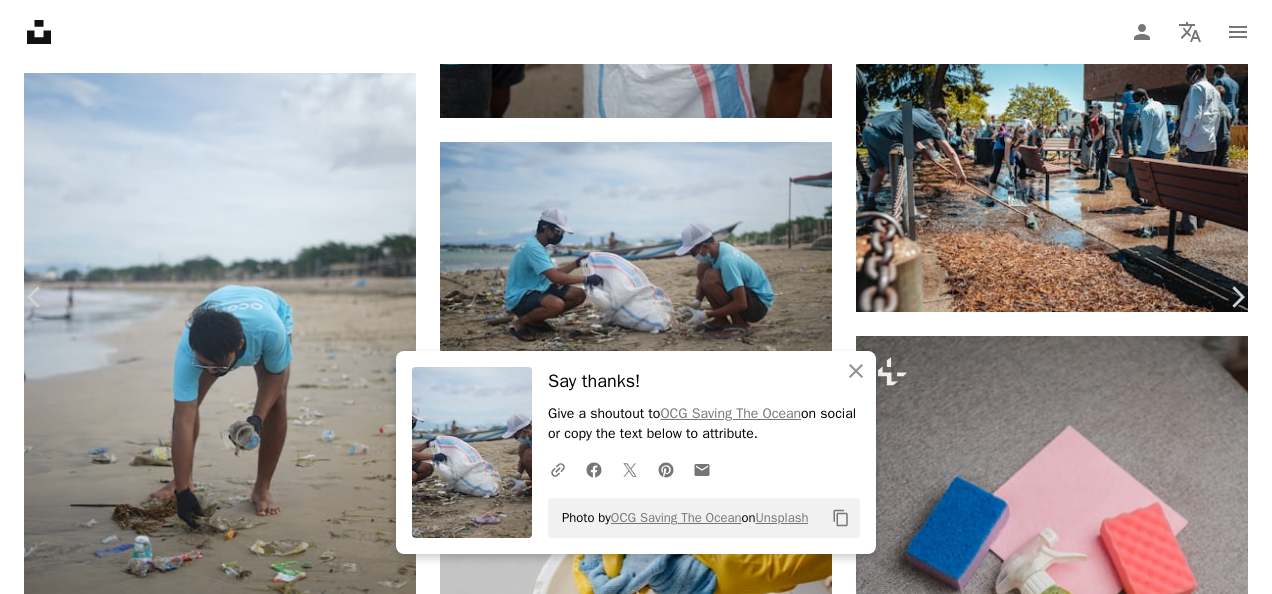 click on "An X shape" at bounding box center (20, 20) 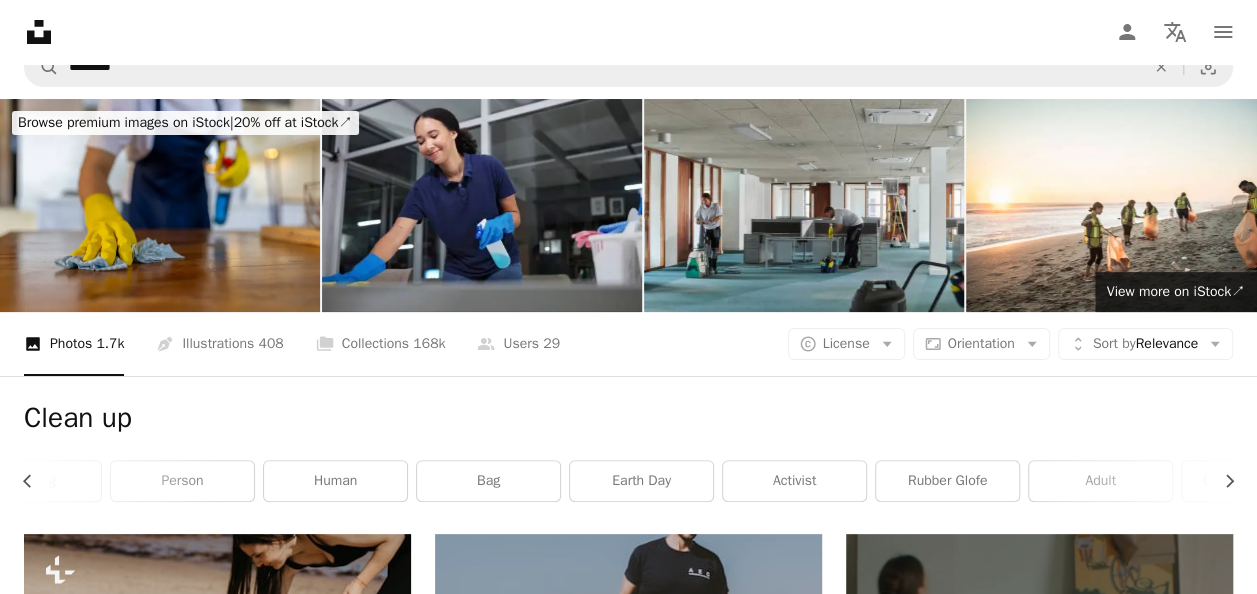 scroll, scrollTop: 0, scrollLeft: 0, axis: both 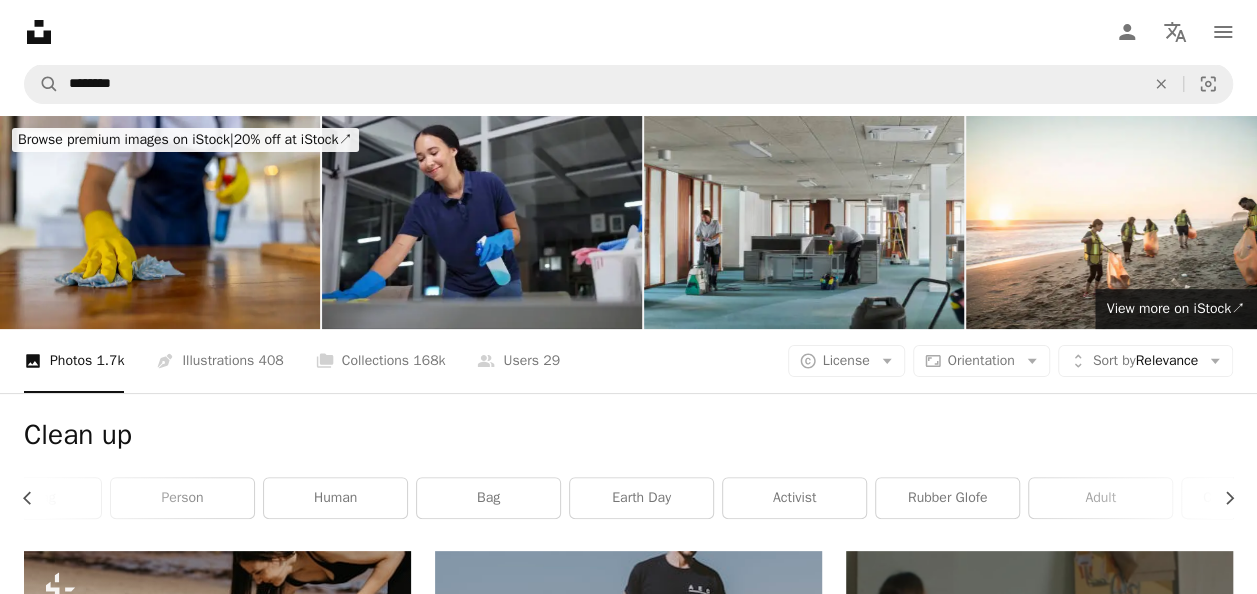 click on "Unsplash logo Unsplash Home A photo Pen Tool A compass A stack of folders Download Person Localization icon navigation menu" at bounding box center (628, 32) 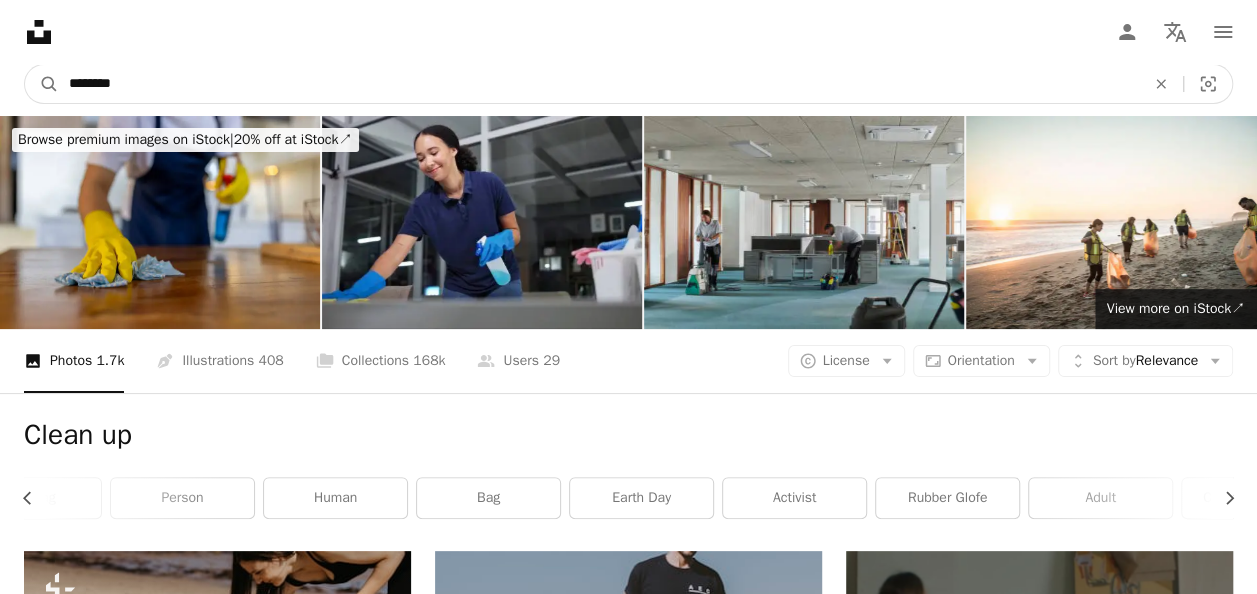 click on "********" at bounding box center (599, 84) 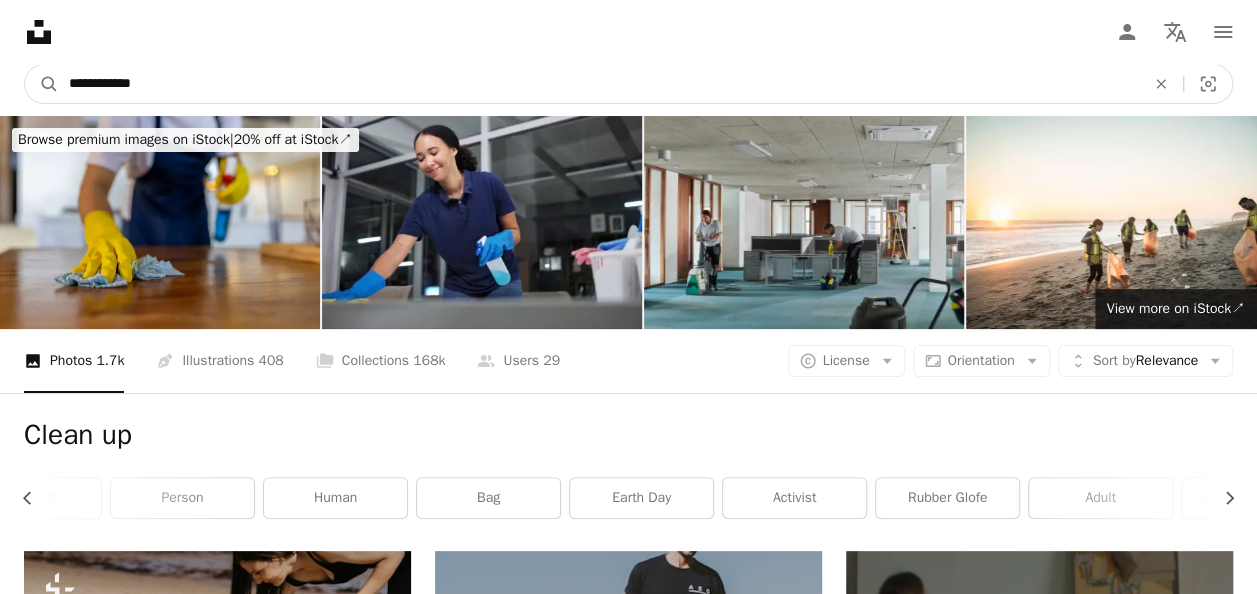 type on "**********" 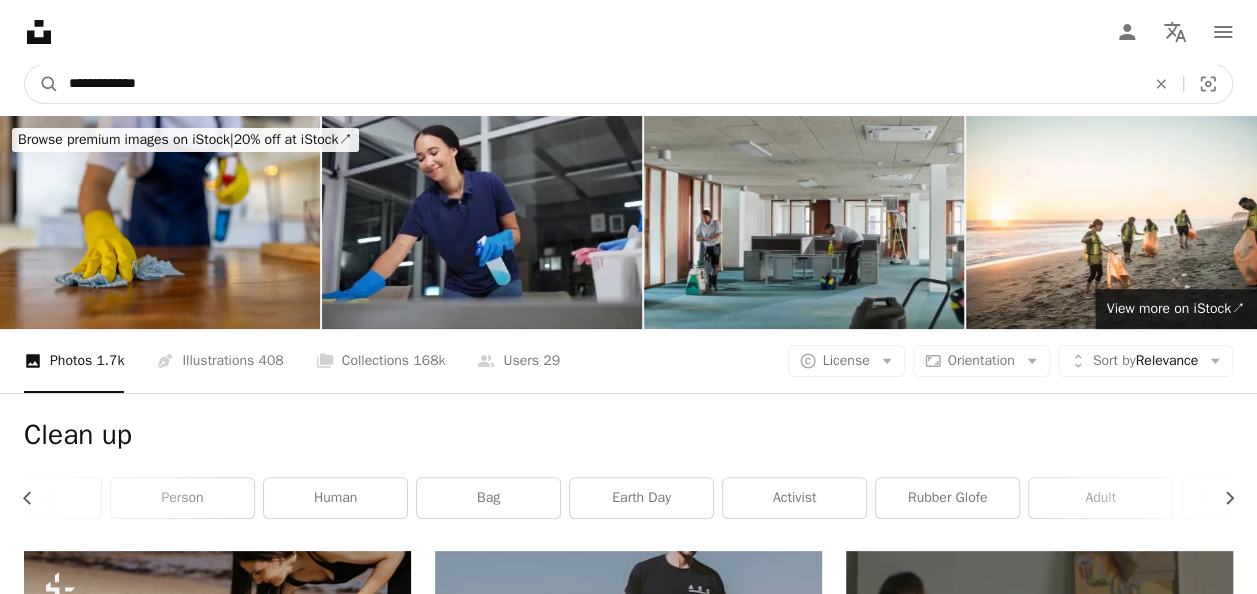 click on "A magnifying glass" at bounding box center (42, 84) 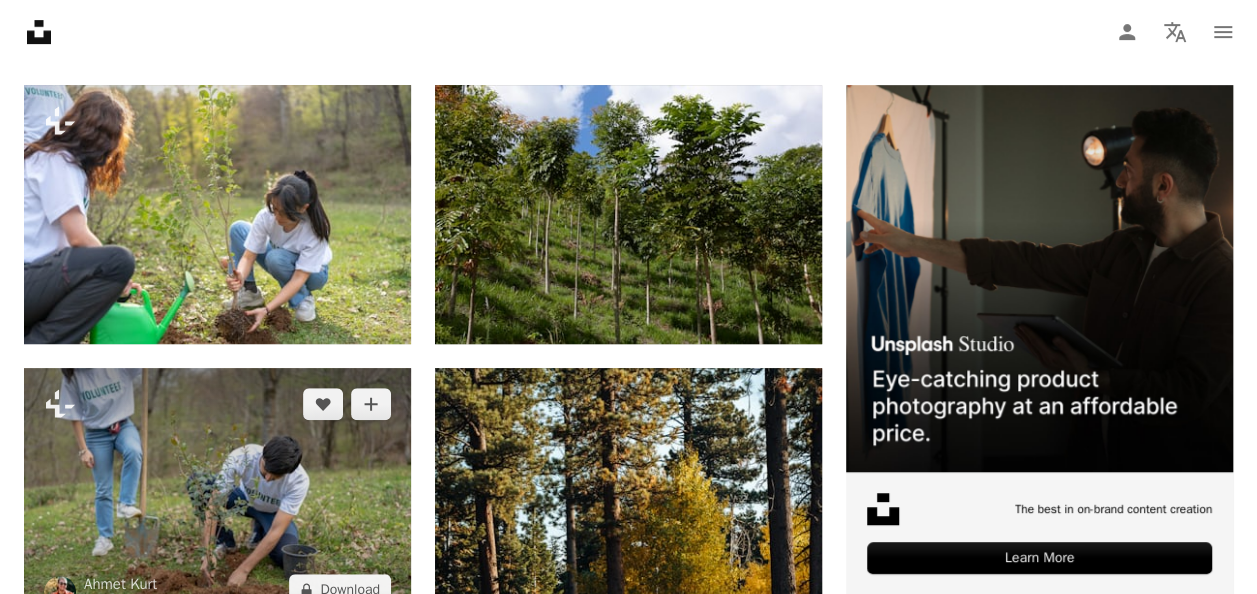 scroll, scrollTop: 400, scrollLeft: 0, axis: vertical 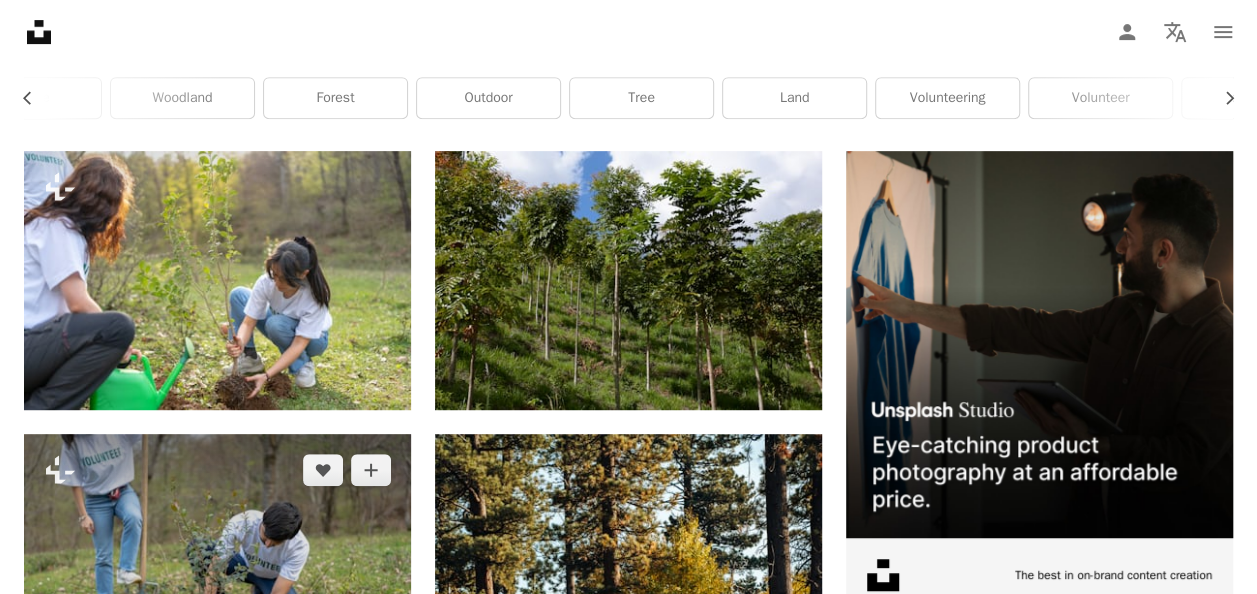 click at bounding box center [217, 563] 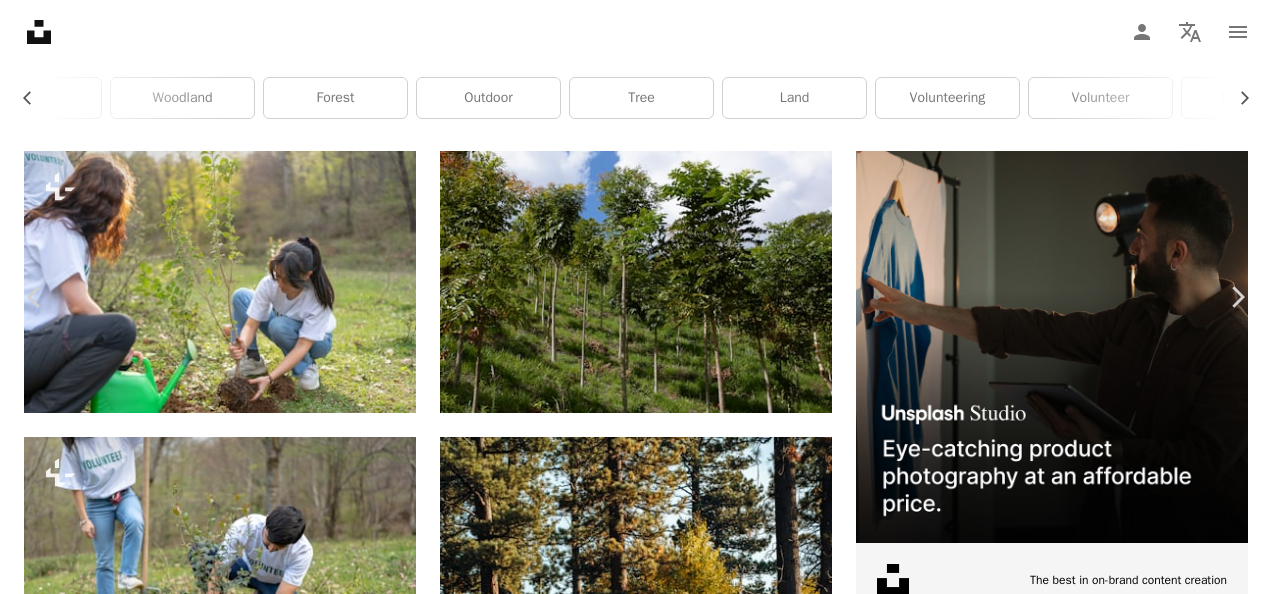 click on "Zoom in" at bounding box center (628, 4545) 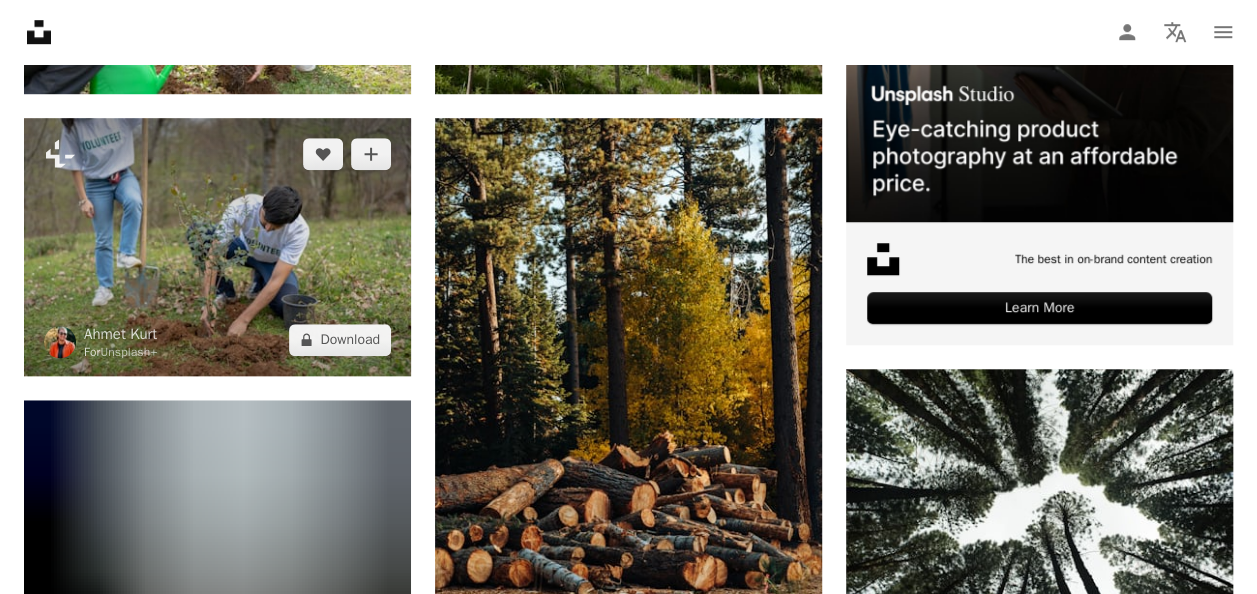 scroll, scrollTop: 680, scrollLeft: 0, axis: vertical 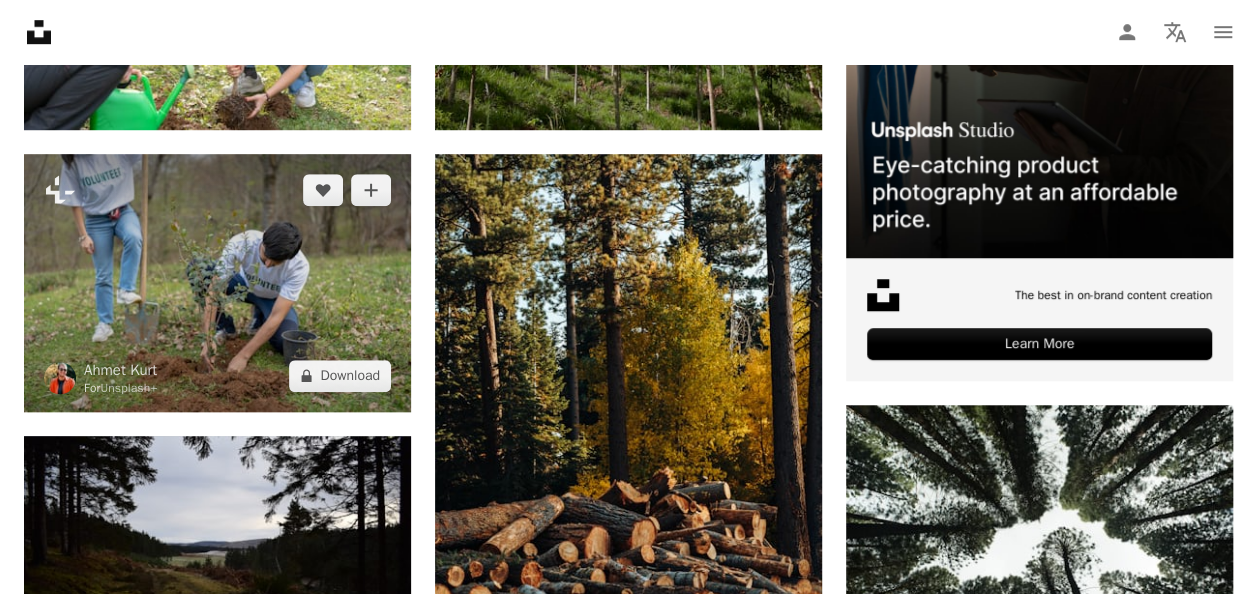 click at bounding box center (217, 283) 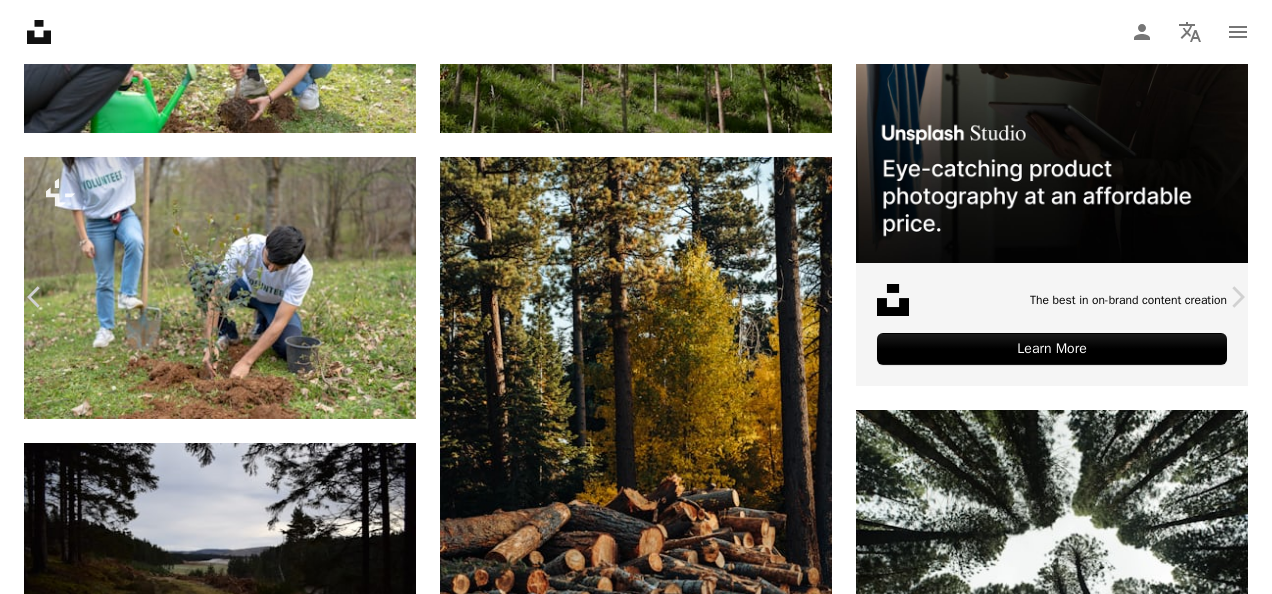 click on "[FIRST] [LAST] For Unsplash+ A heart A plus sign [NAME] For Unsplash+ A lock Download Plus sign for Unsplash+ A heart A plus sign [NAME] For Unsplash+ A lock Download Plus sign for Unsplash+ A heart A plus sign [NAME] For Unsplash+ A lock Download Plus sign for Unsplash+ A heart A plus sign [NAME] For Unsplash+ A lock Download A heart" at bounding box center (636, 4184) 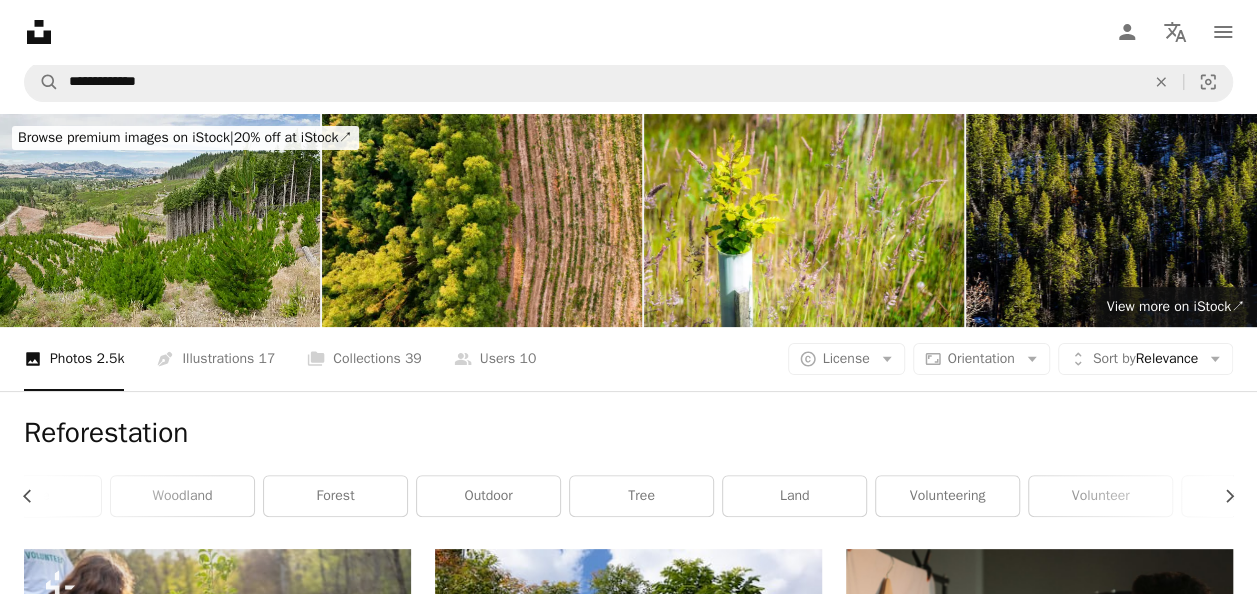 scroll, scrollTop: 0, scrollLeft: 0, axis: both 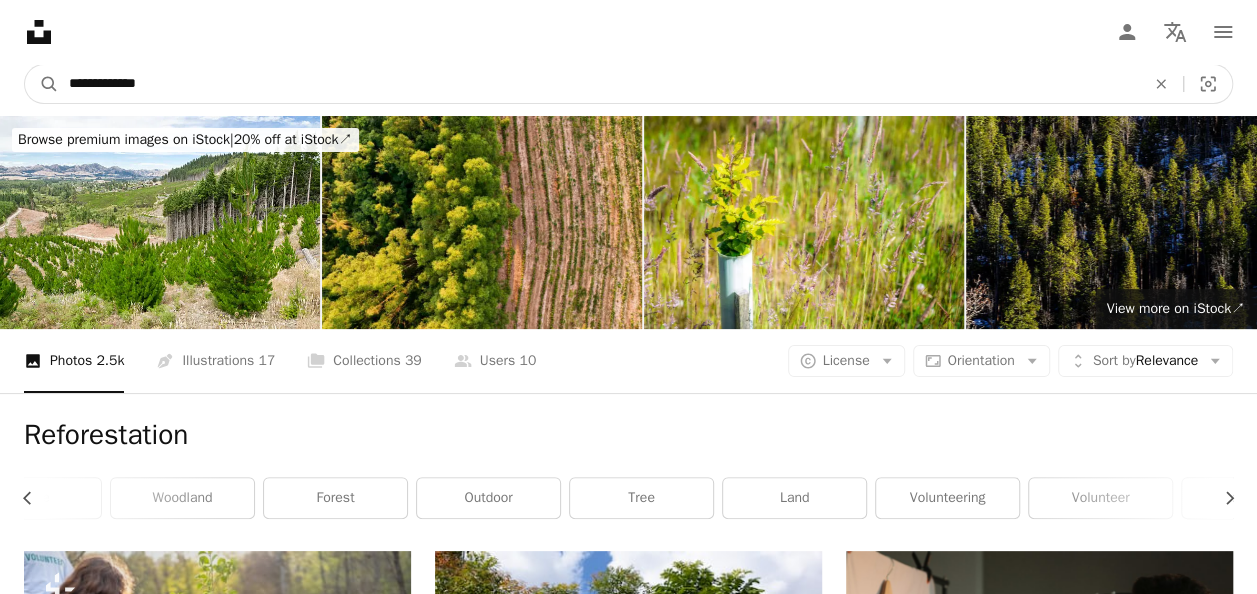 click on "**********" at bounding box center [599, 84] 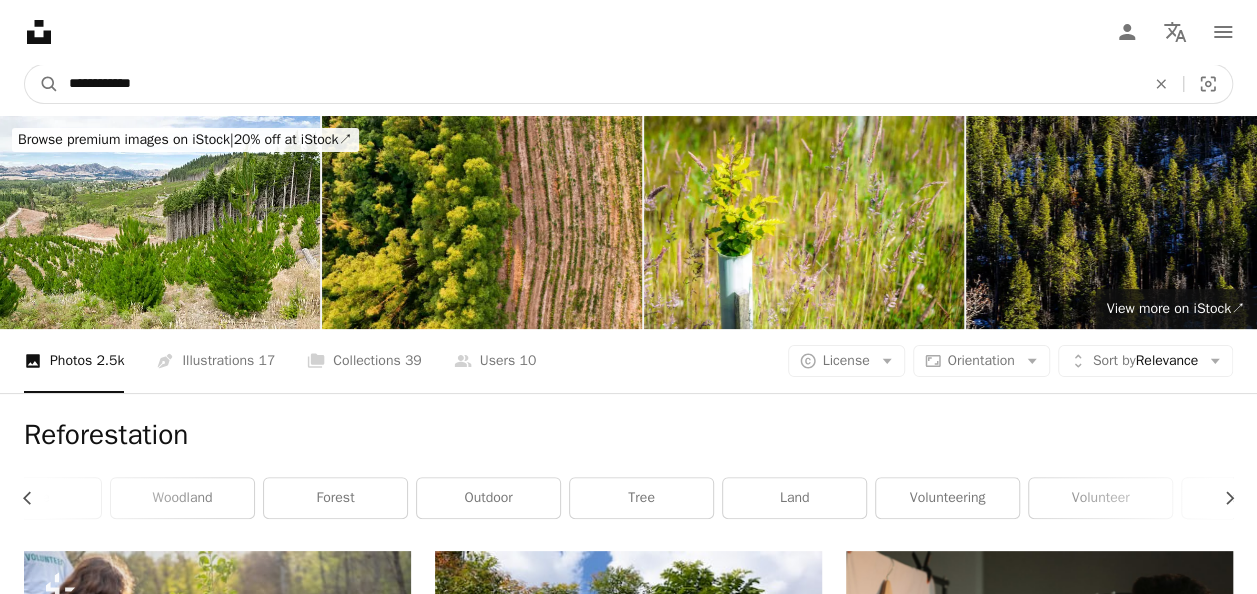 type on "**********" 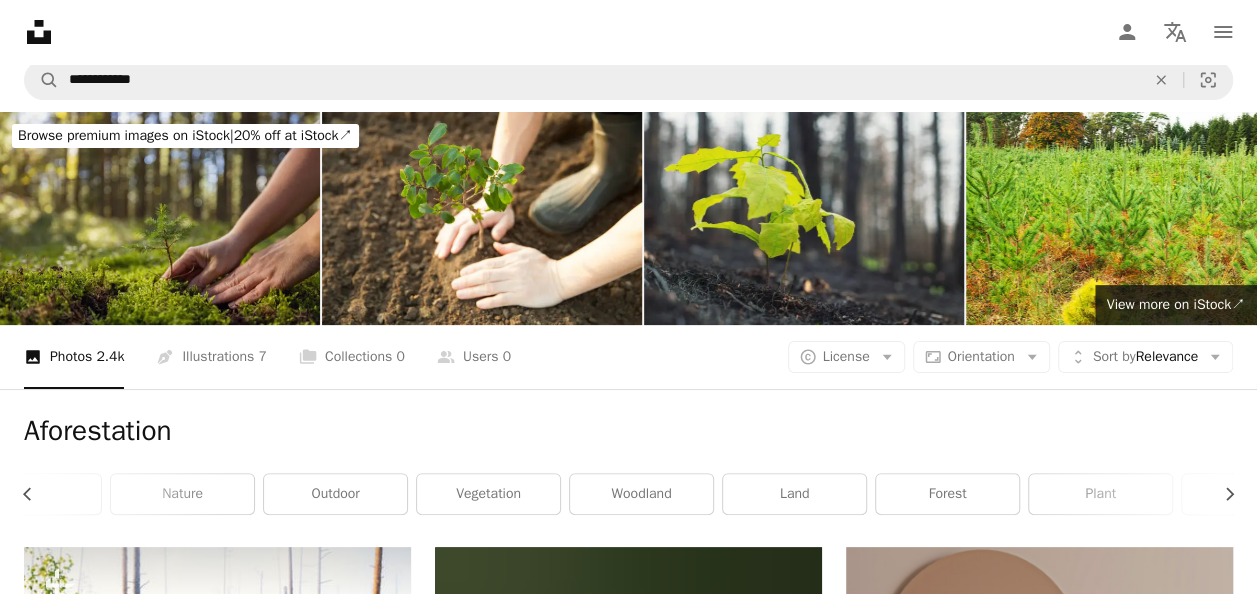 scroll, scrollTop: 0, scrollLeft: 0, axis: both 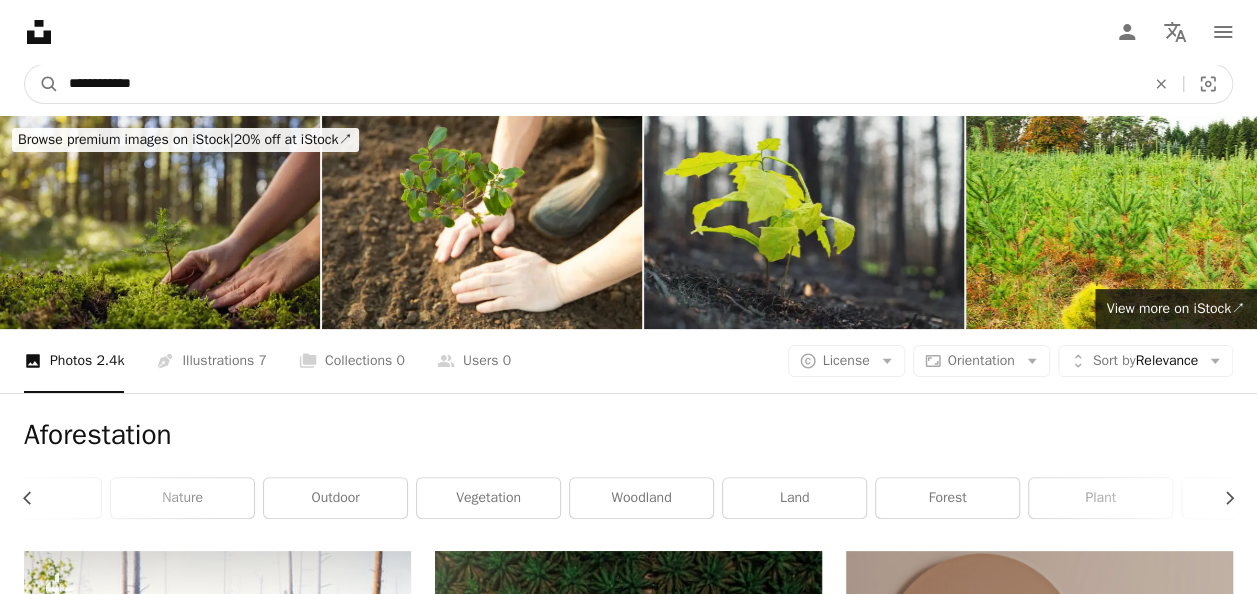 click on "**********" at bounding box center [599, 84] 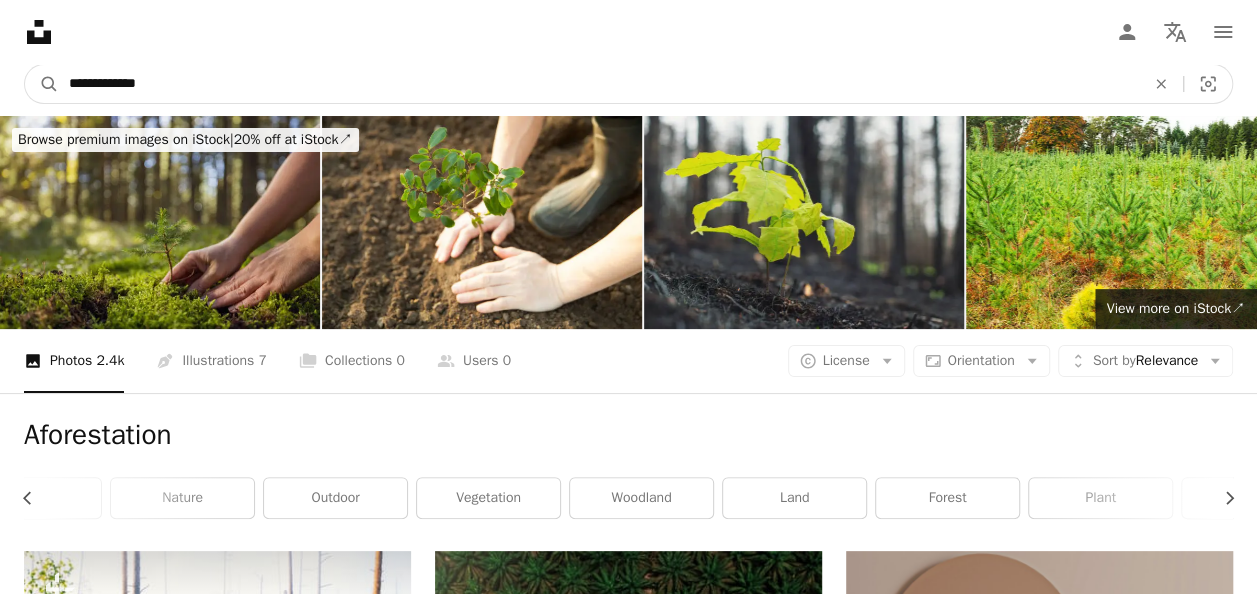 type on "**********" 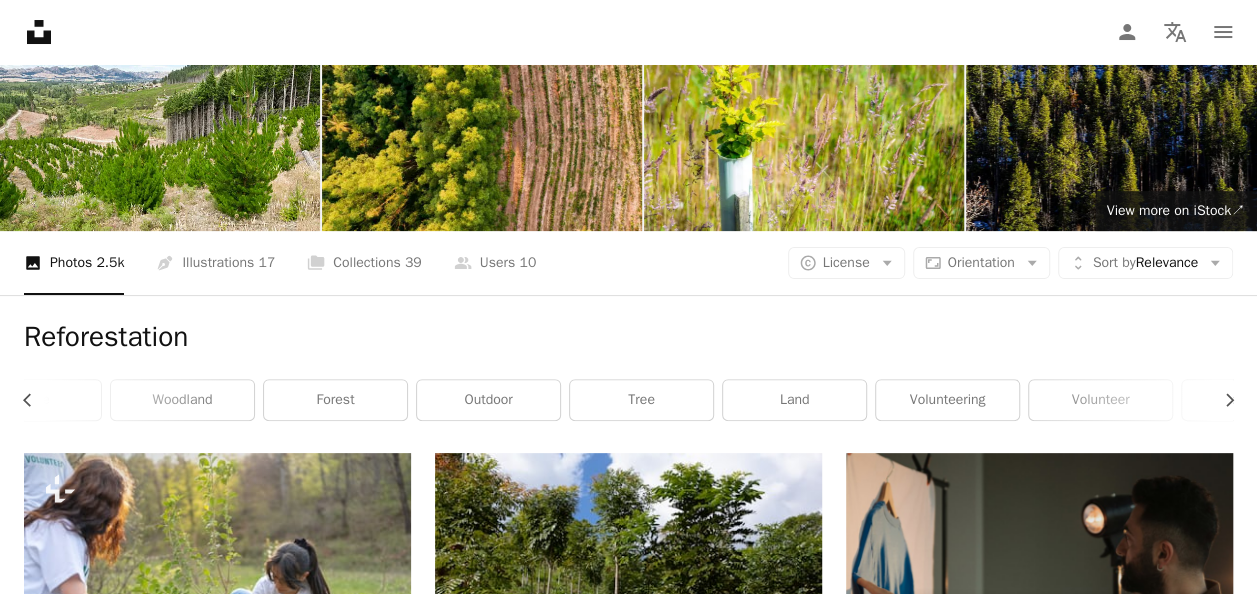 scroll, scrollTop: 0, scrollLeft: 0, axis: both 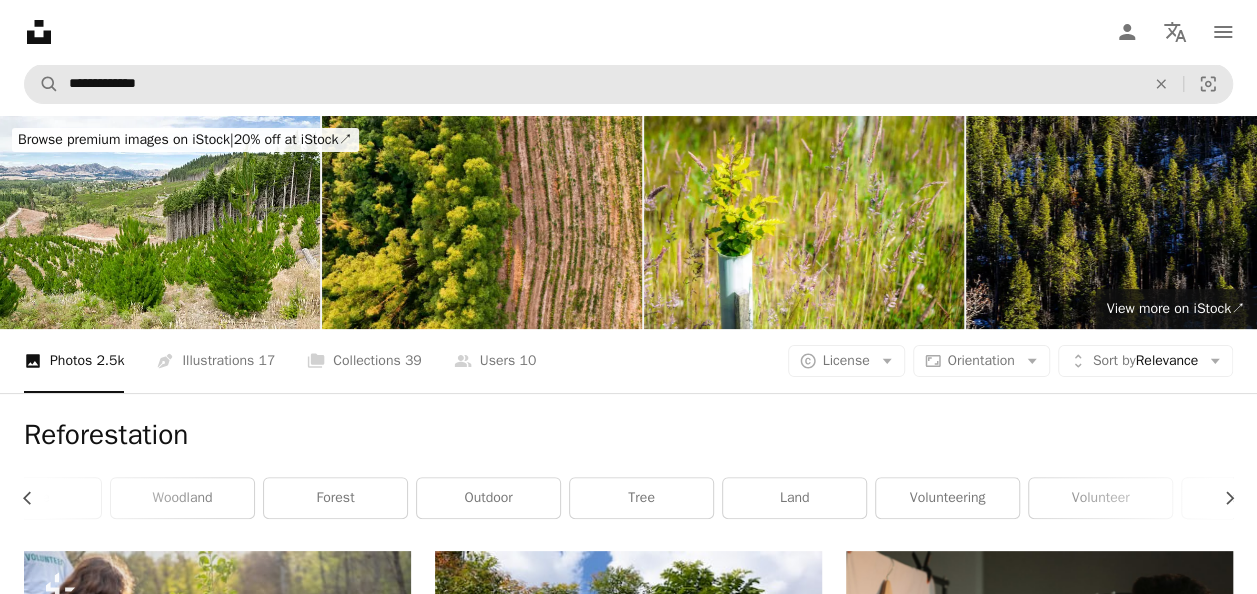 click on "**********" at bounding box center [628, 84] 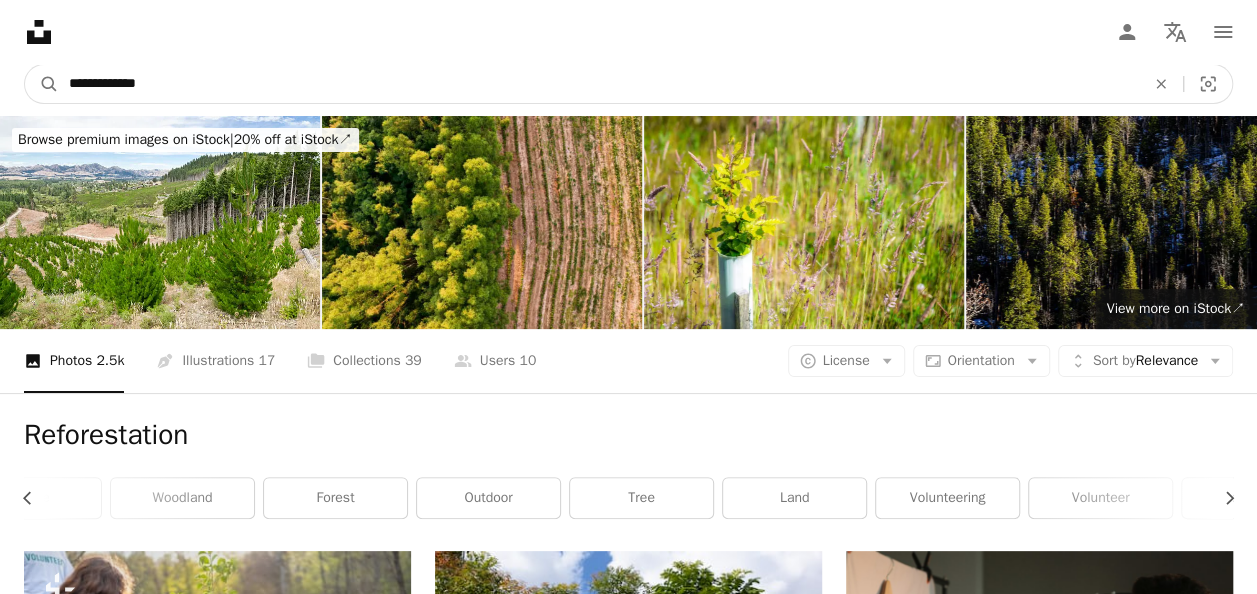 click on "**********" at bounding box center [599, 84] 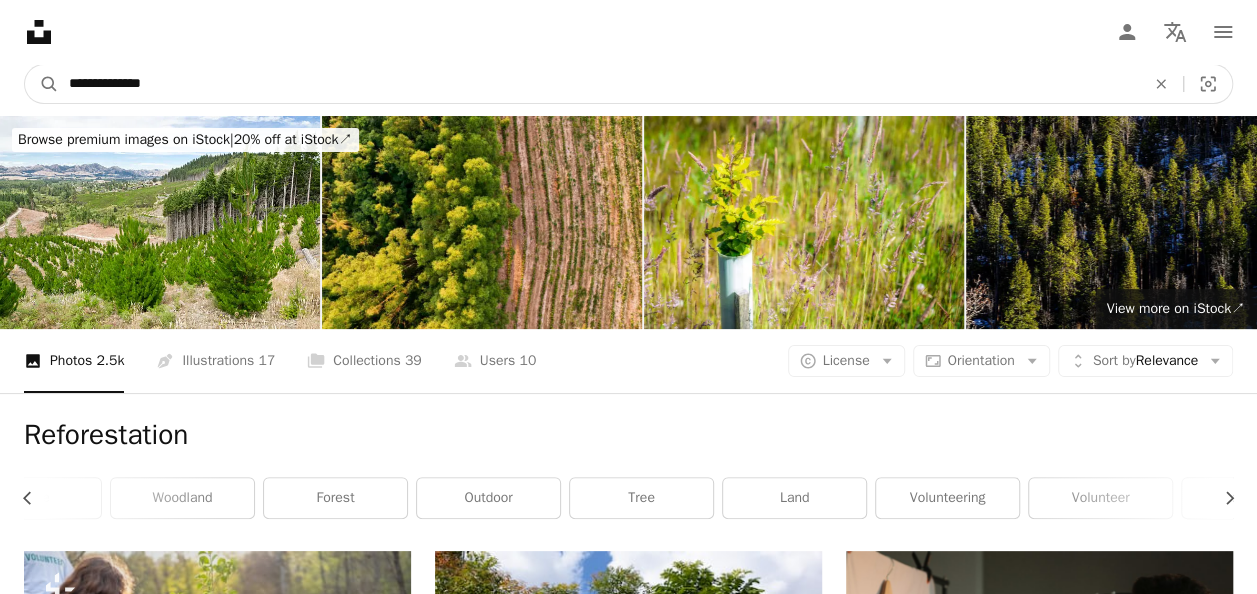 click on "A magnifying glass" at bounding box center (42, 84) 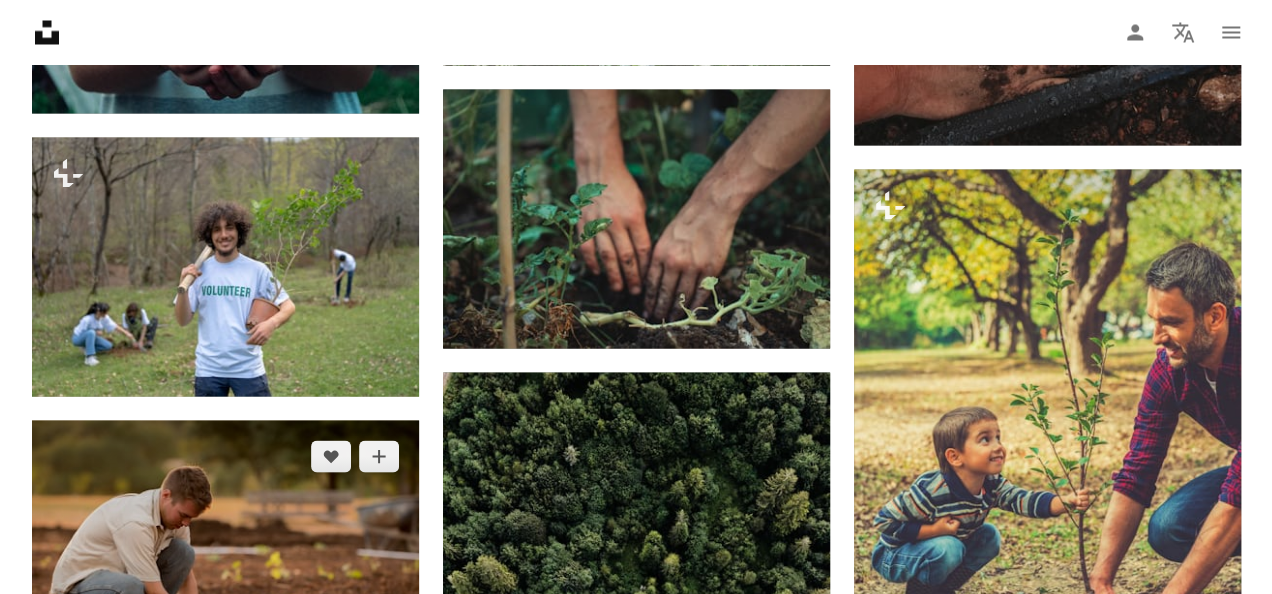 scroll, scrollTop: 1871, scrollLeft: 0, axis: vertical 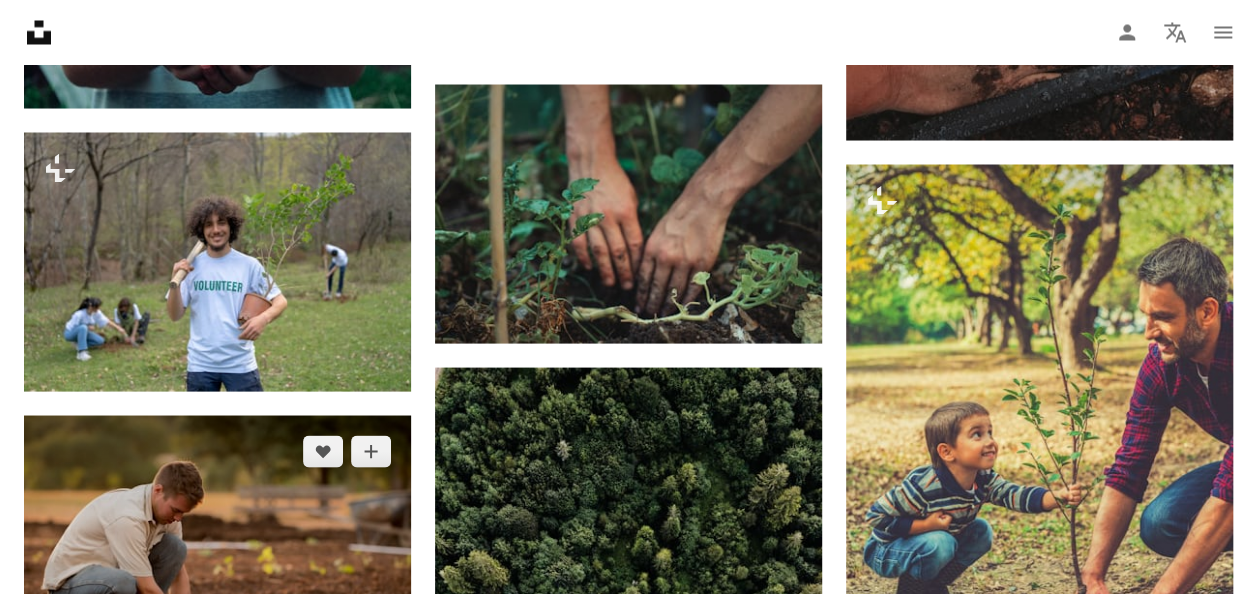 click at bounding box center [217, 544] 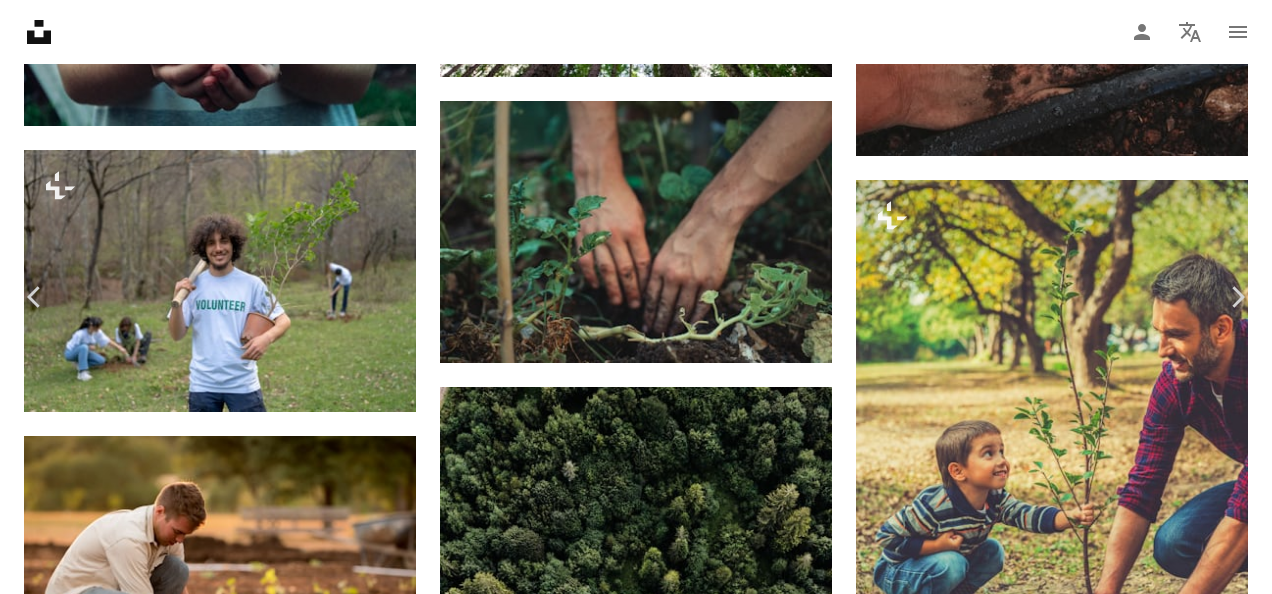click on "[FIRST] [LAST] A heart A plus sign Download free Chevron down" at bounding box center (628, 2646) 